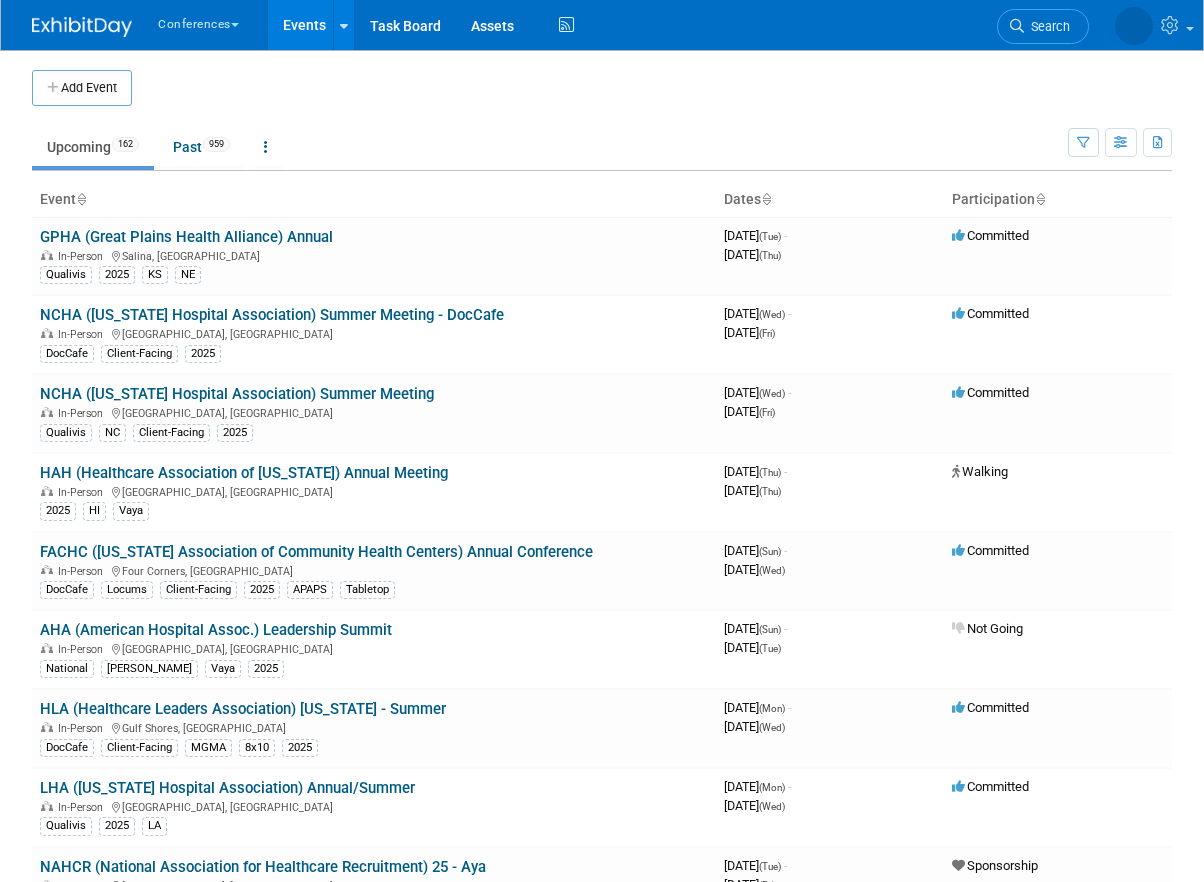 scroll, scrollTop: 0, scrollLeft: 0, axis: both 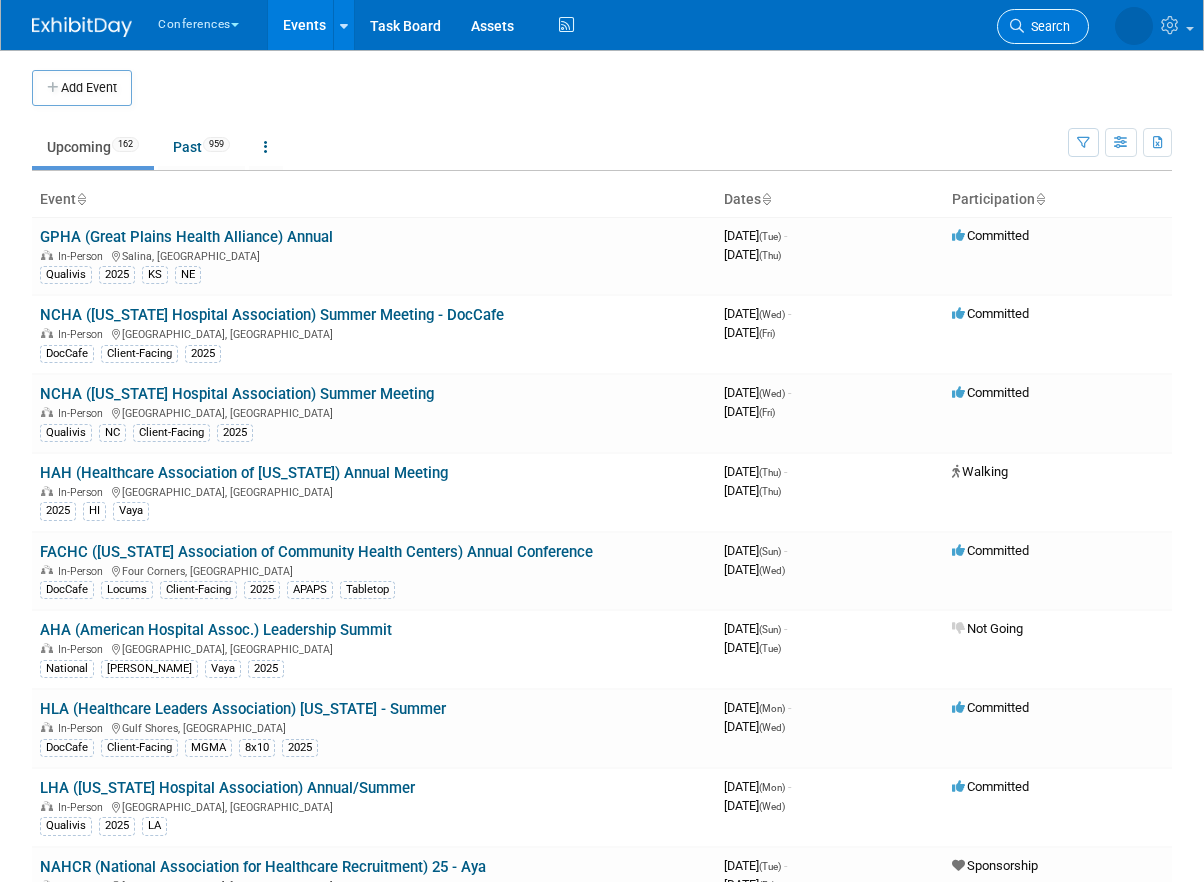click on "Search" at bounding box center (1043, 26) 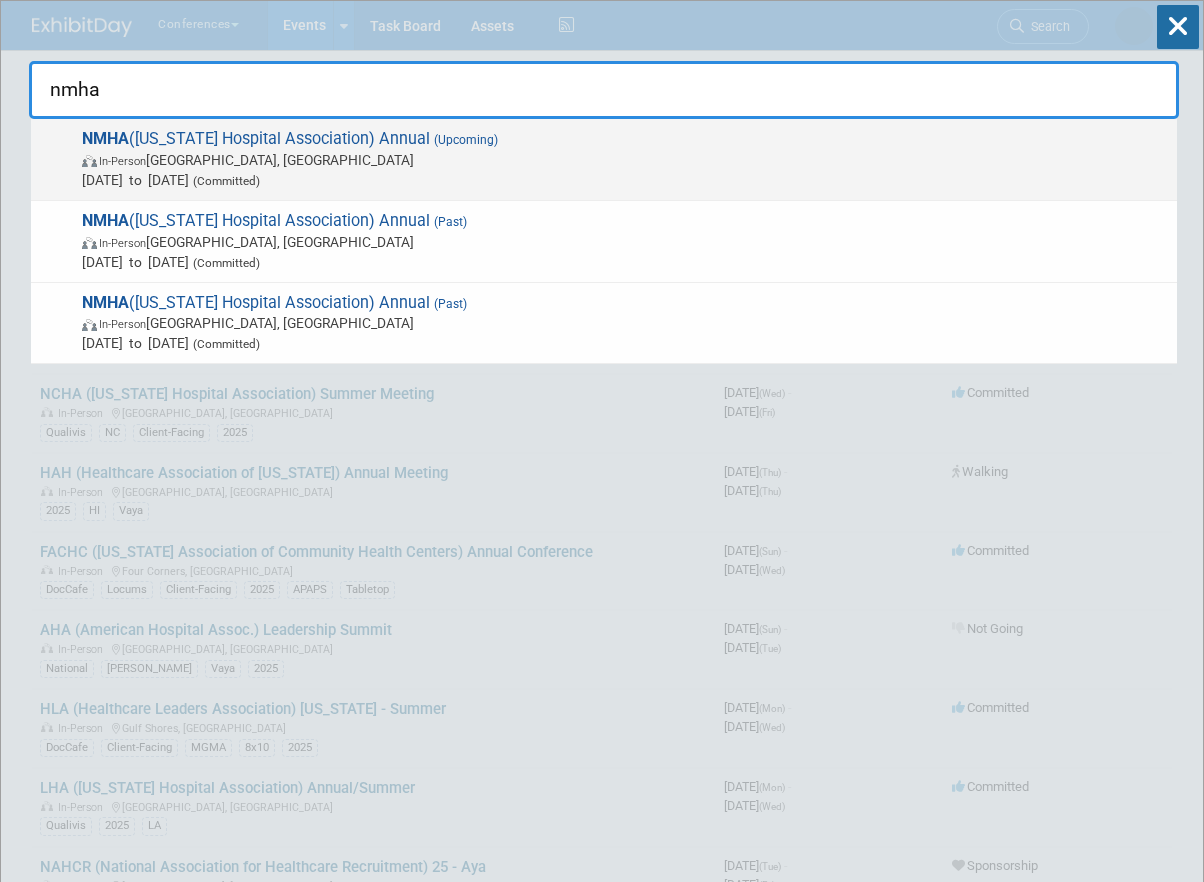 type on "nmha" 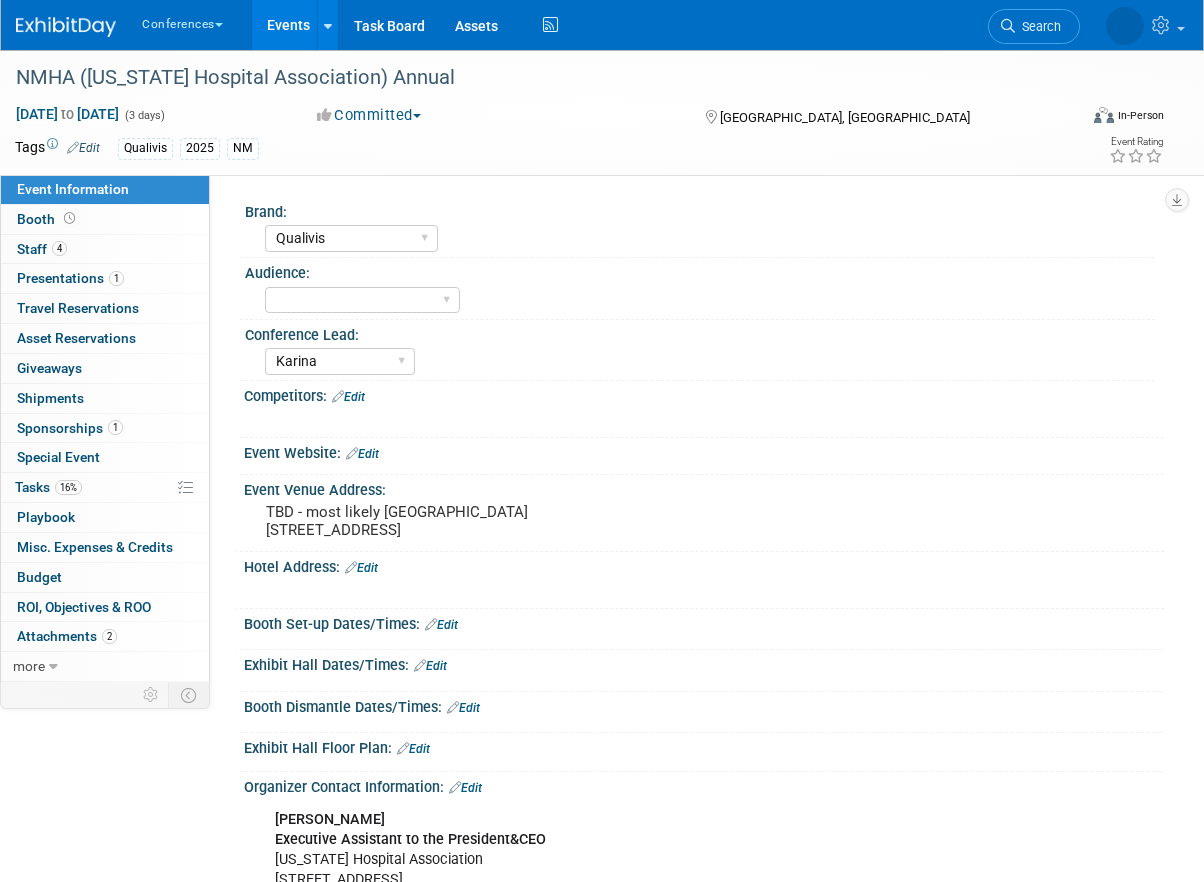 select on "Qualivis" 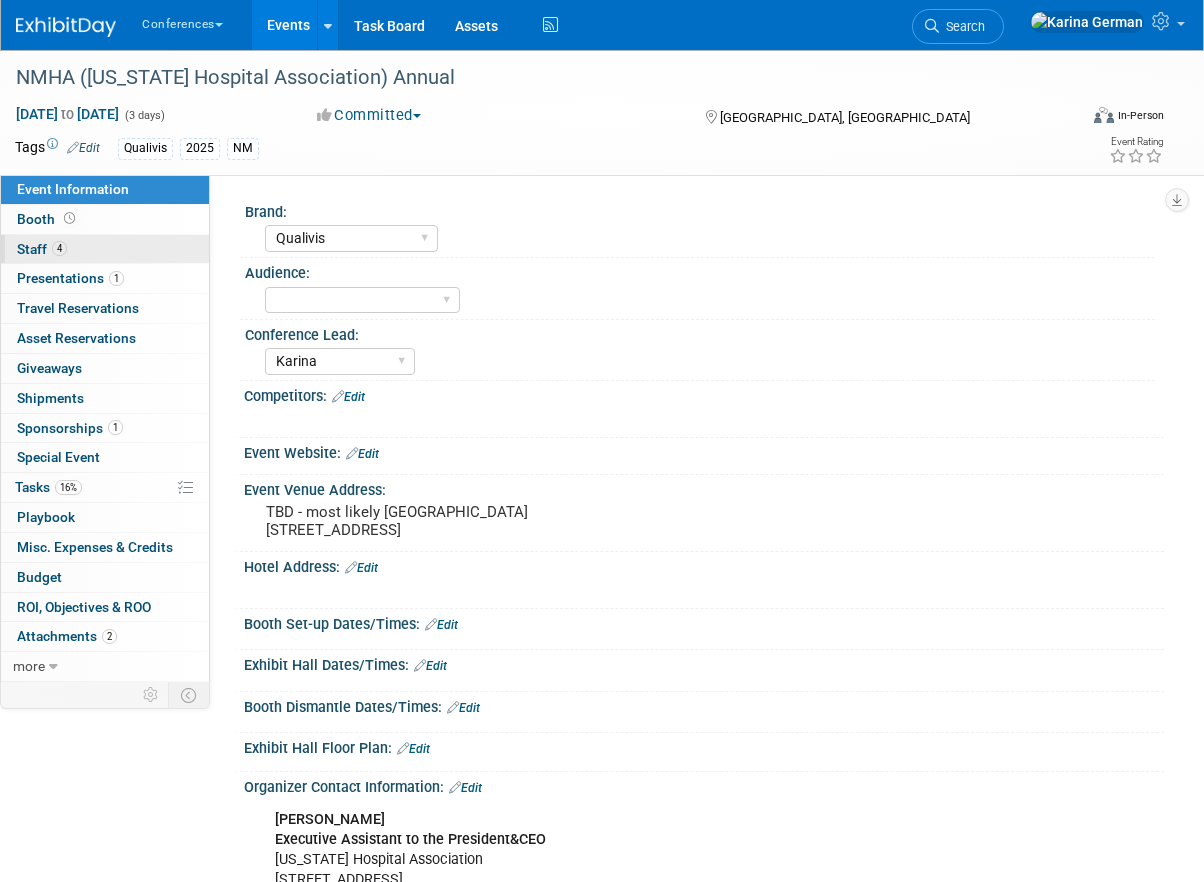 click on "4
Staff 4" at bounding box center (105, 249) 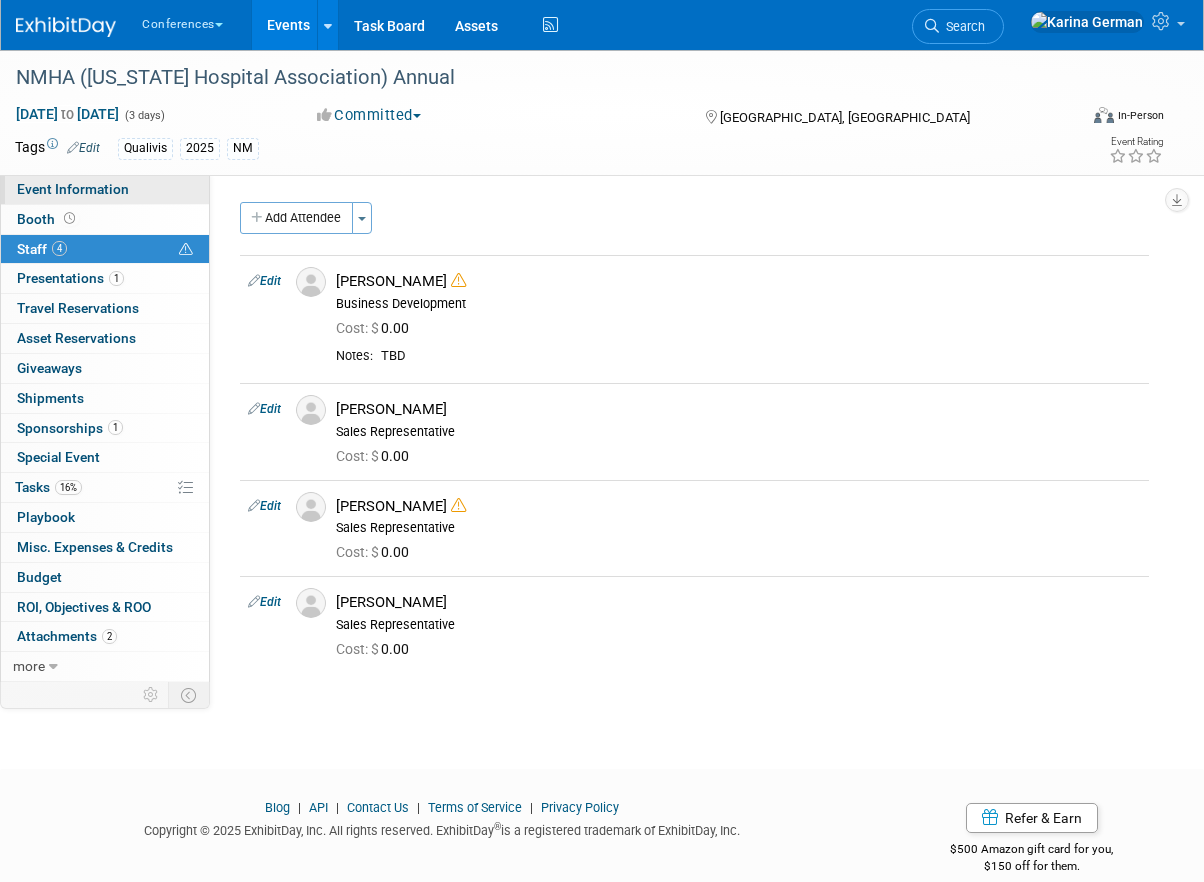 click on "Event Information" at bounding box center (105, 189) 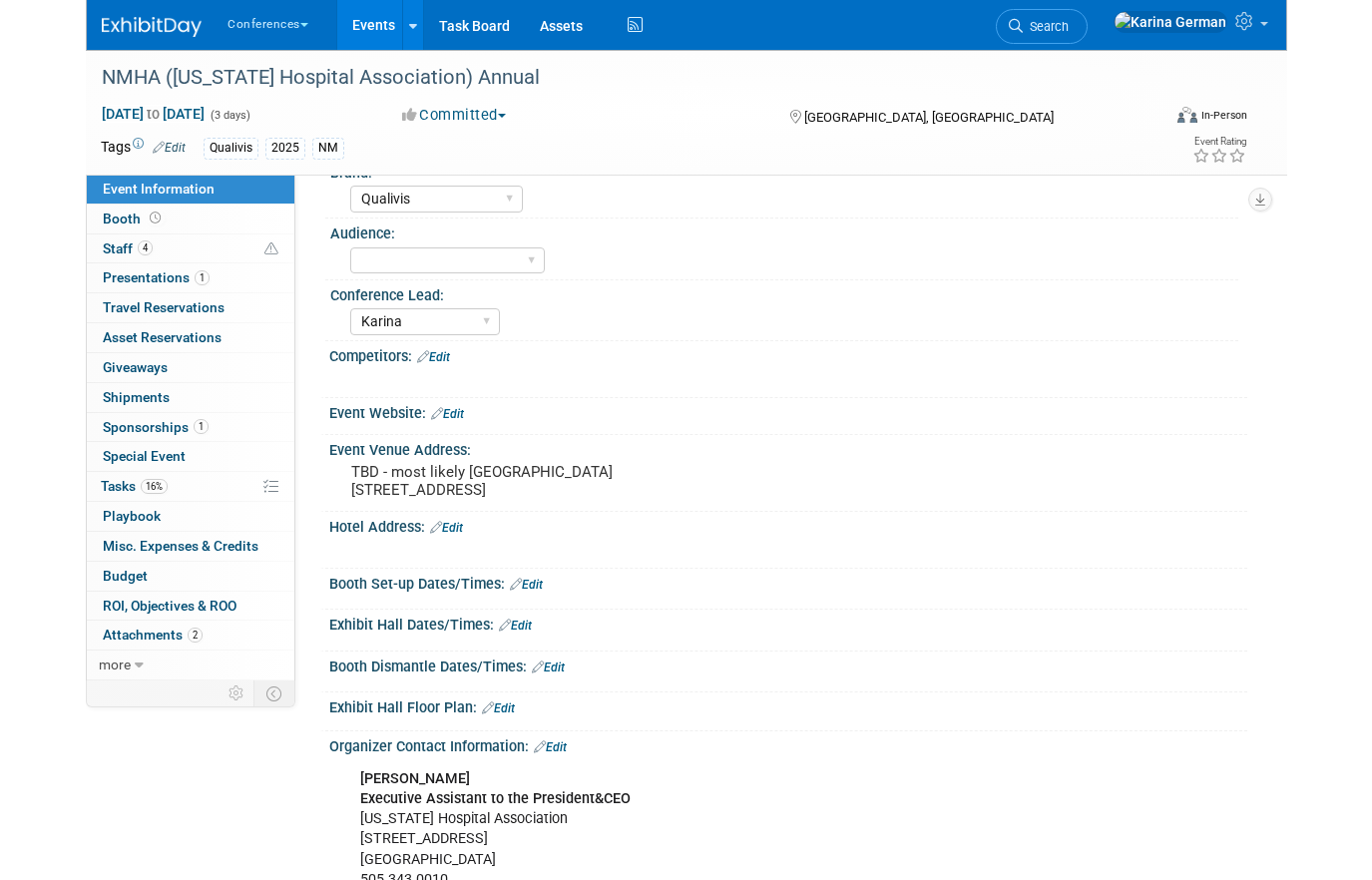 scroll, scrollTop: 0, scrollLeft: 0, axis: both 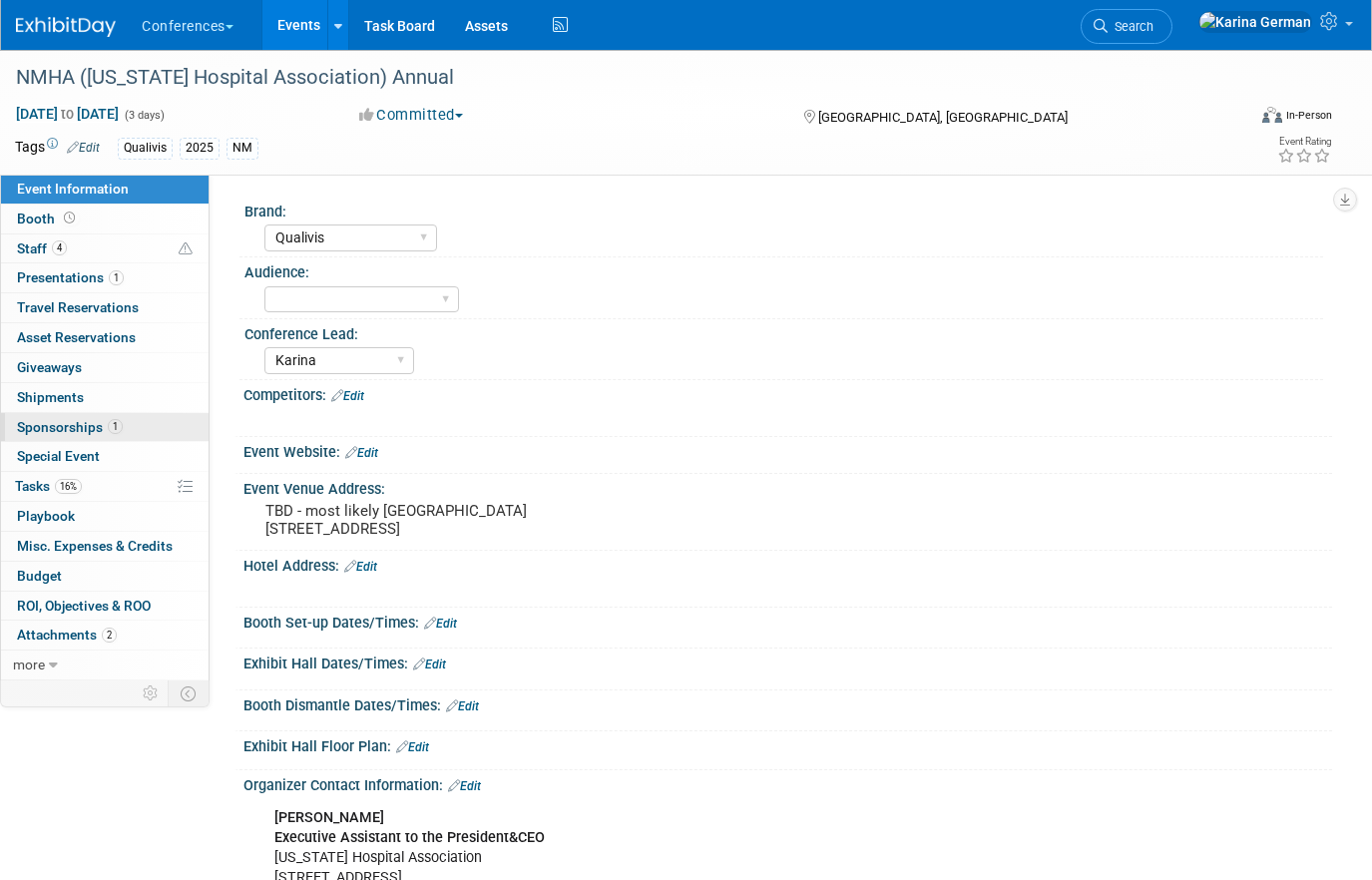 click on "Sponsorships 1" at bounding box center [70, 427] 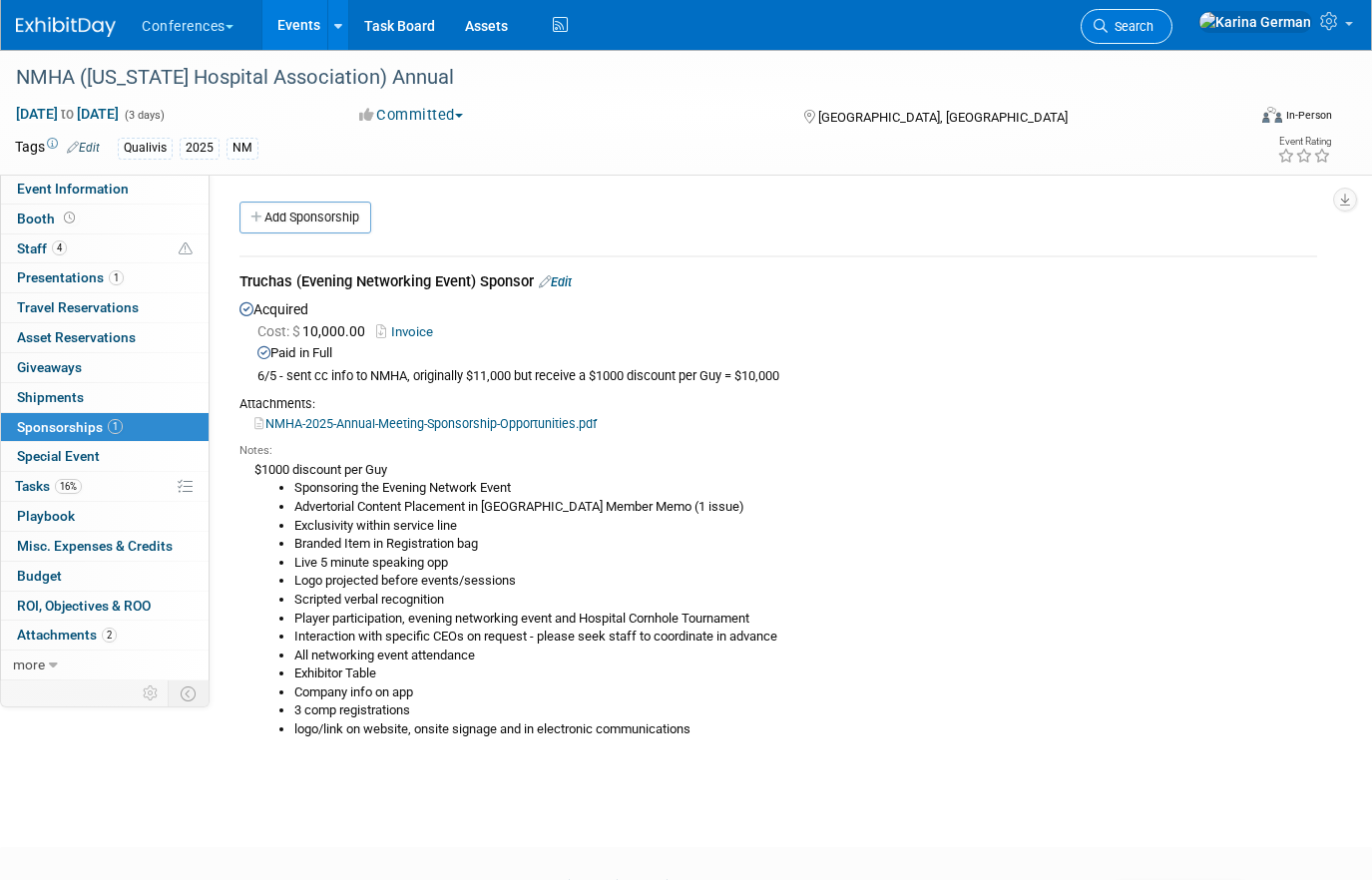click on "Search" at bounding box center (1127, 26) 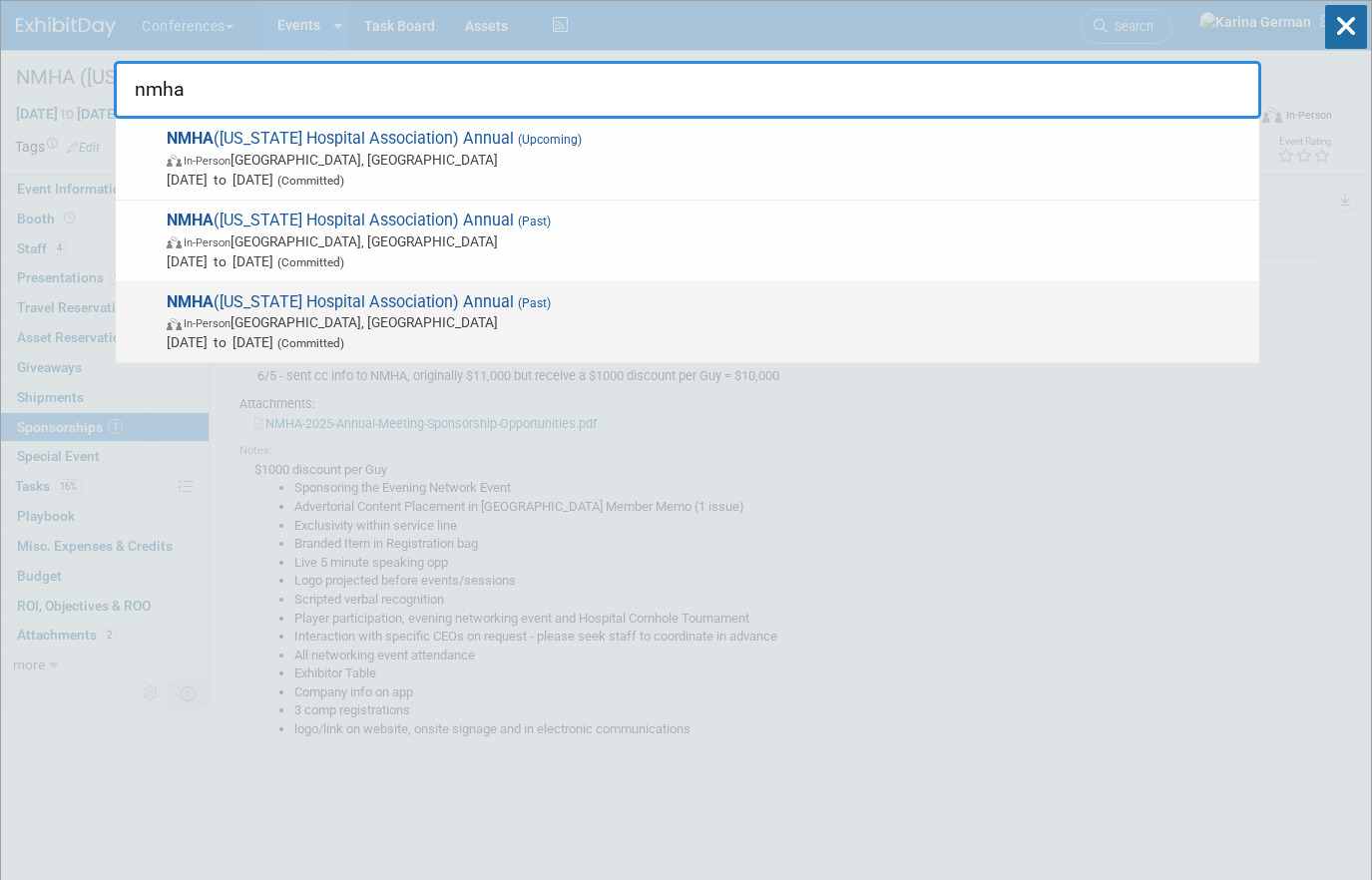 type on "nmha" 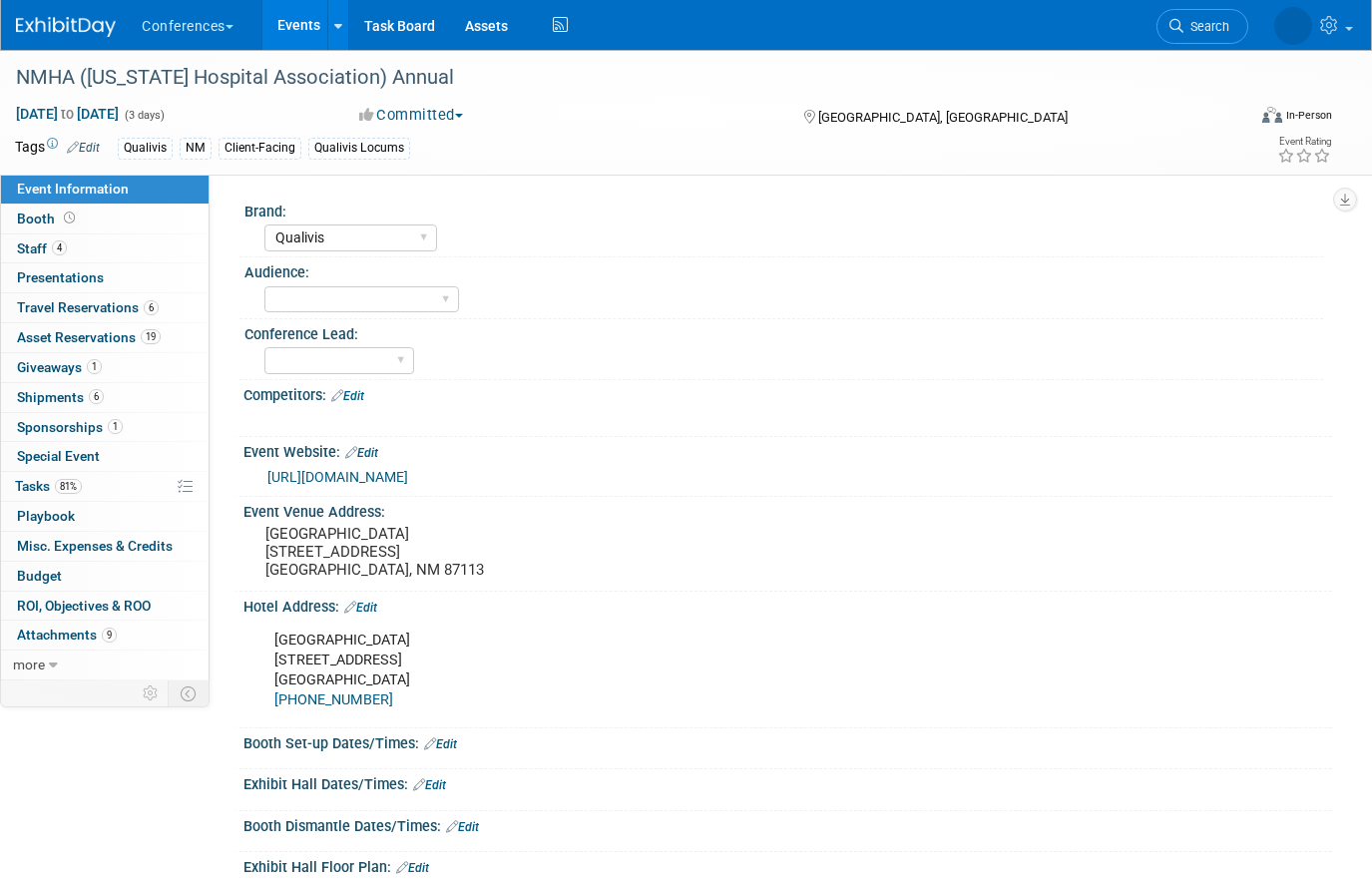 select on "Qualivis" 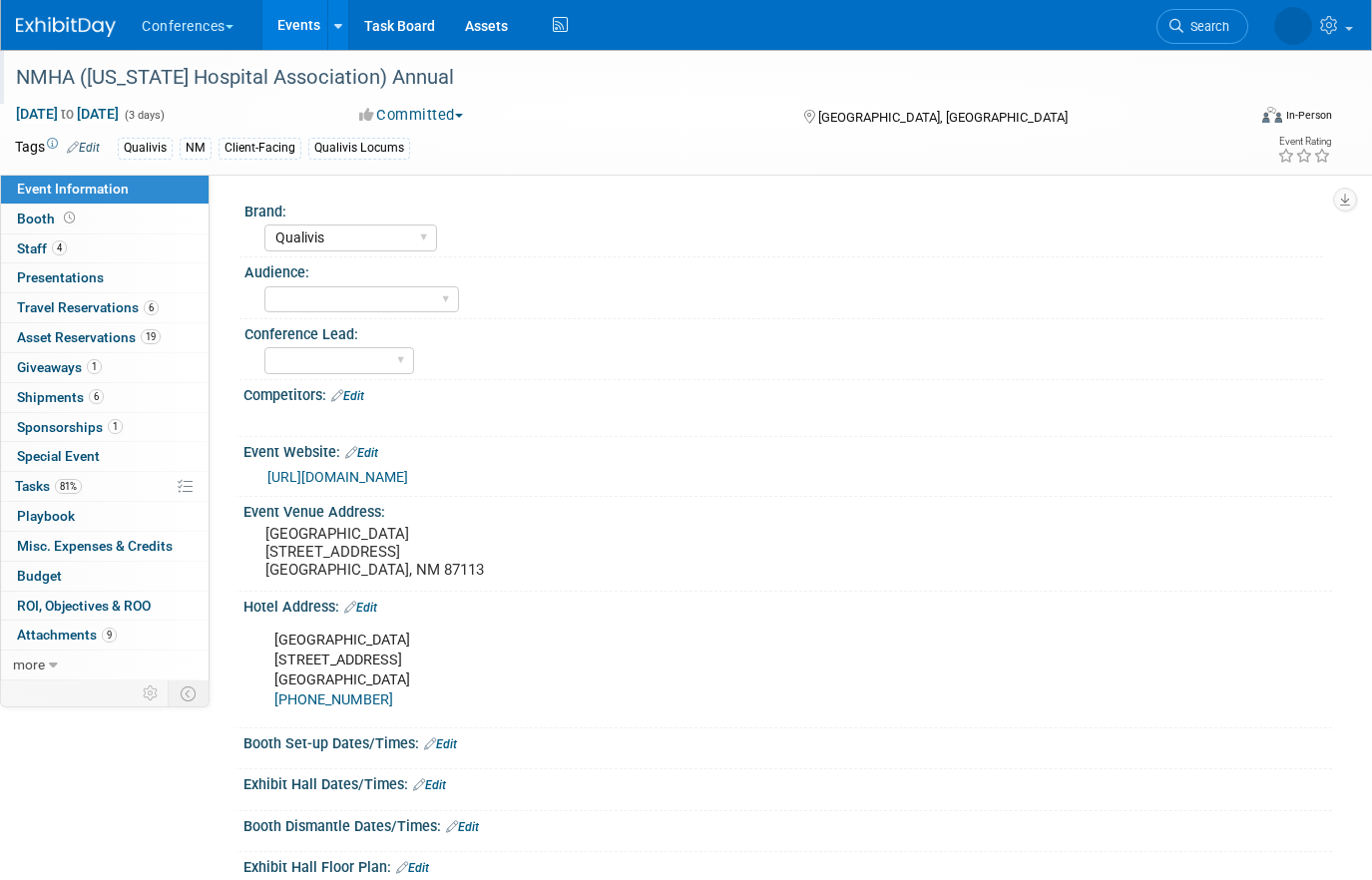 scroll, scrollTop: 0, scrollLeft: 0, axis: both 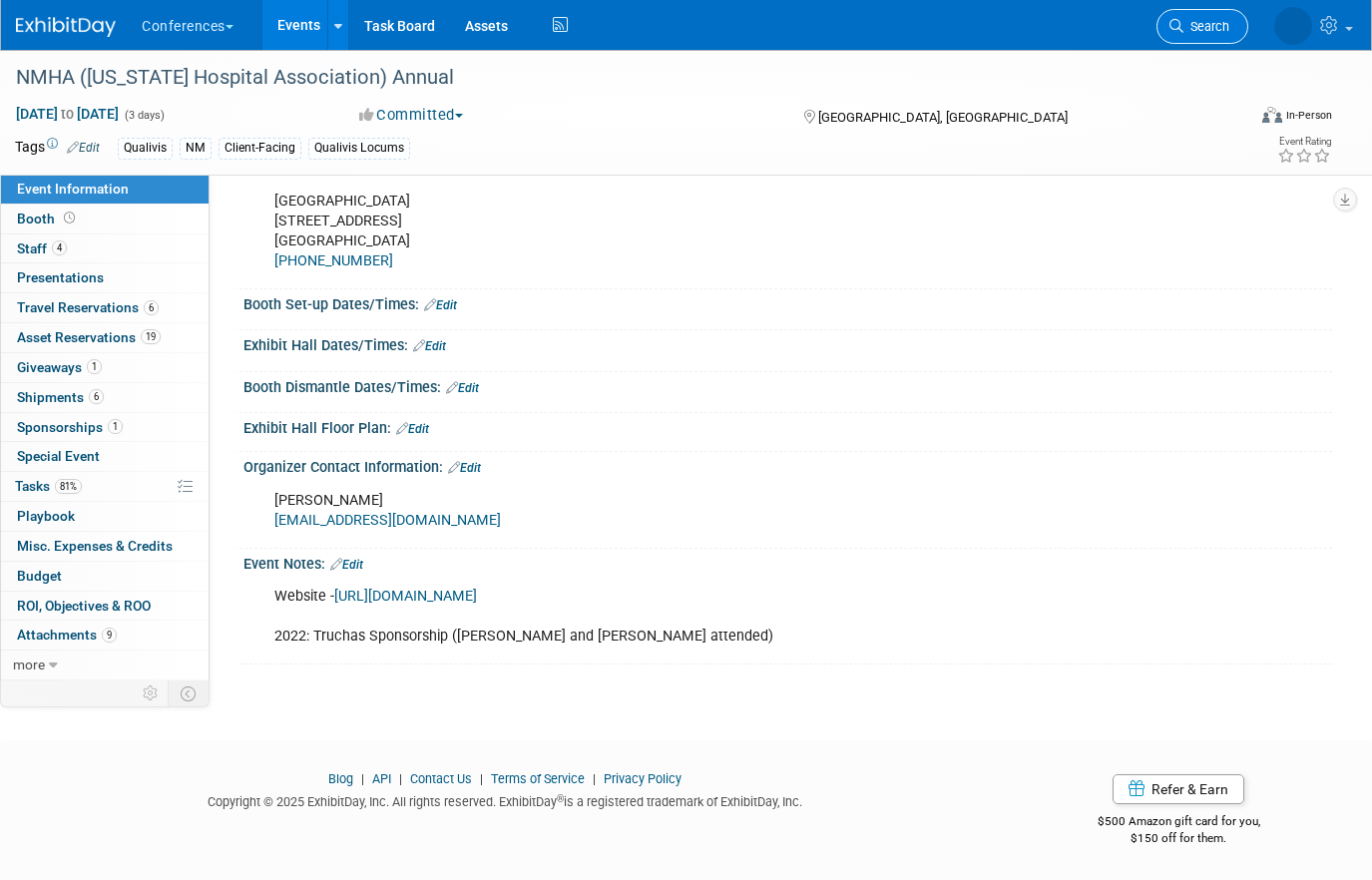 click on "Search" at bounding box center [1206, 26] 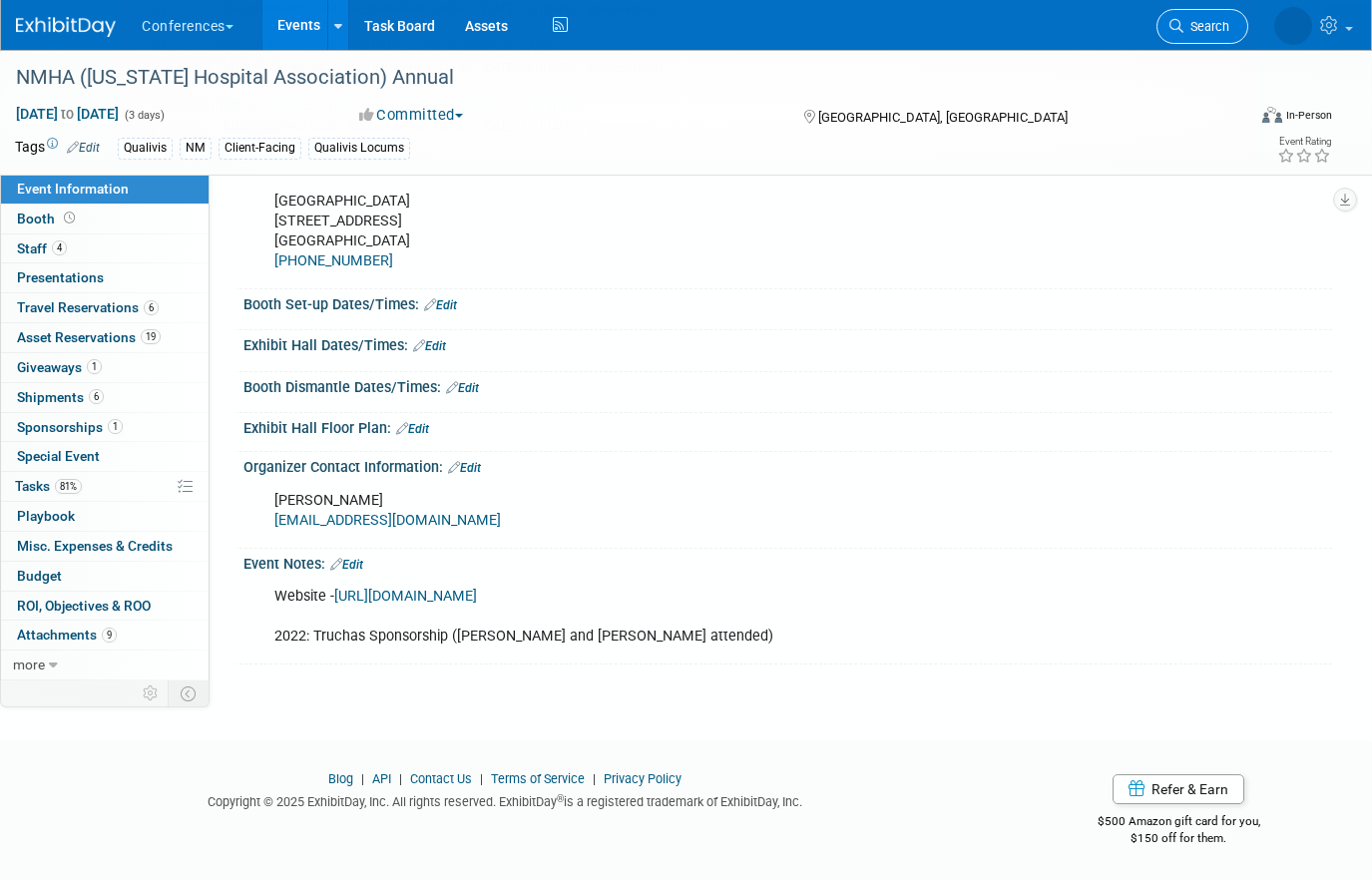 scroll, scrollTop: 0, scrollLeft: 0, axis: both 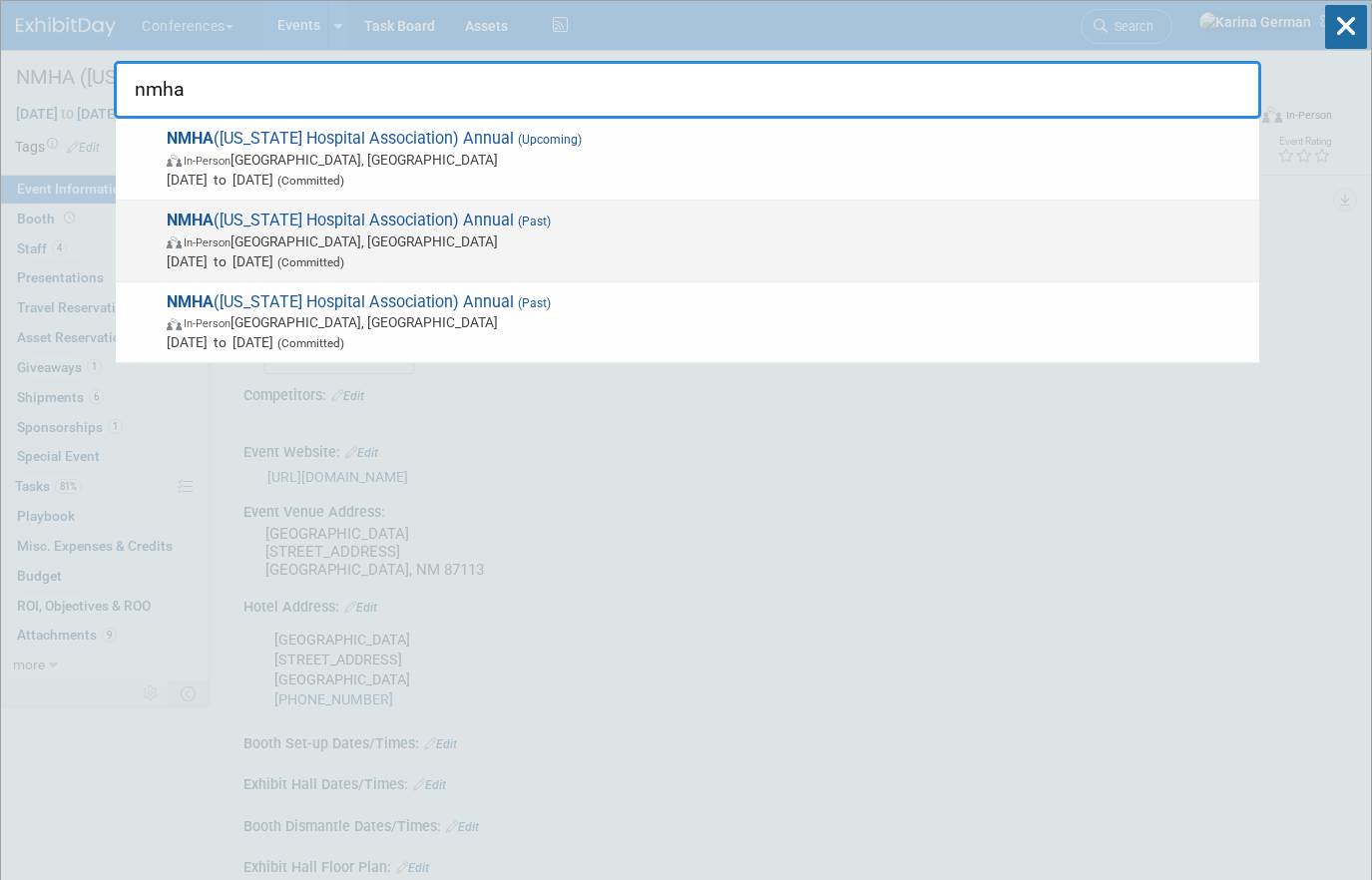 type on "nmha" 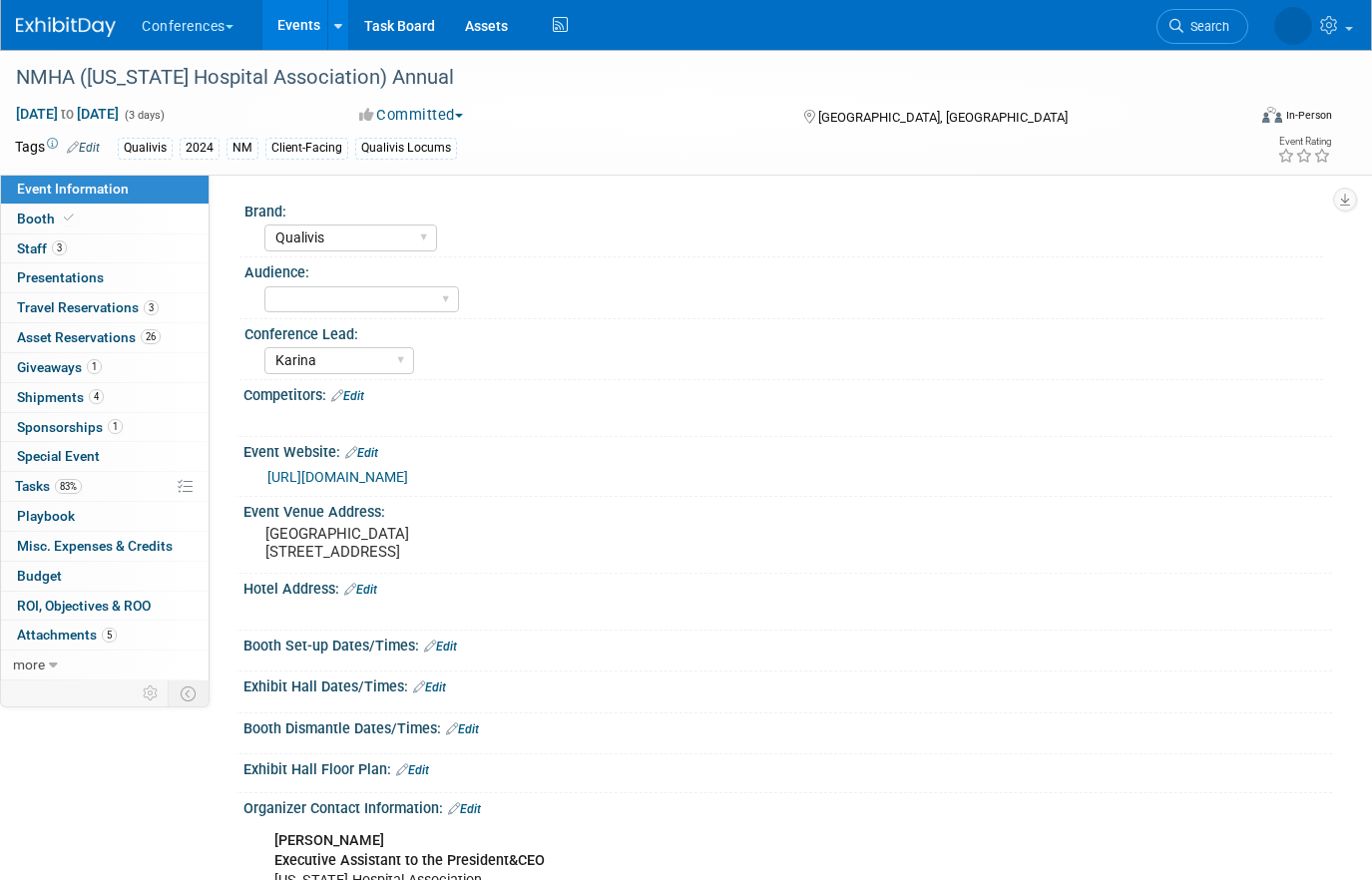 select on "Qualivis" 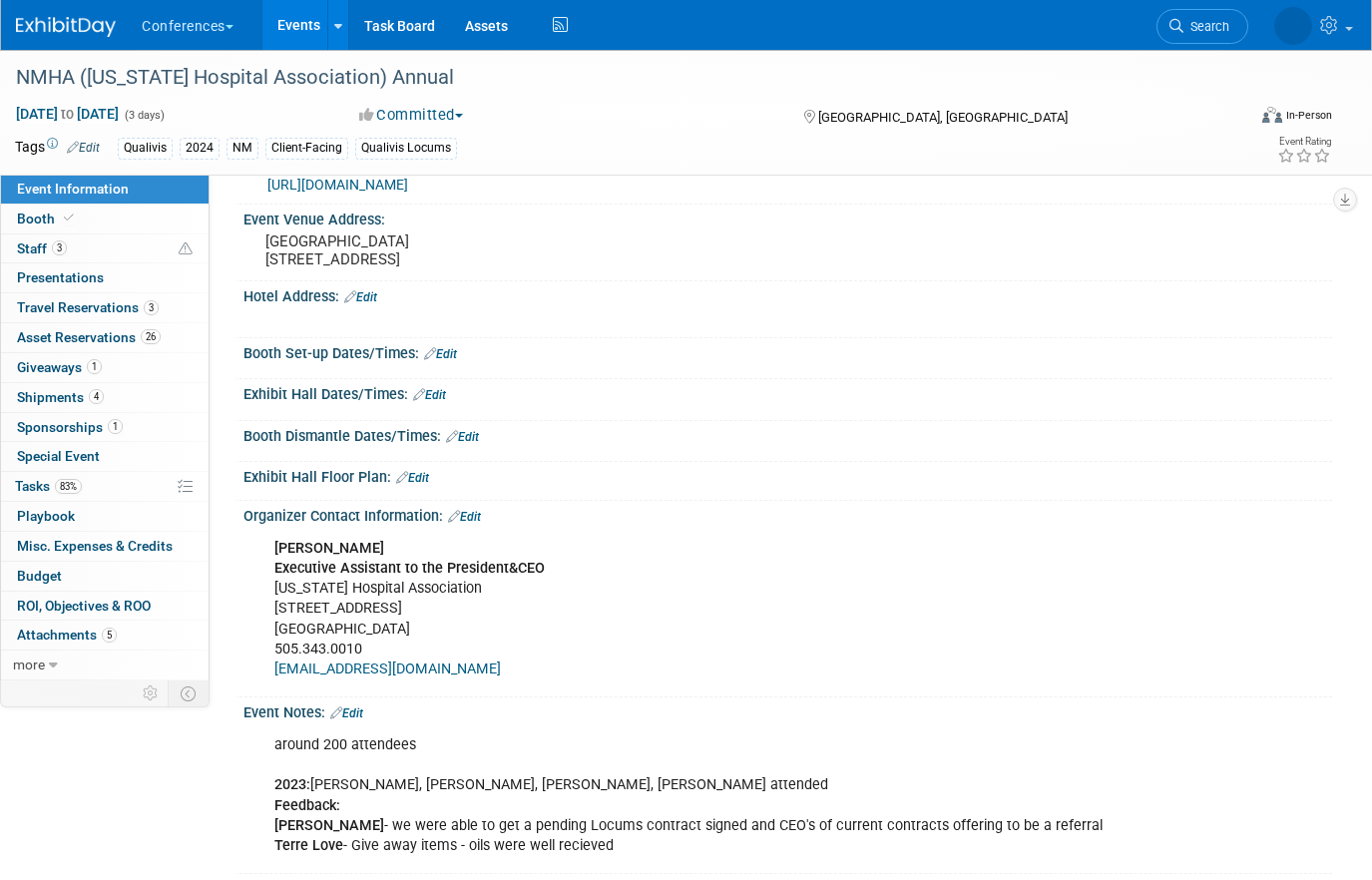 scroll, scrollTop: 0, scrollLeft: 0, axis: both 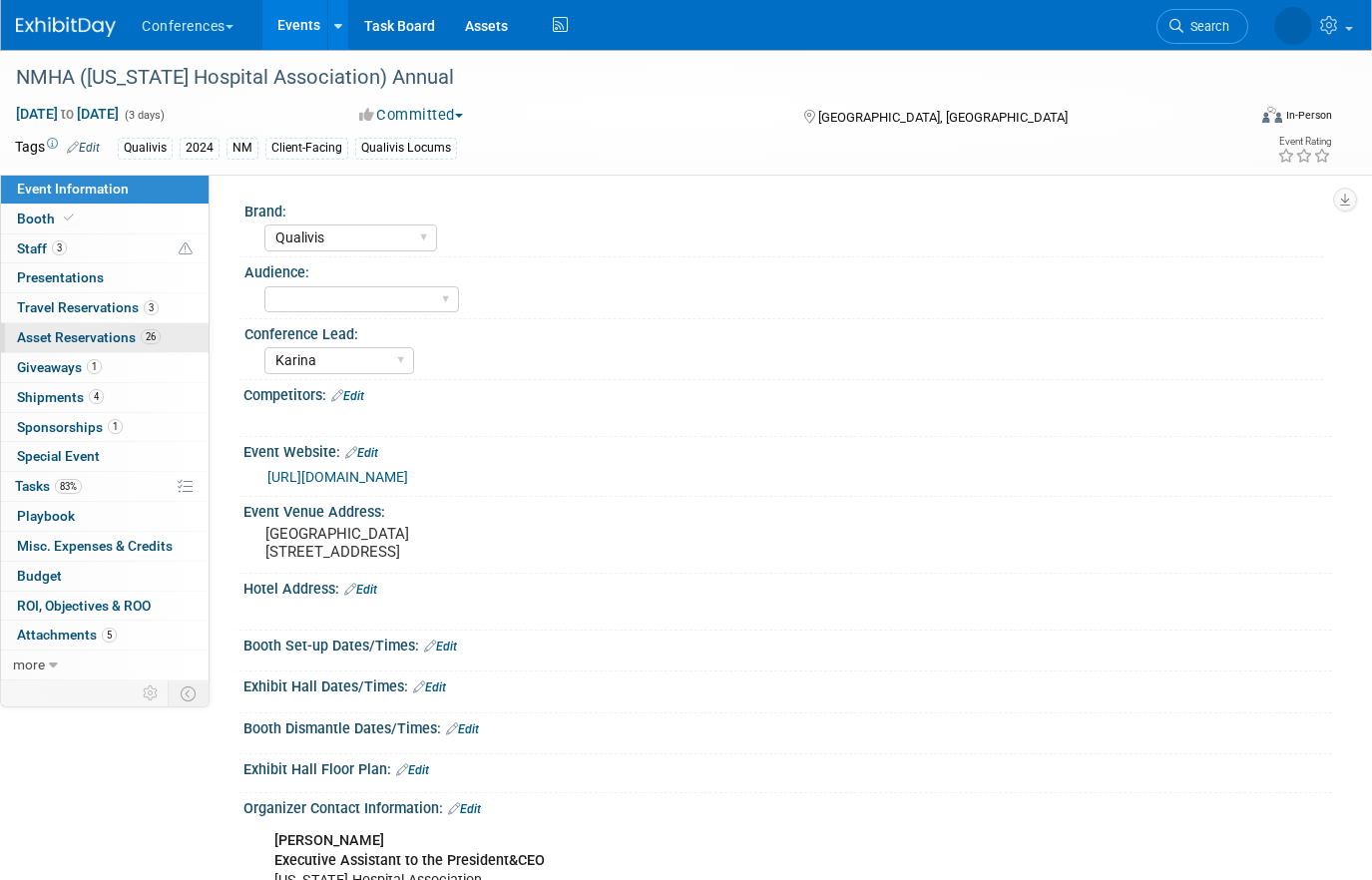 click on "Asset Reservations 26" at bounding box center (89, 337) 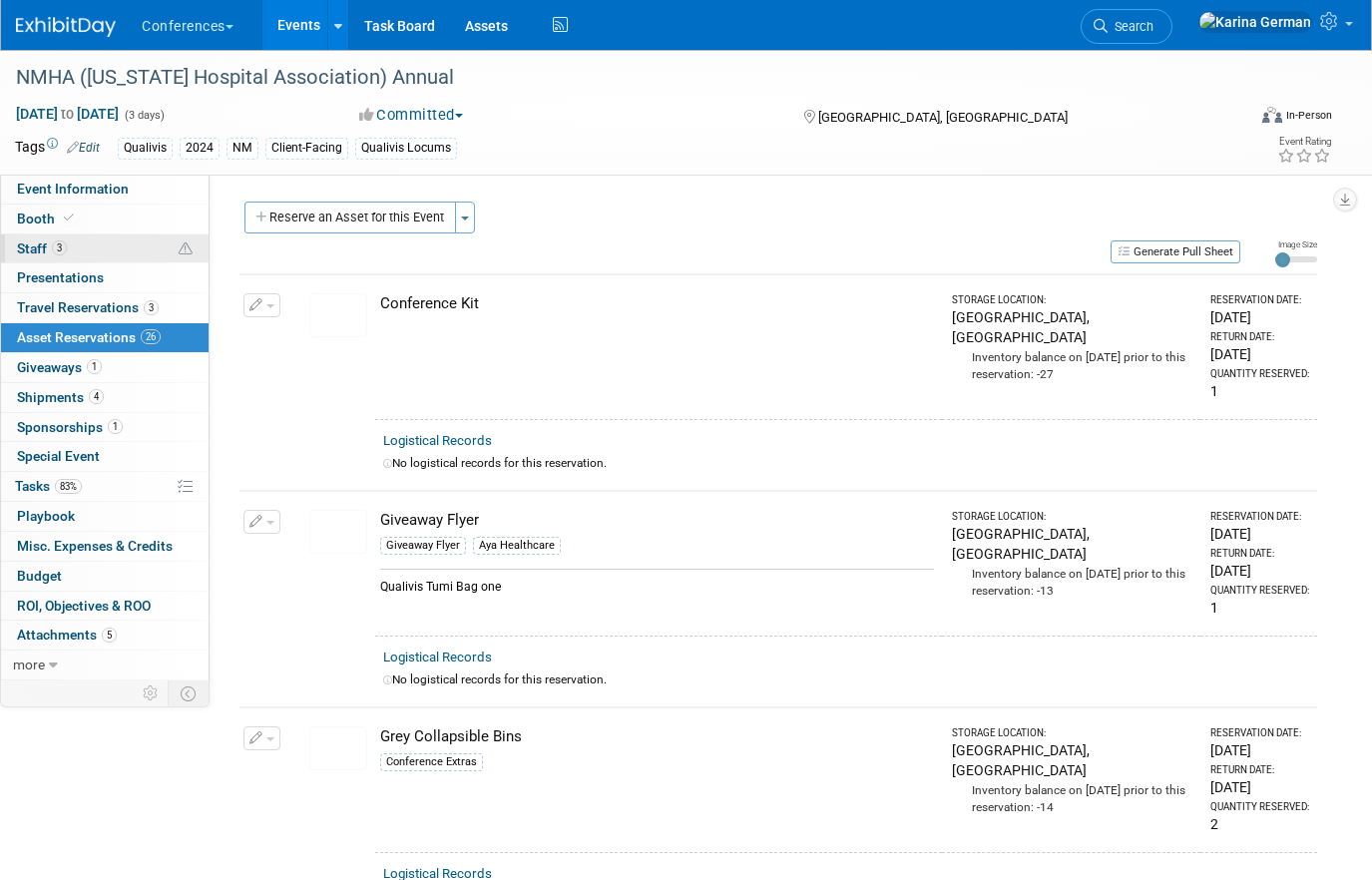 click on "3
Staff 3" at bounding box center (105, 248) 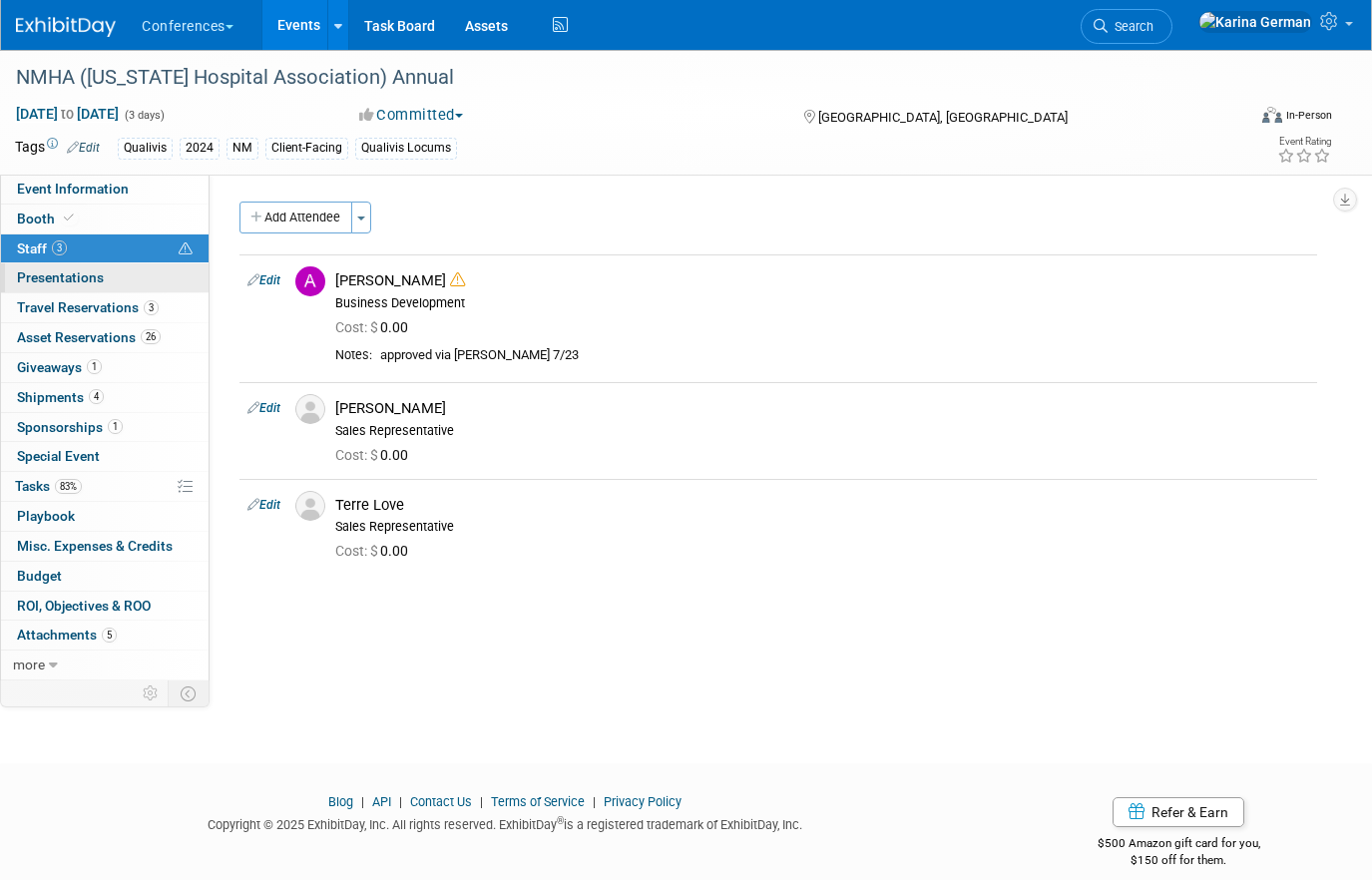 click on "0
Presentations 0" at bounding box center [105, 277] 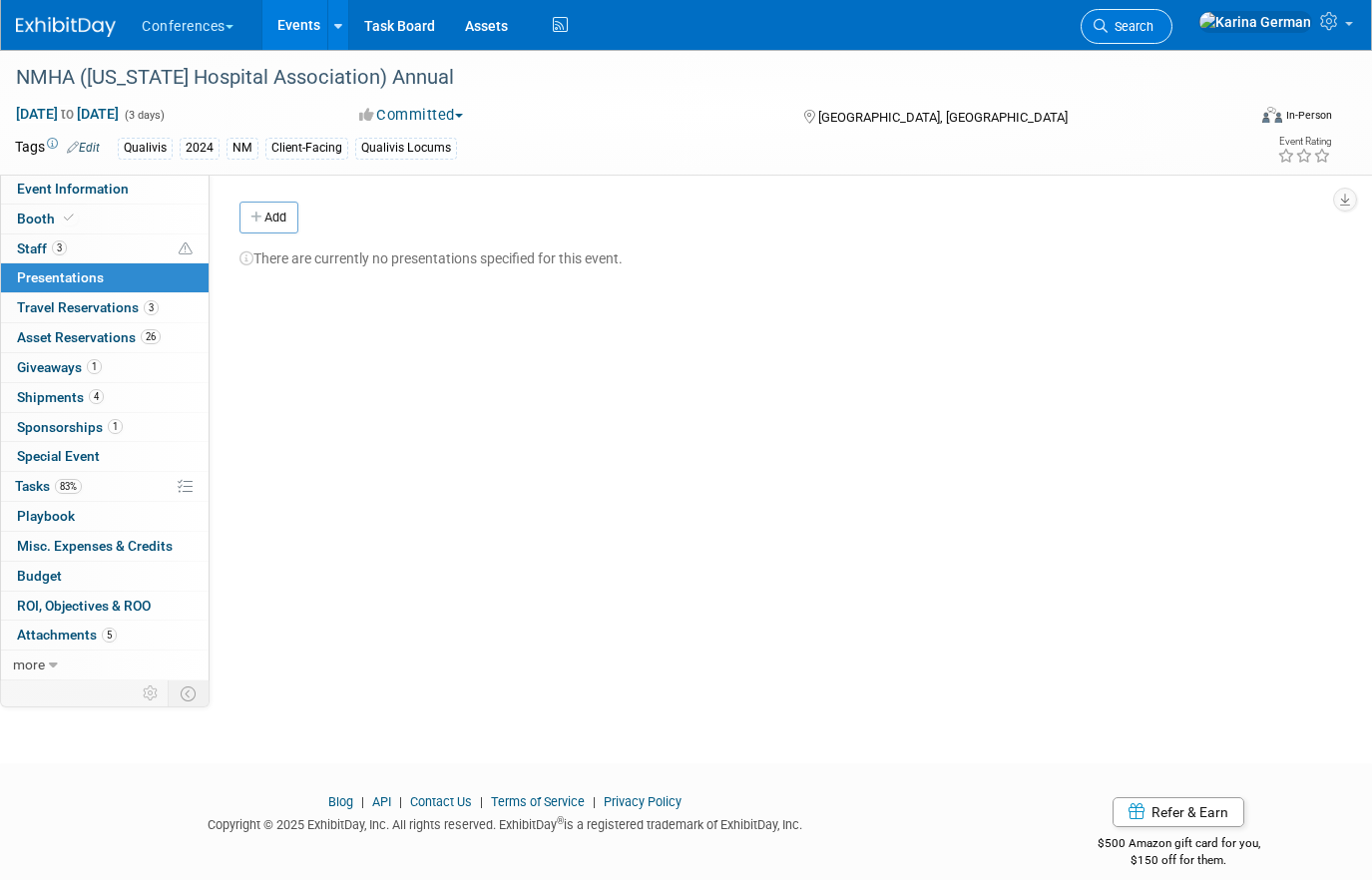 click on "Search" at bounding box center [1131, 26] 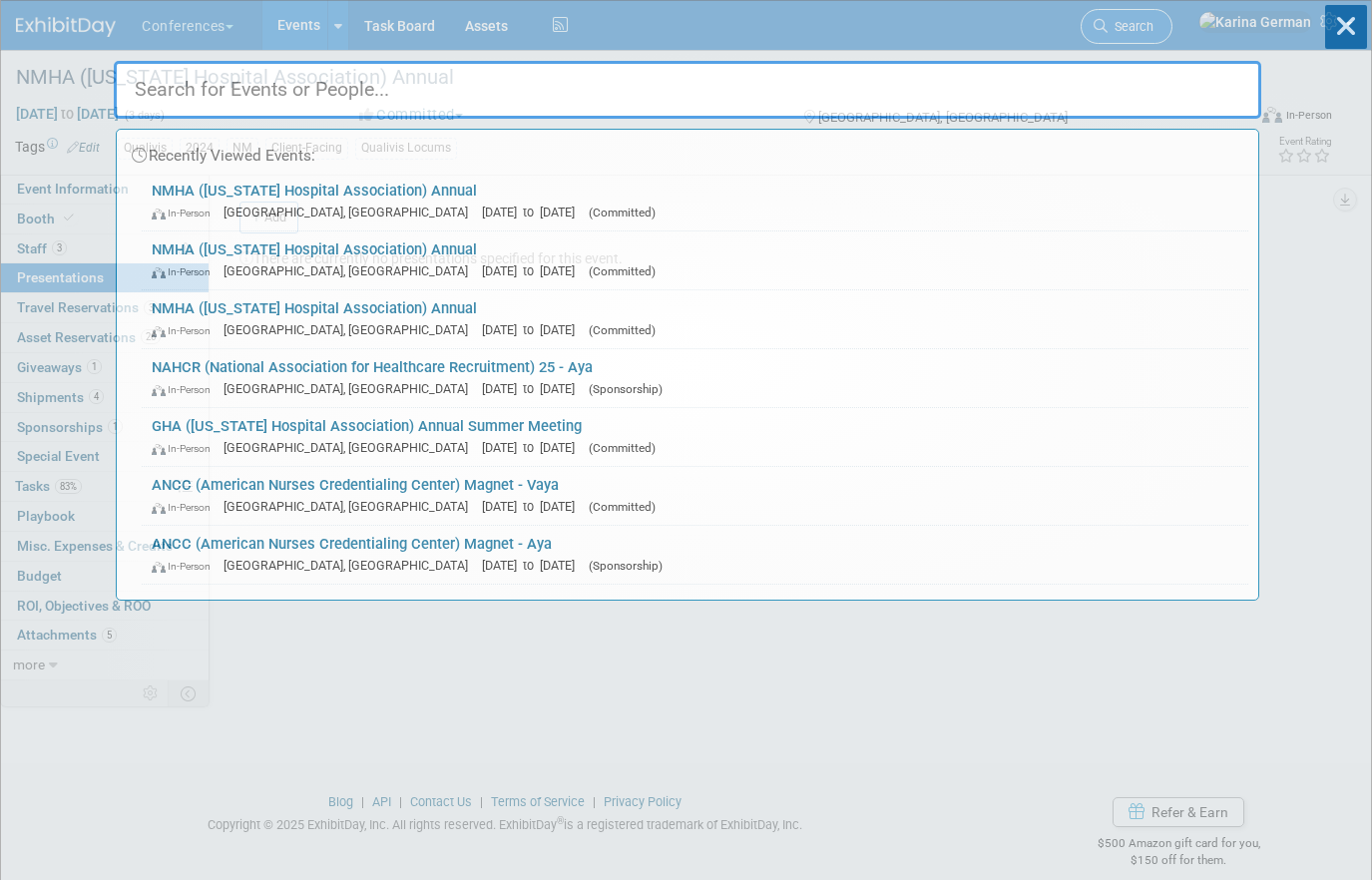 type on "m" 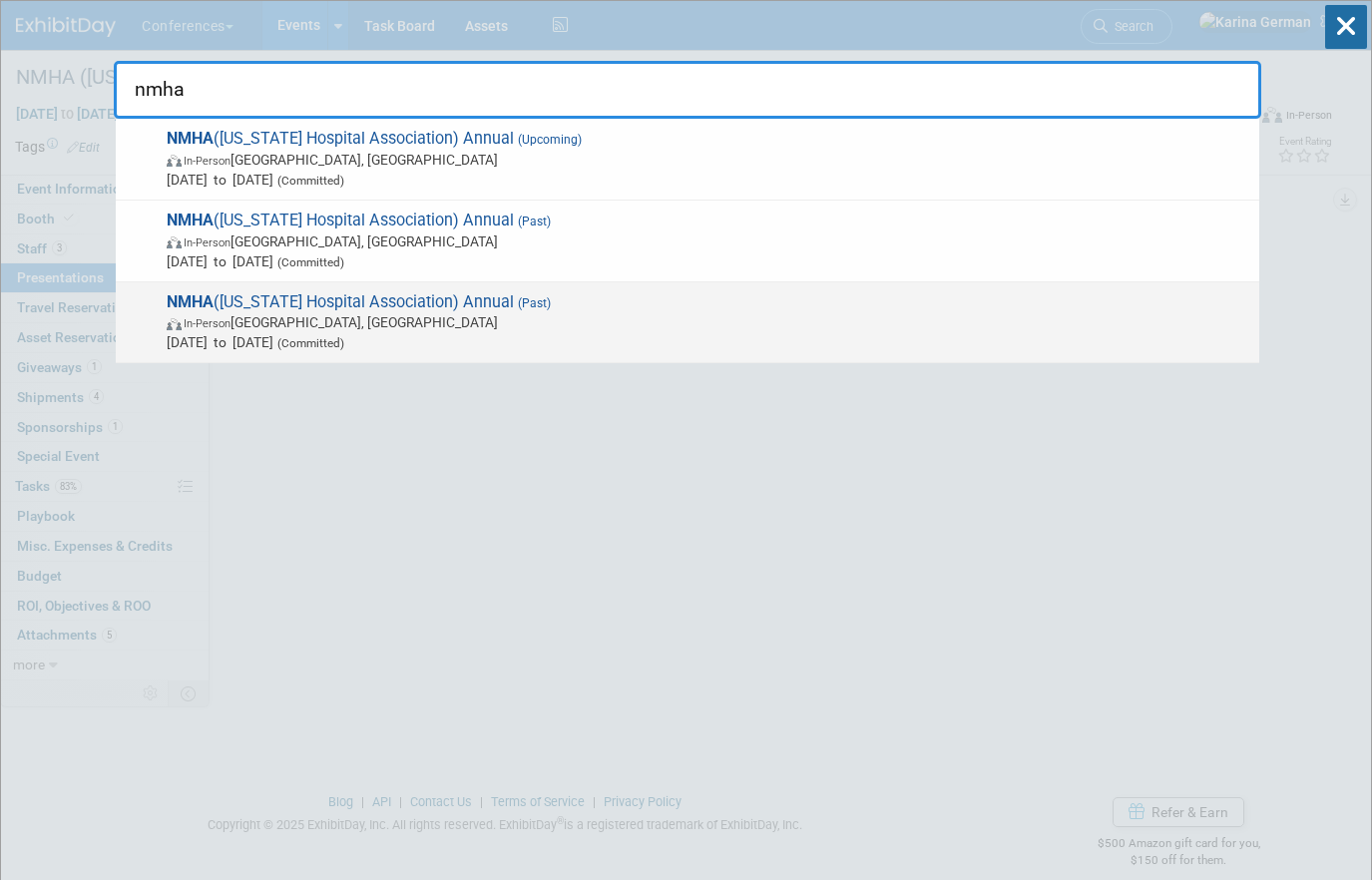 type on "nmha" 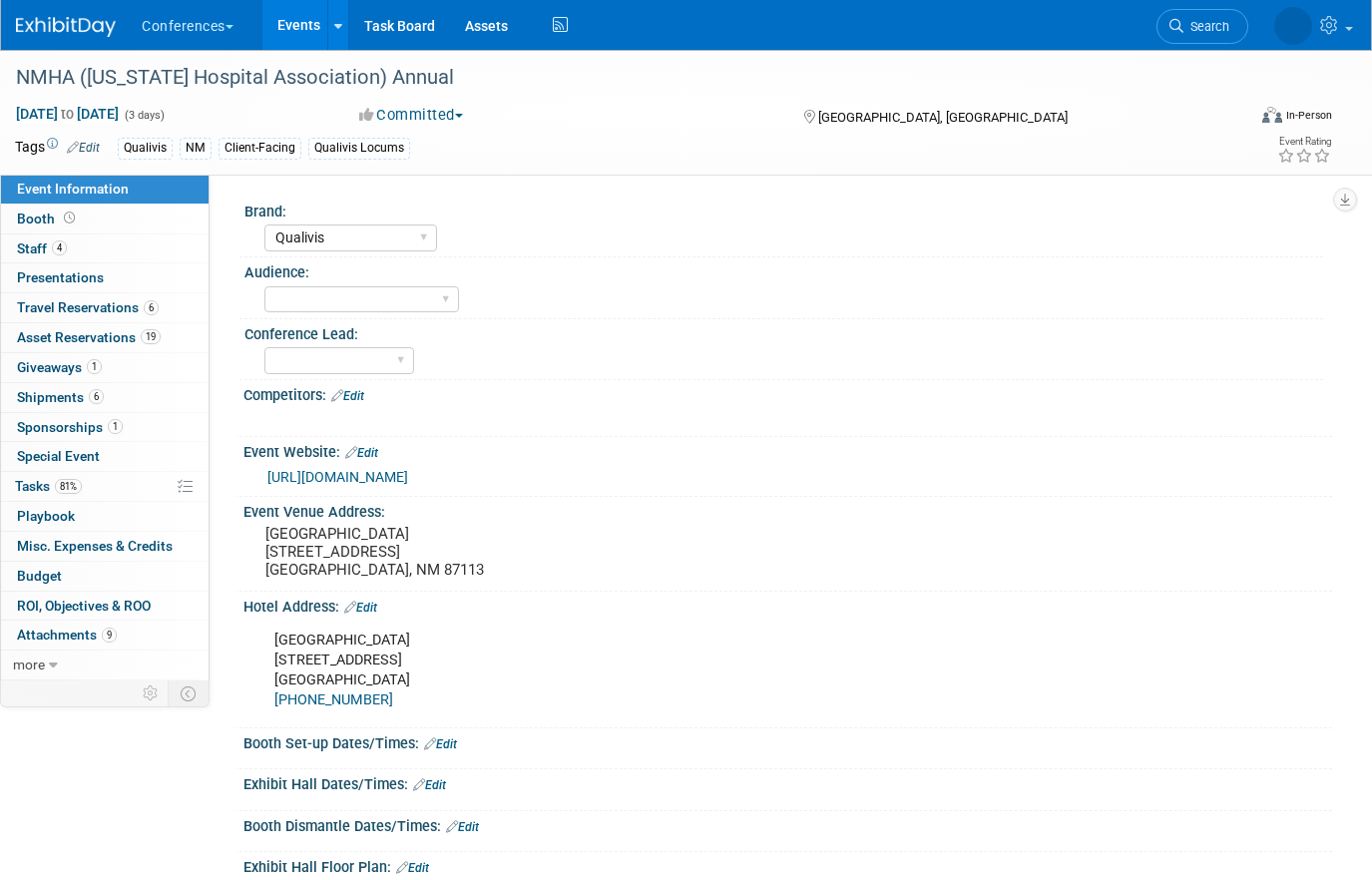 select on "Qualivis" 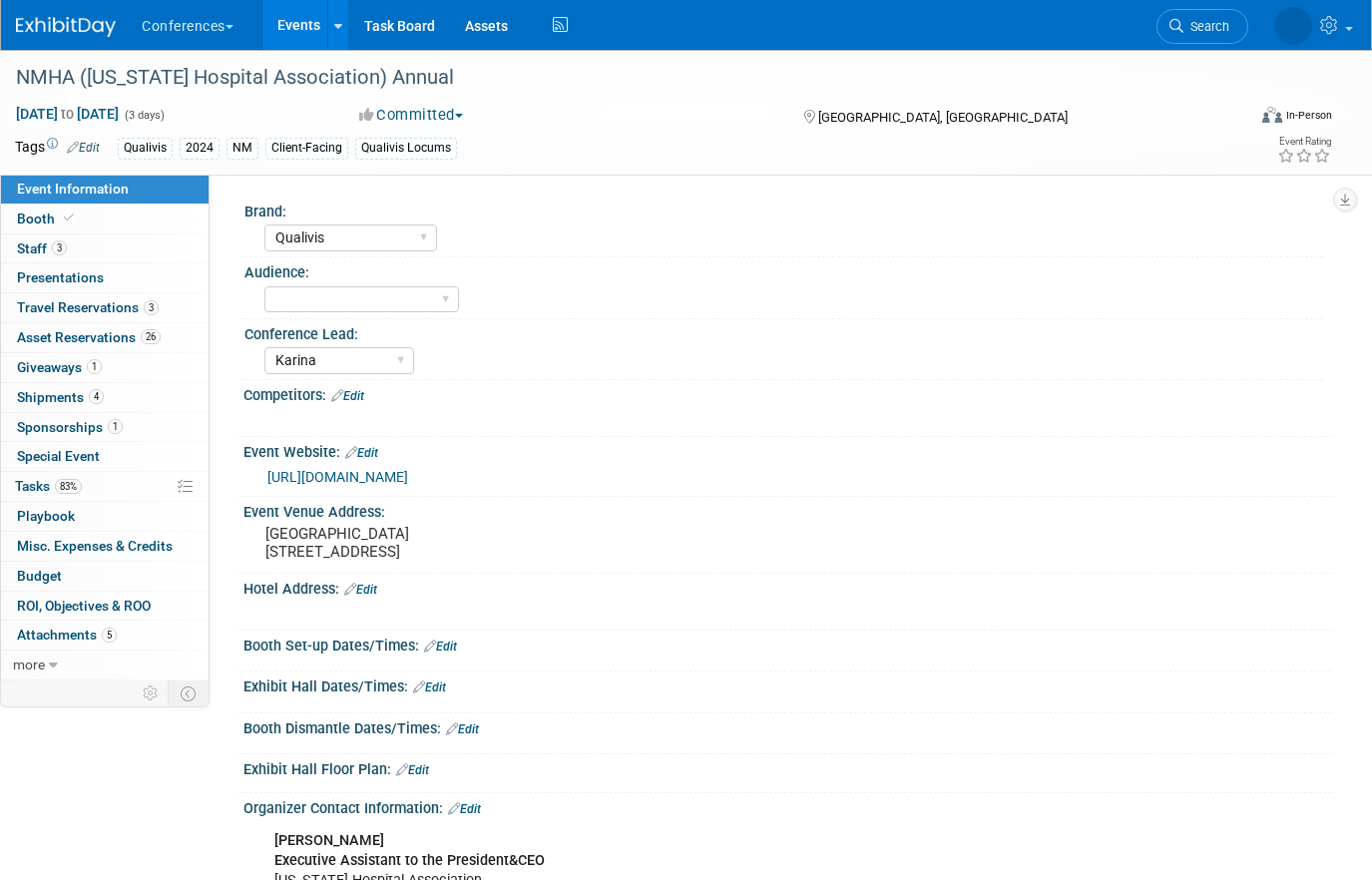select on "Qualivis" 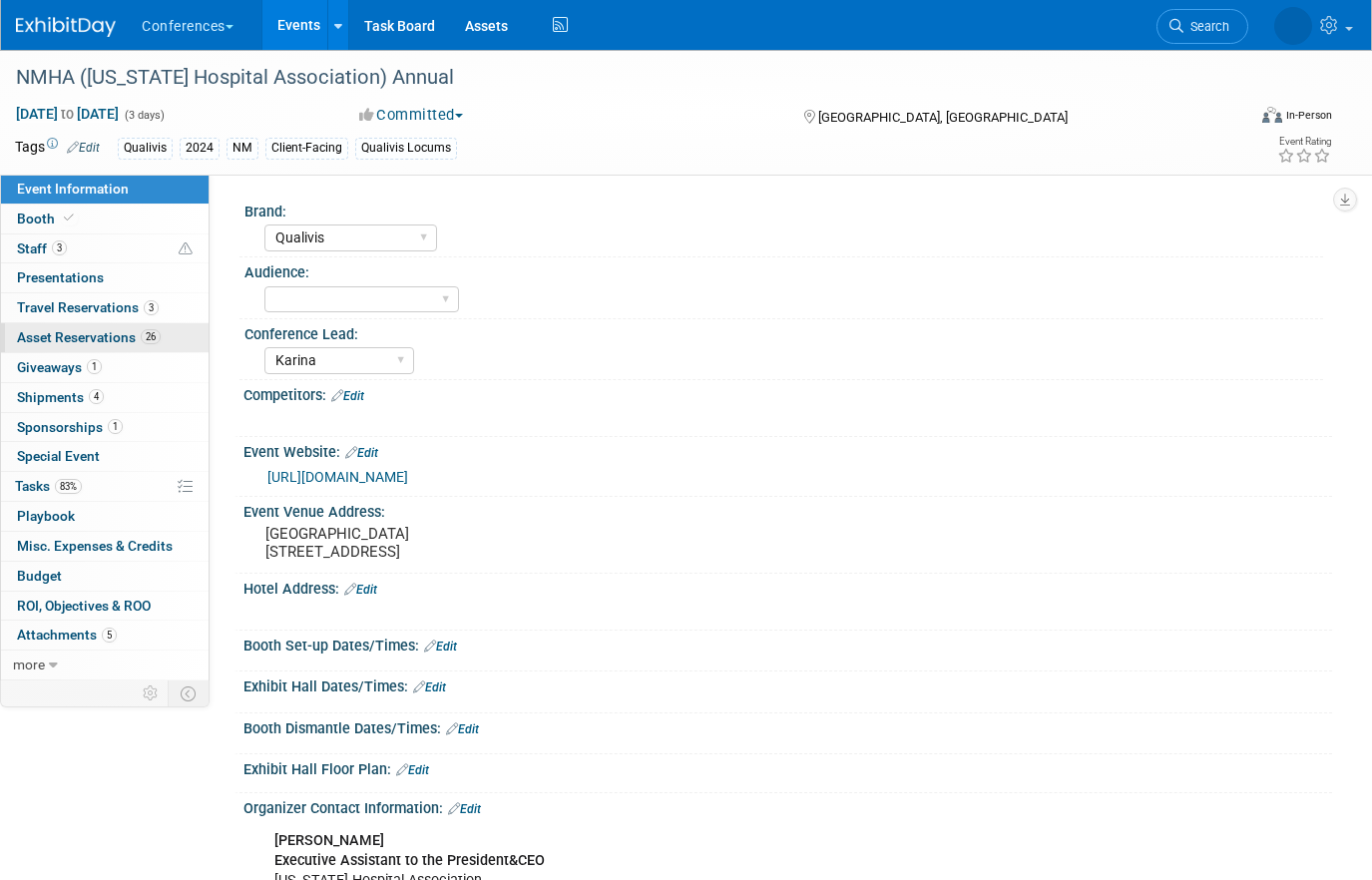 click on "Asset Reservations 26" at bounding box center [89, 337] 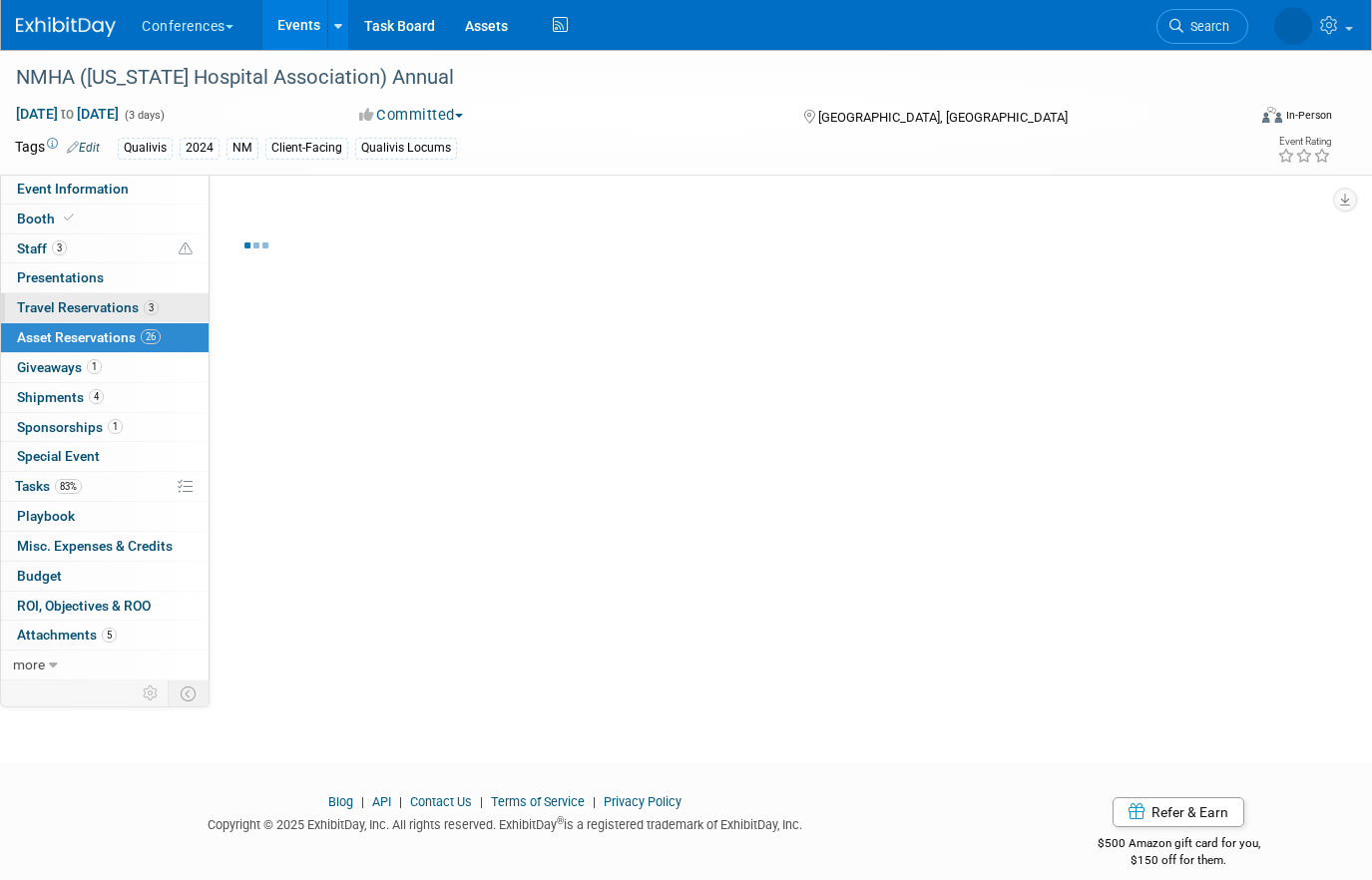 click on "3
Travel Reservations 3" at bounding box center (105, 307) 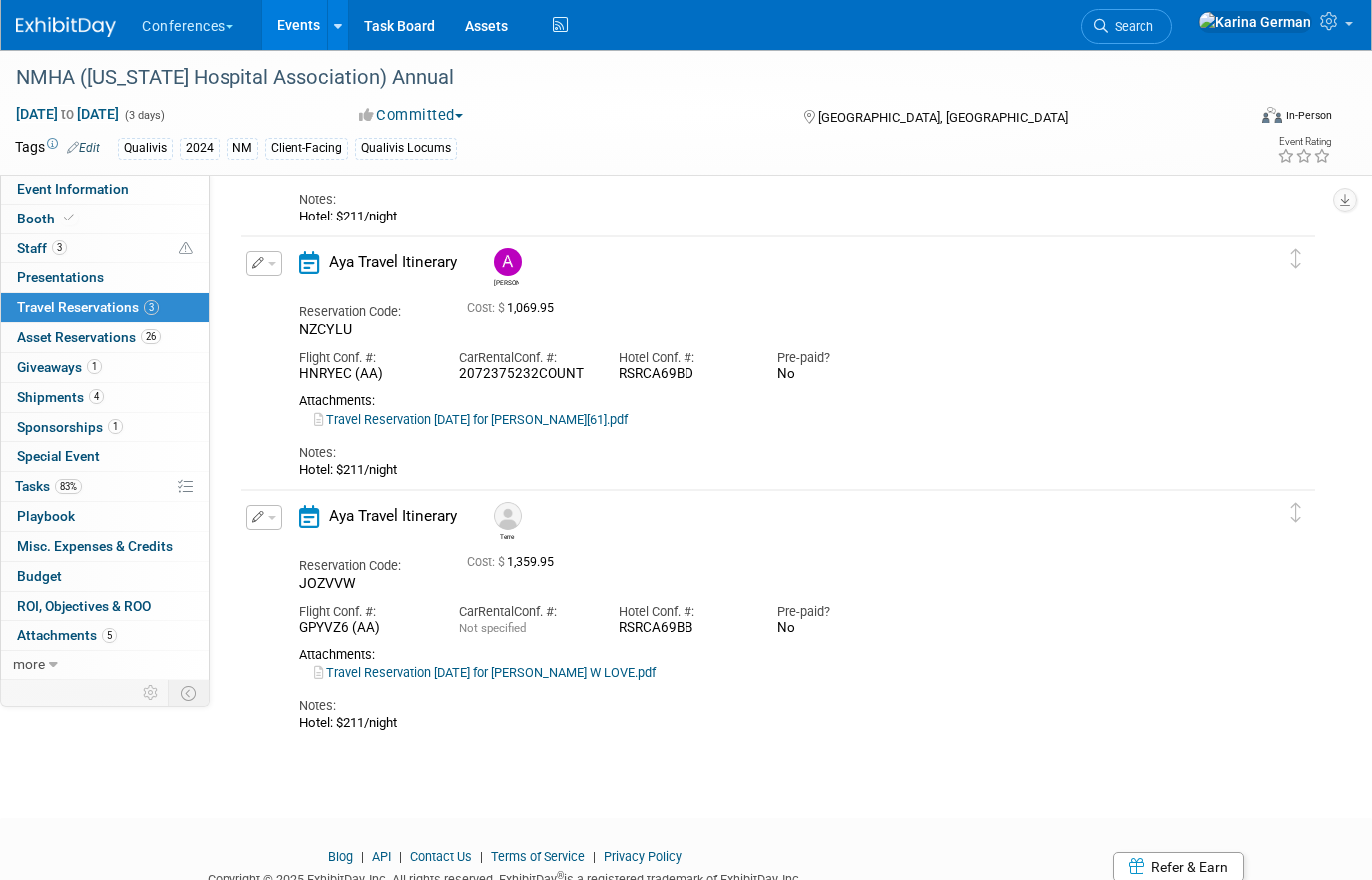 scroll, scrollTop: 274, scrollLeft: 0, axis: vertical 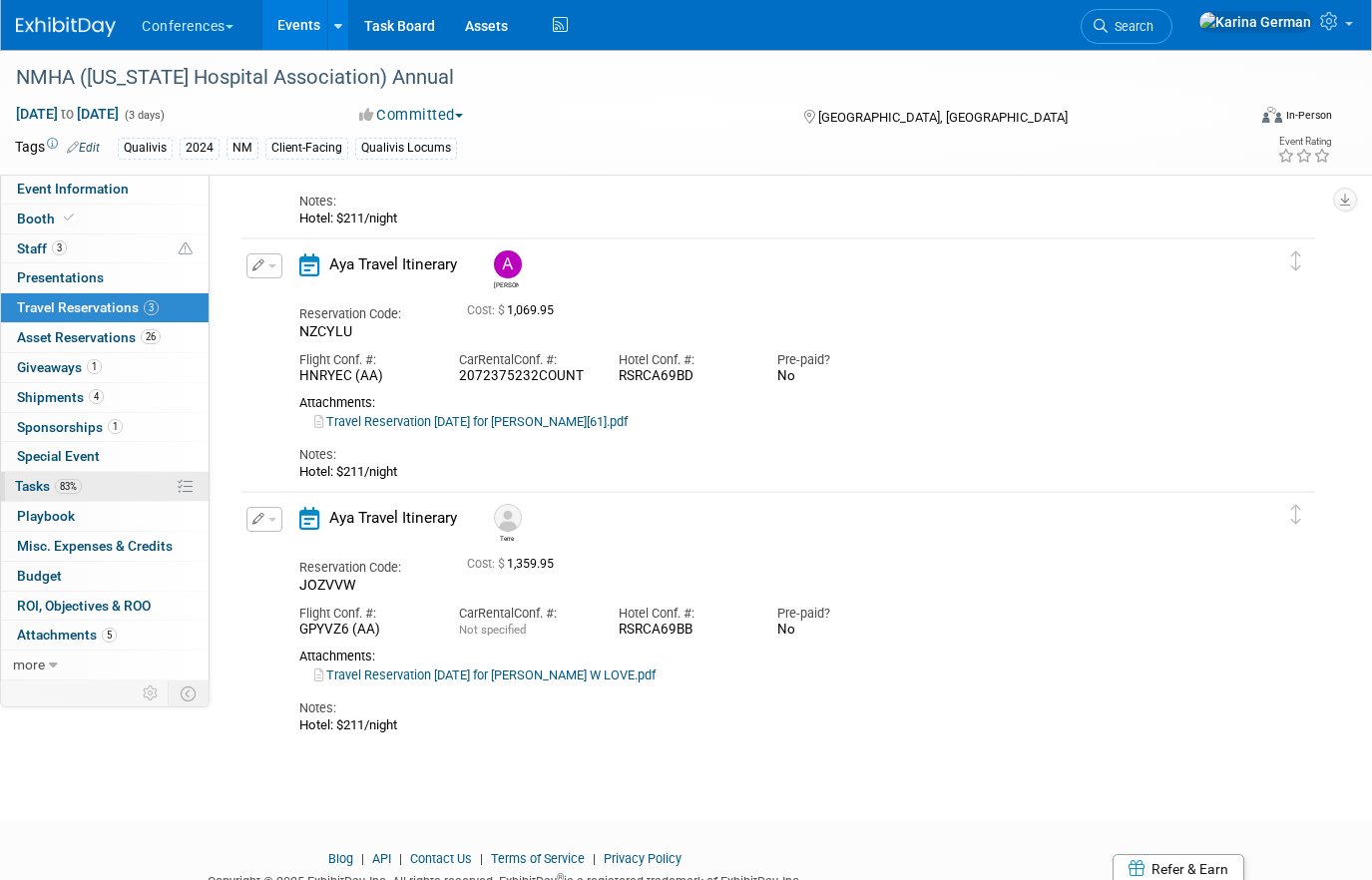 click on "83%
Tasks 83%" at bounding box center (105, 486) 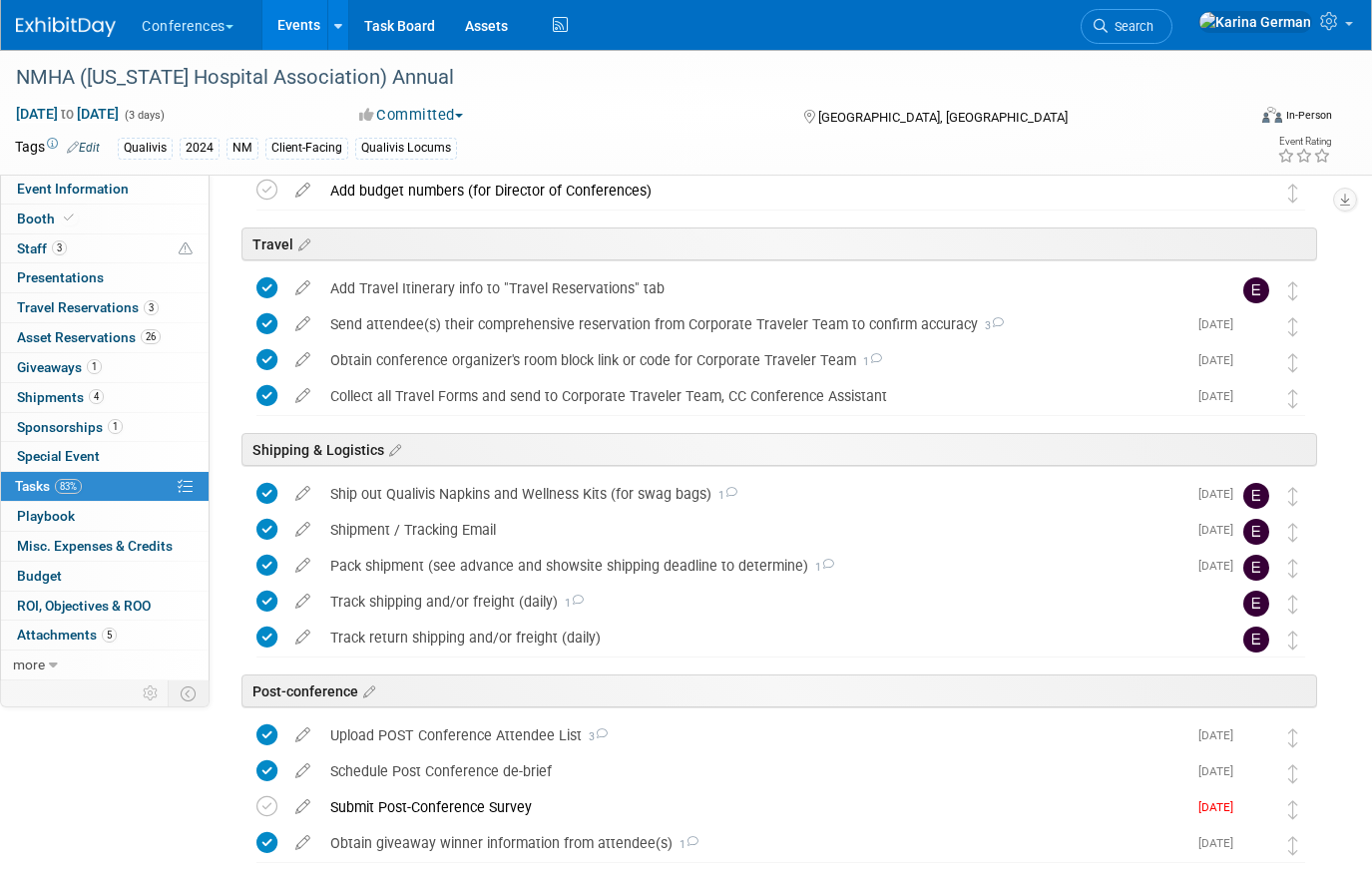 scroll, scrollTop: 854, scrollLeft: 0, axis: vertical 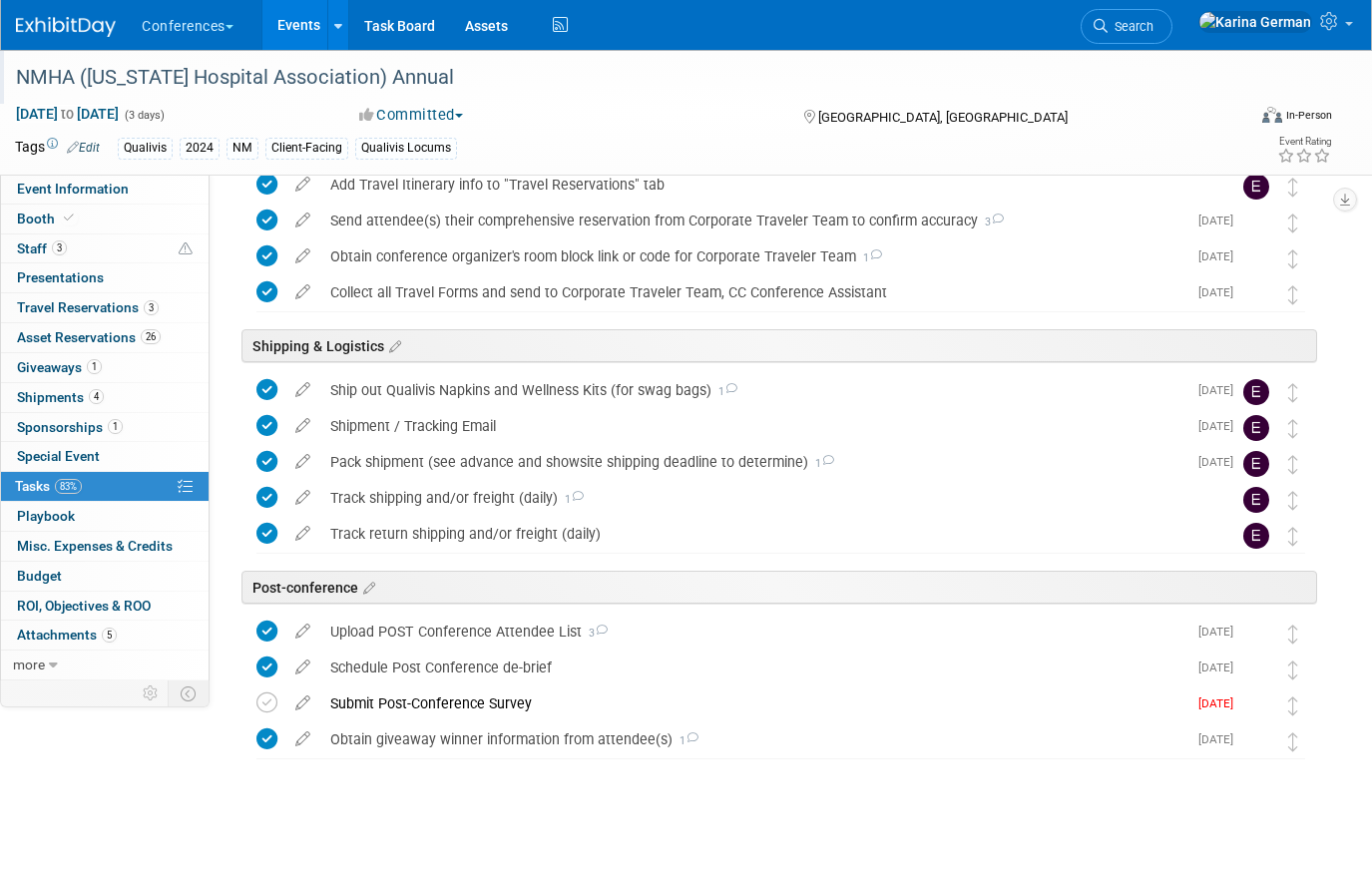 click on "NMHA (New Mexico Hospital Association) Annual" at bounding box center (615, 78) 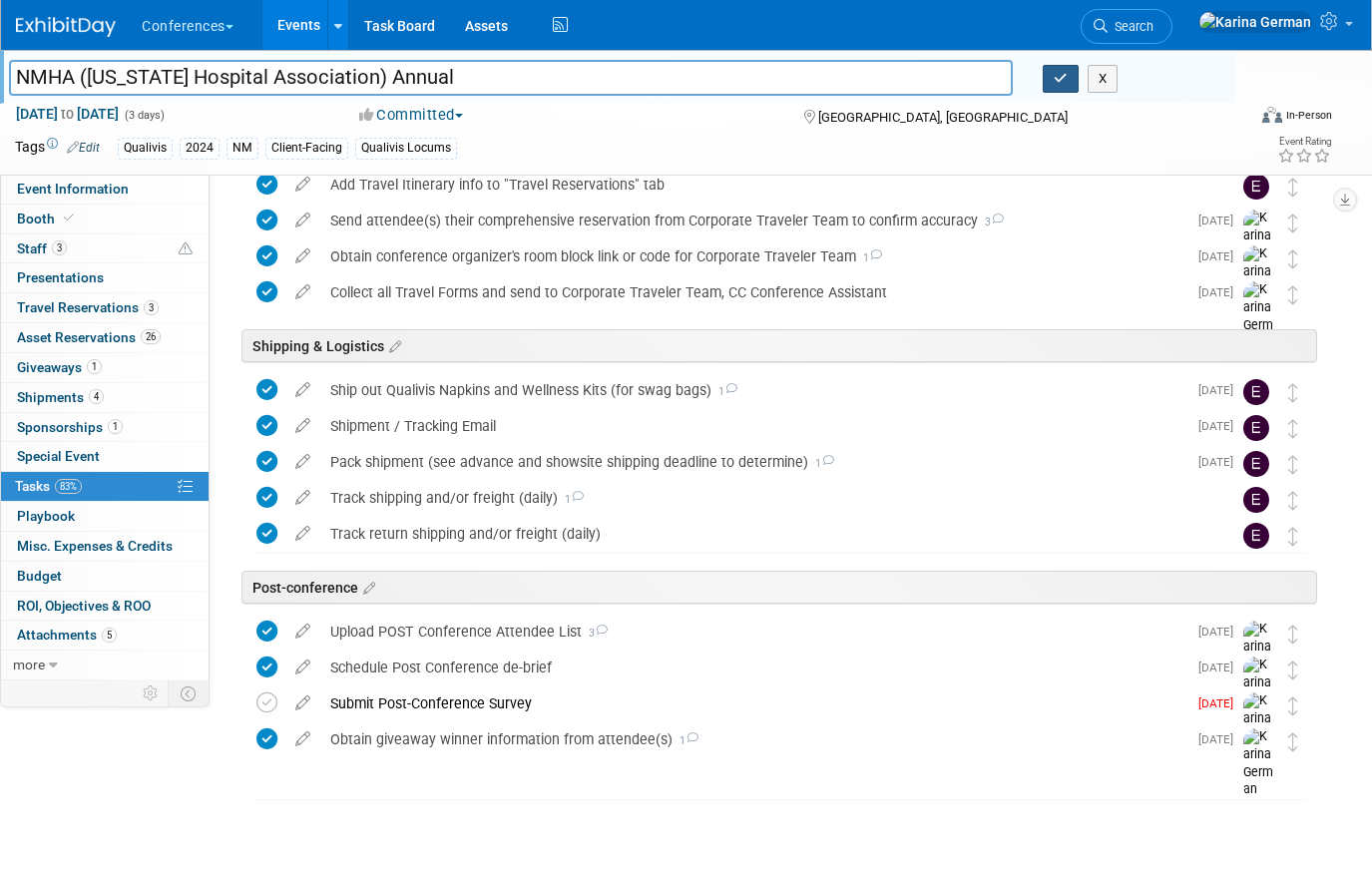 click at bounding box center (1061, 78) 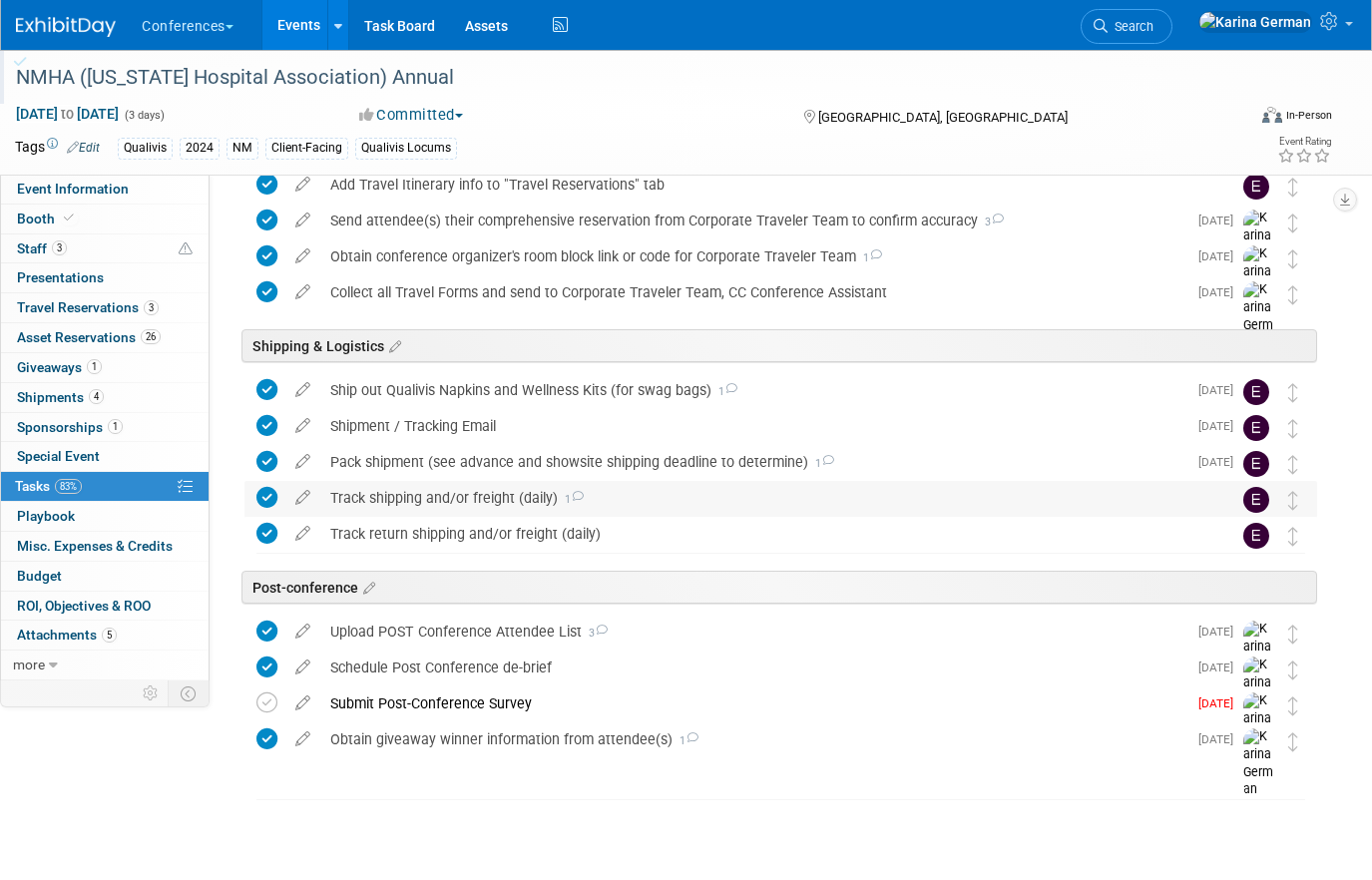 scroll, scrollTop: 0, scrollLeft: 0, axis: both 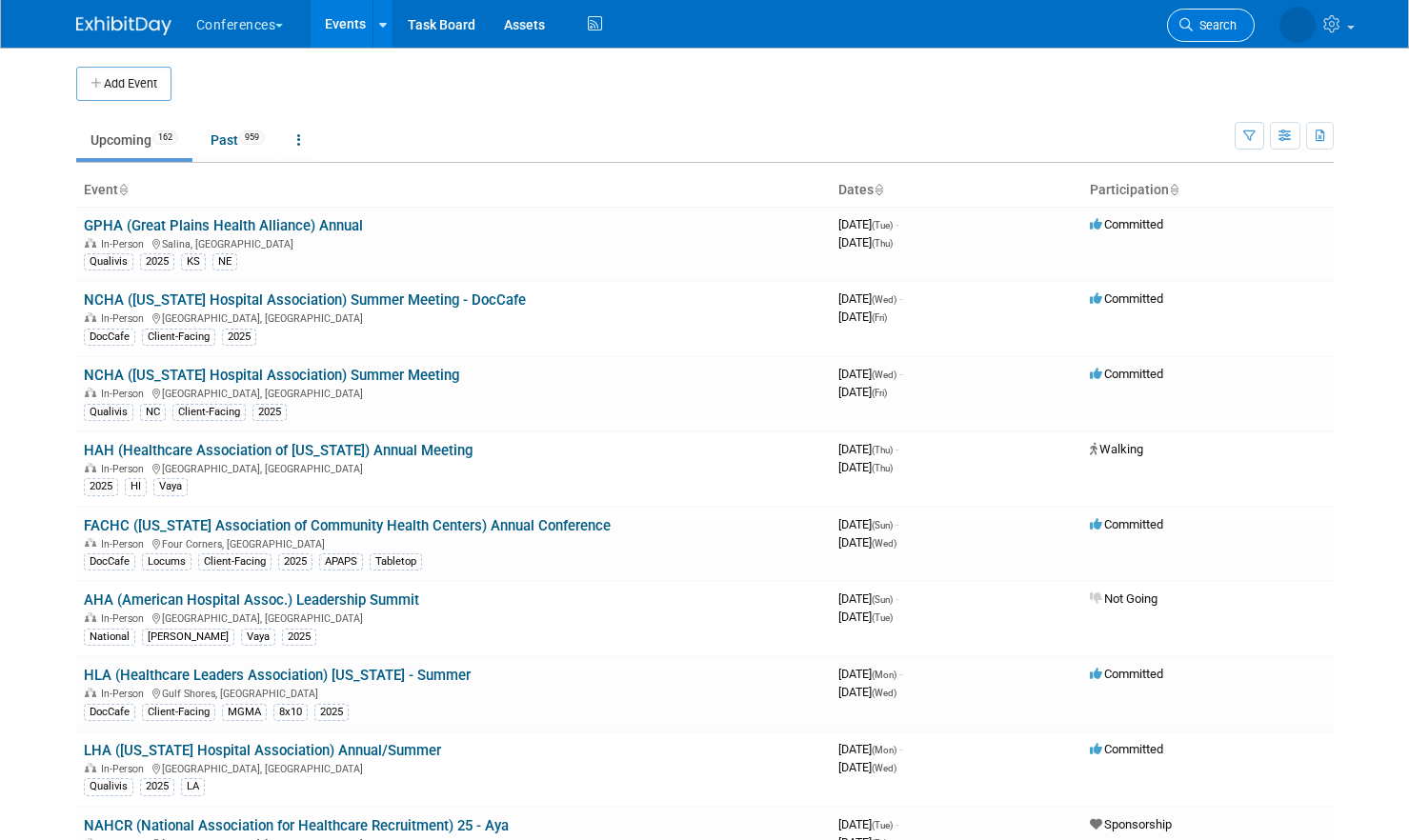 click on "Search" at bounding box center [1211, 25] 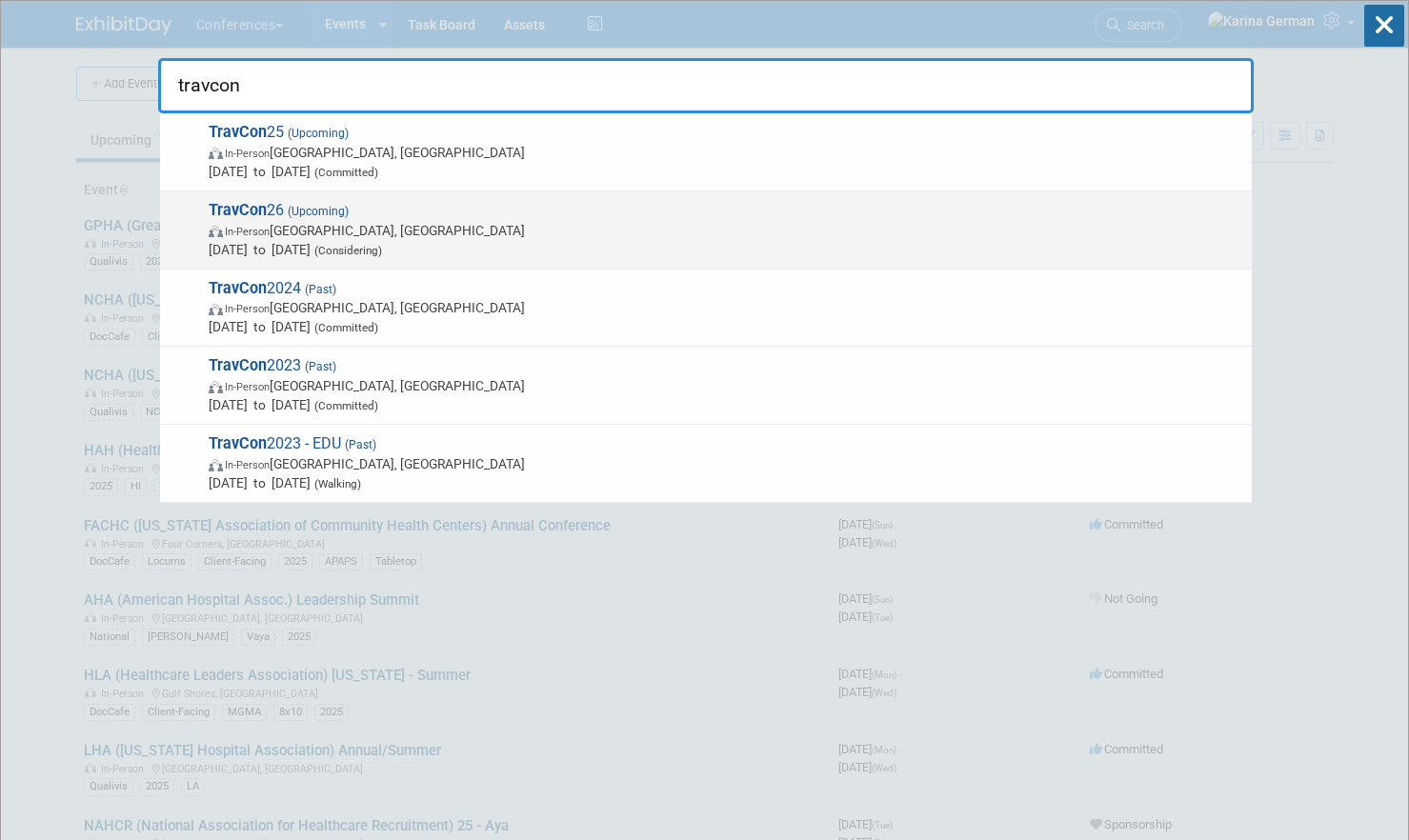 type on "travcon" 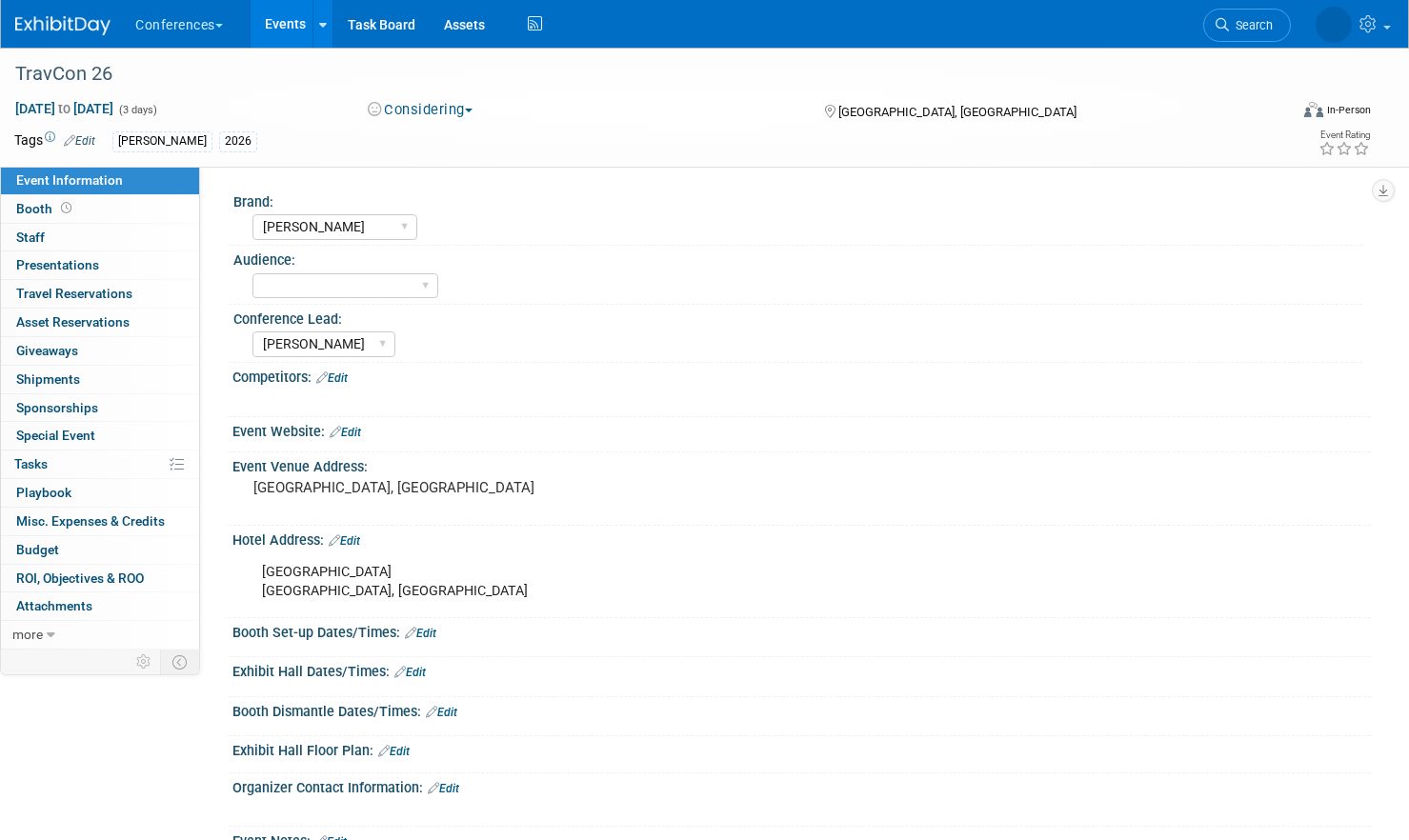 select on "[PERSON_NAME]" 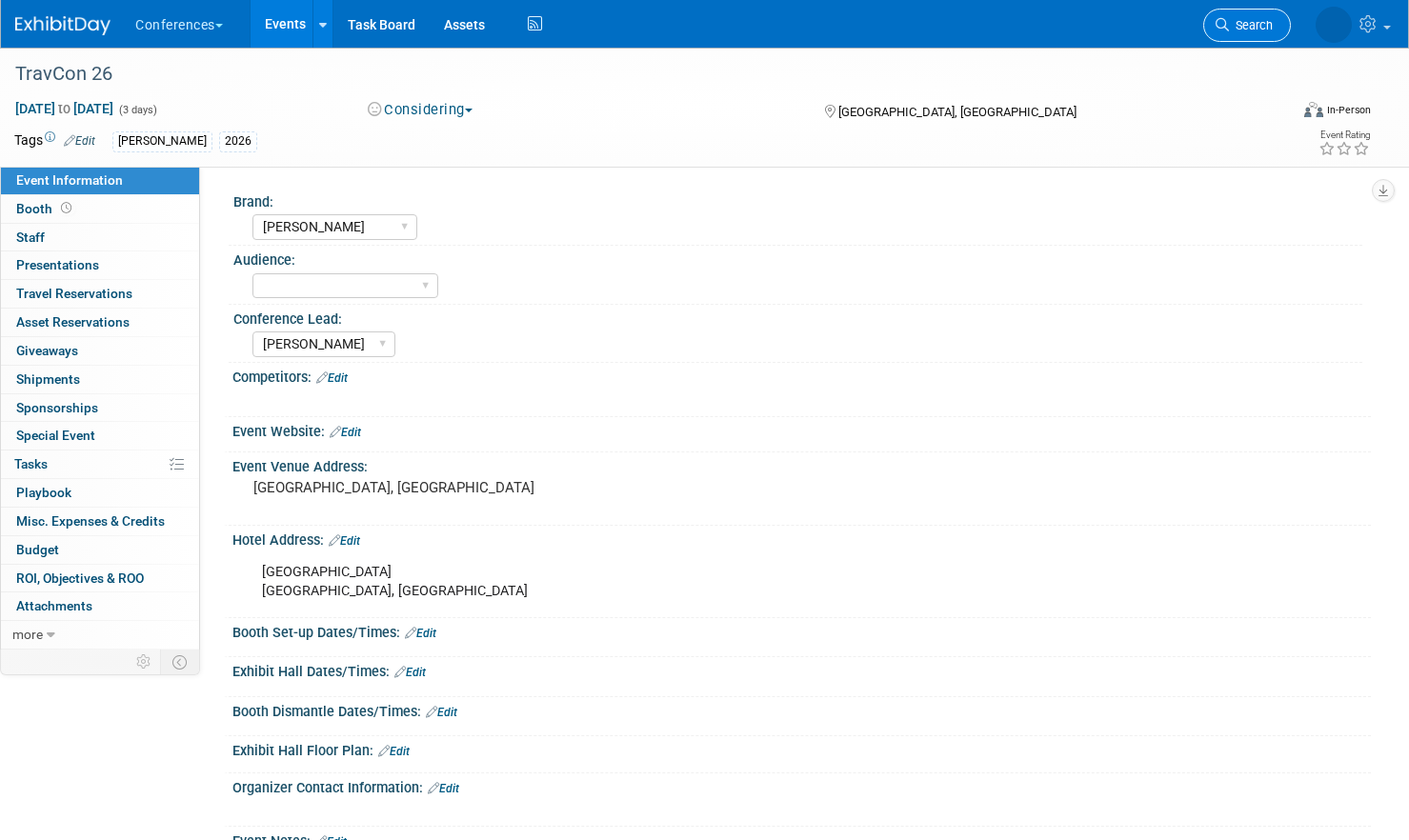 click on "Search" at bounding box center [1247, 25] 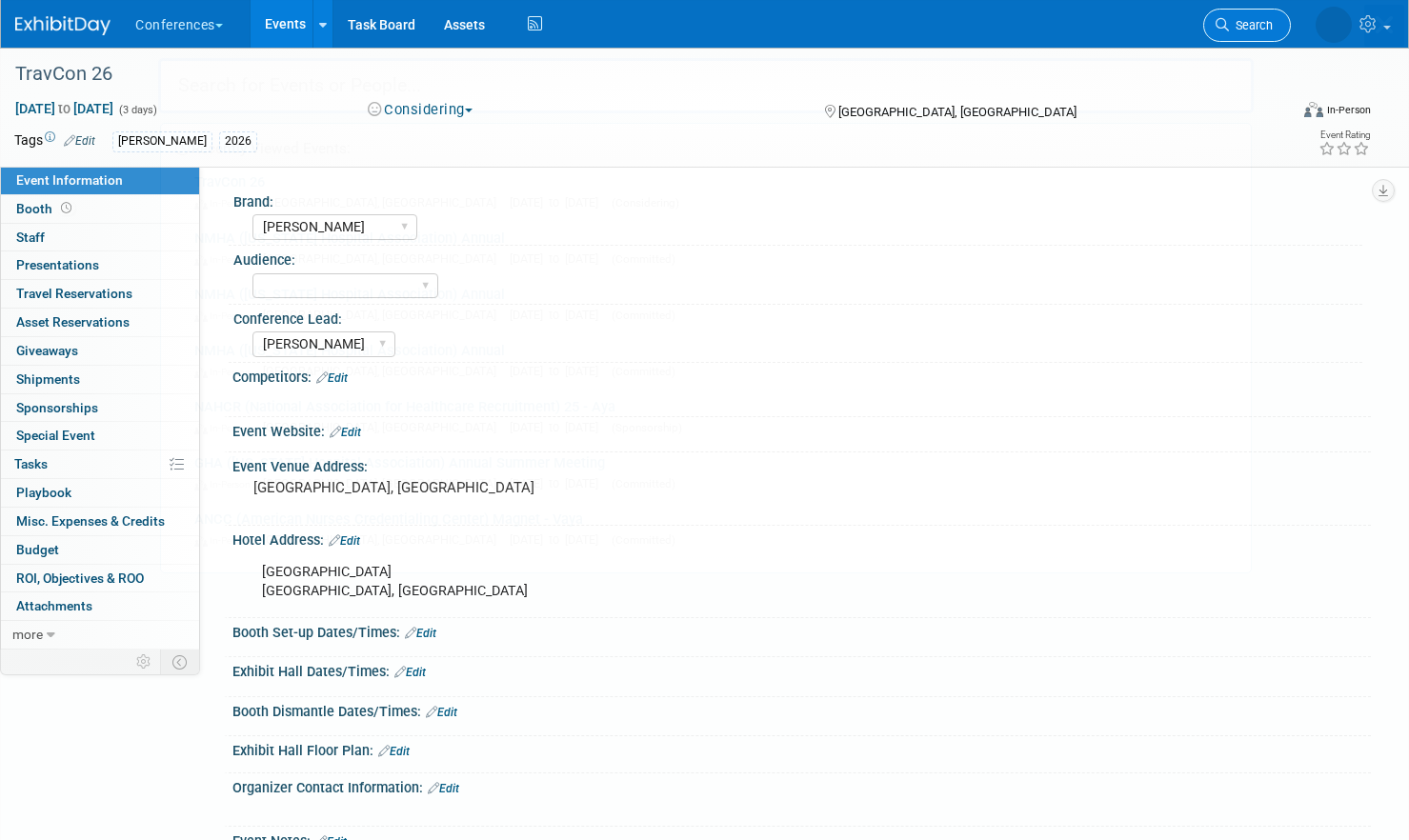 scroll, scrollTop: 0, scrollLeft: 0, axis: both 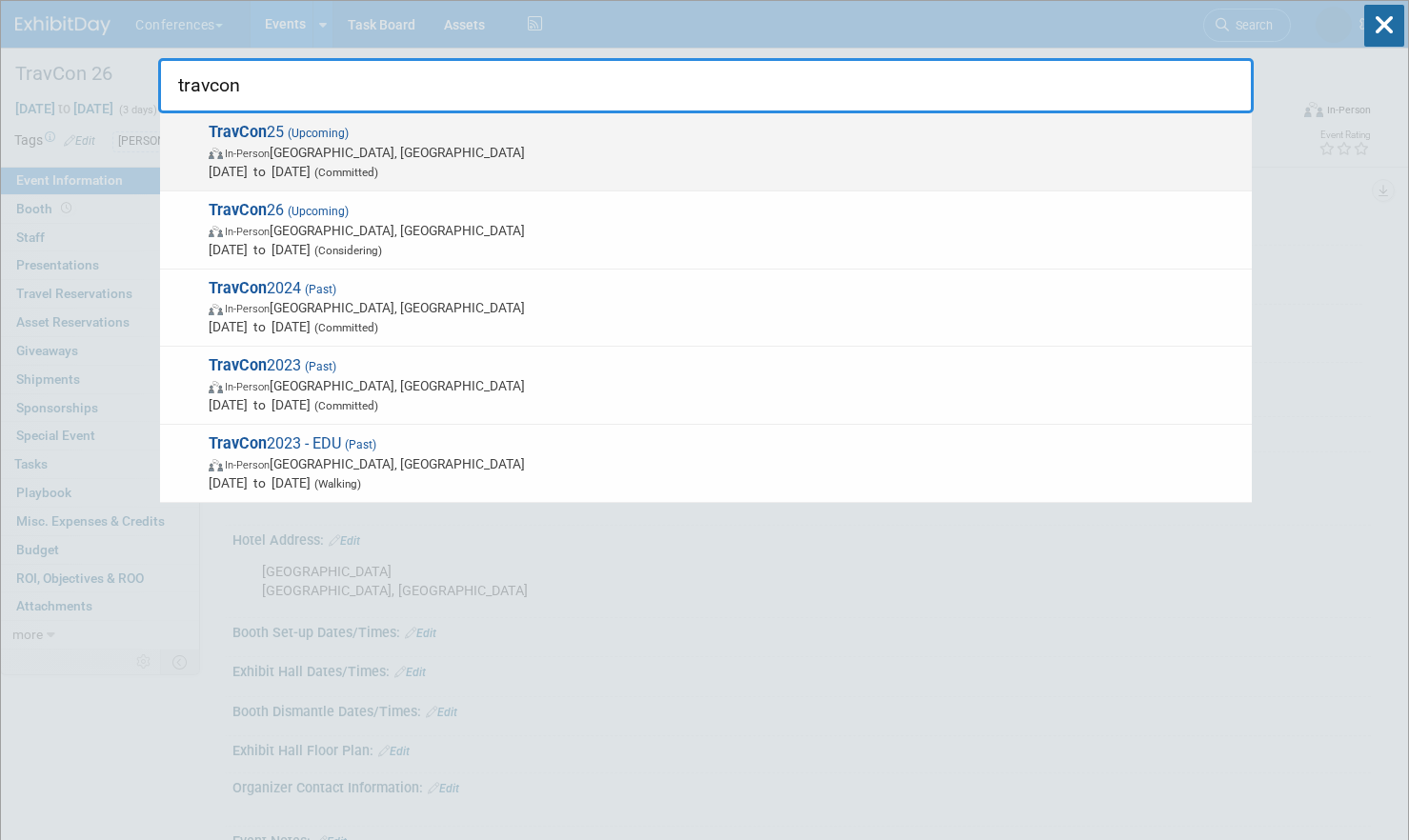 type on "travcon" 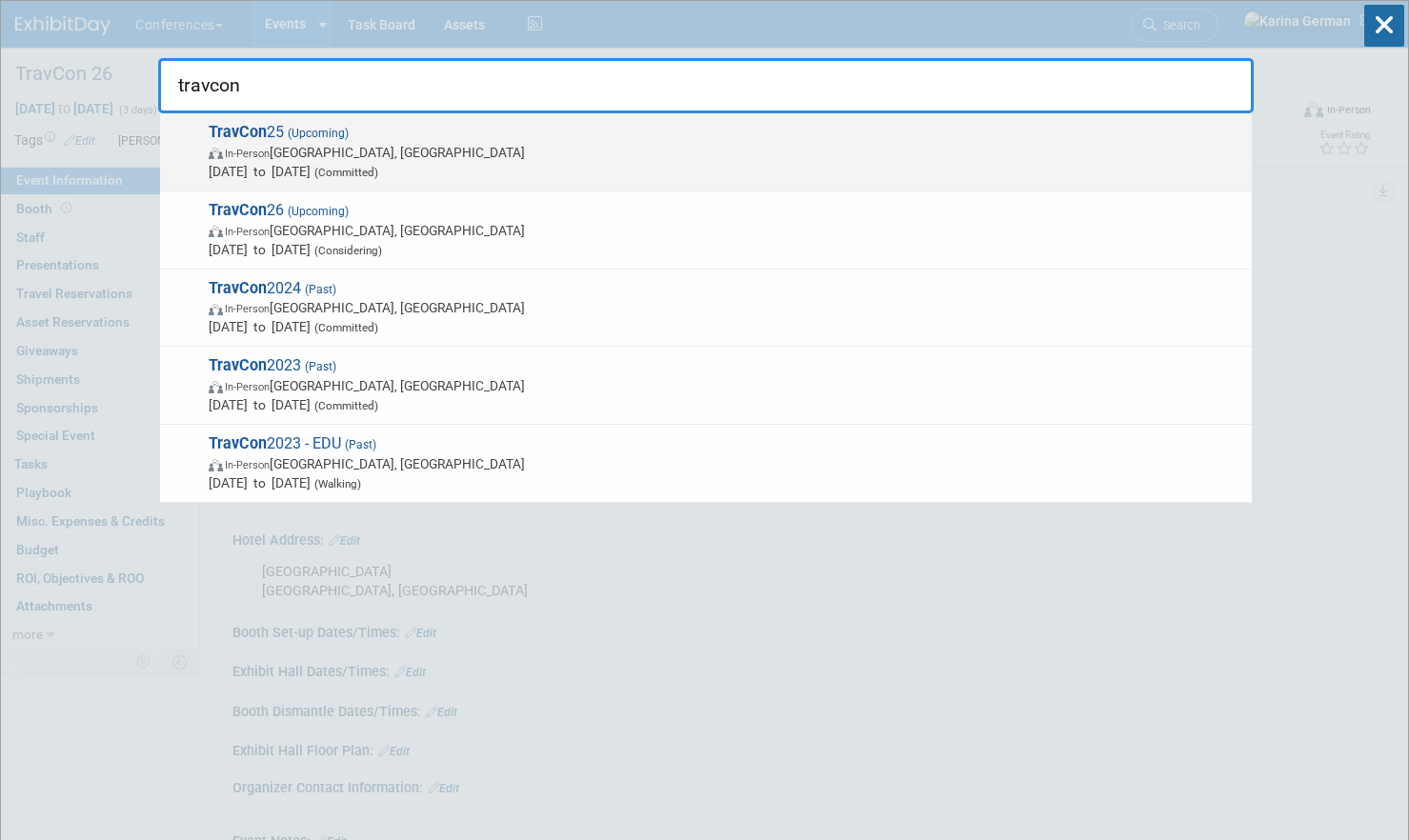 click on "TravCon  25  (Upcoming)  In-Person     Las Vegas, NV Sep 21, 2025  to  Sep 24, 2025  (Committed)" at bounding box center (722, 151) 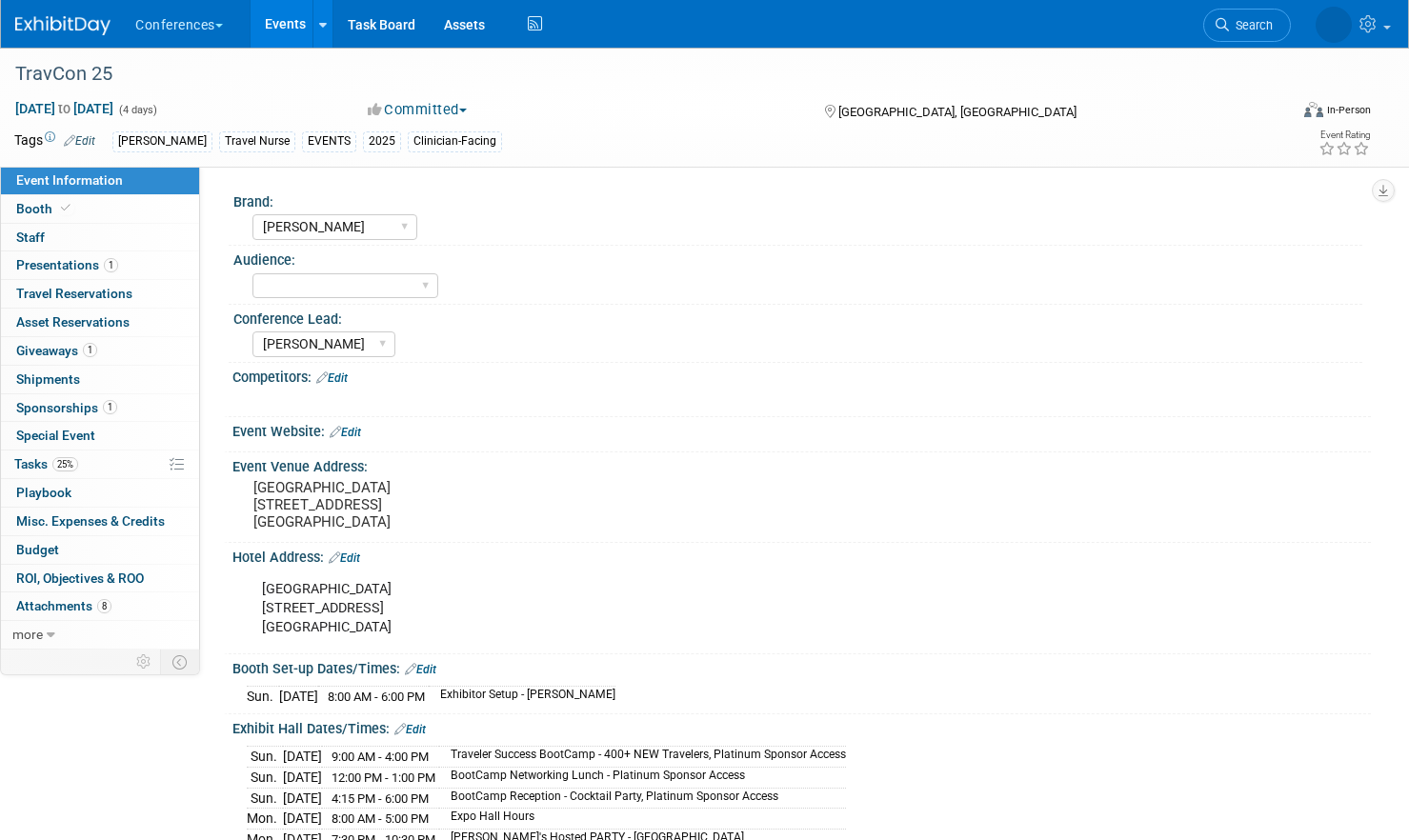 select on "[PERSON_NAME]" 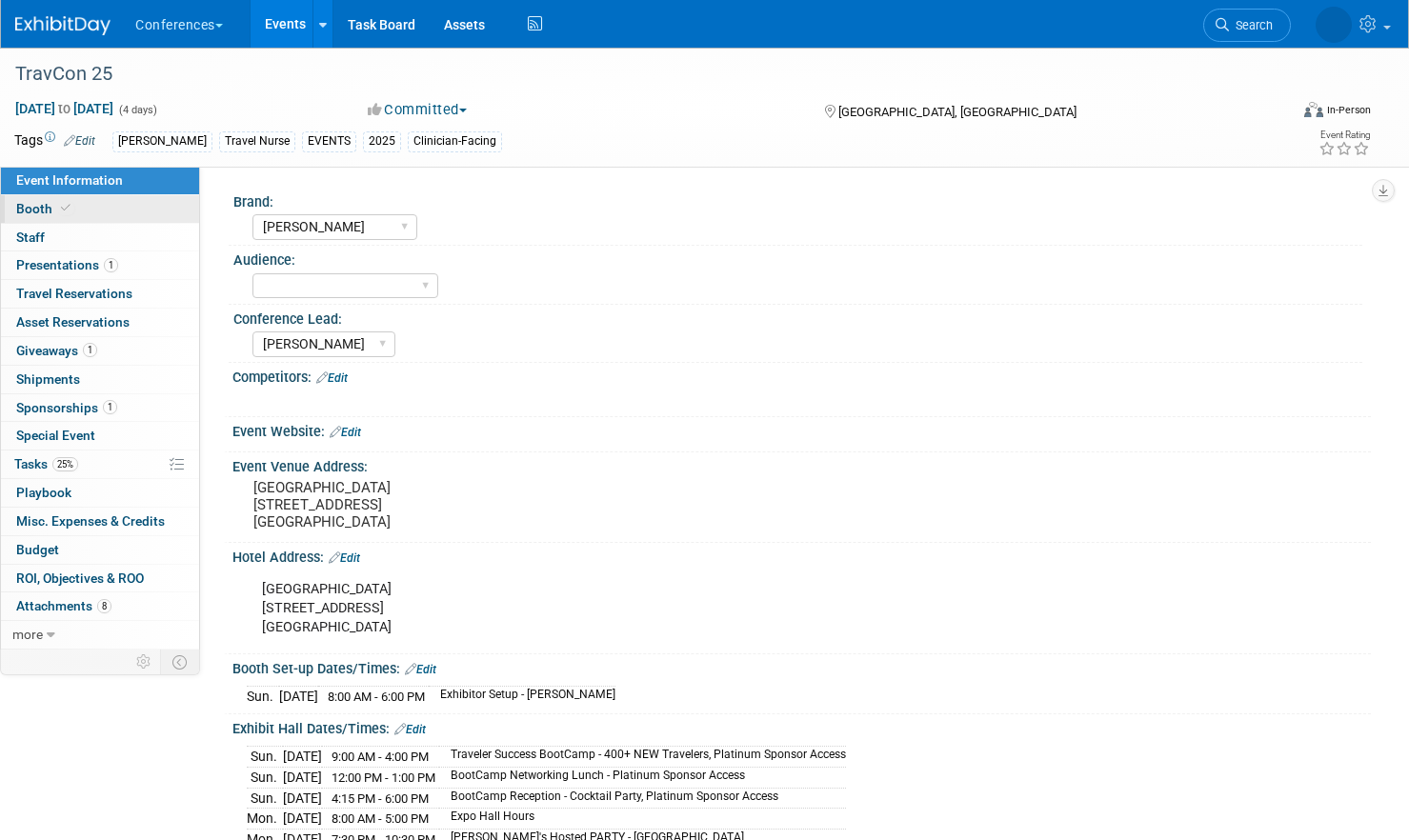 scroll, scrollTop: 0, scrollLeft: 0, axis: both 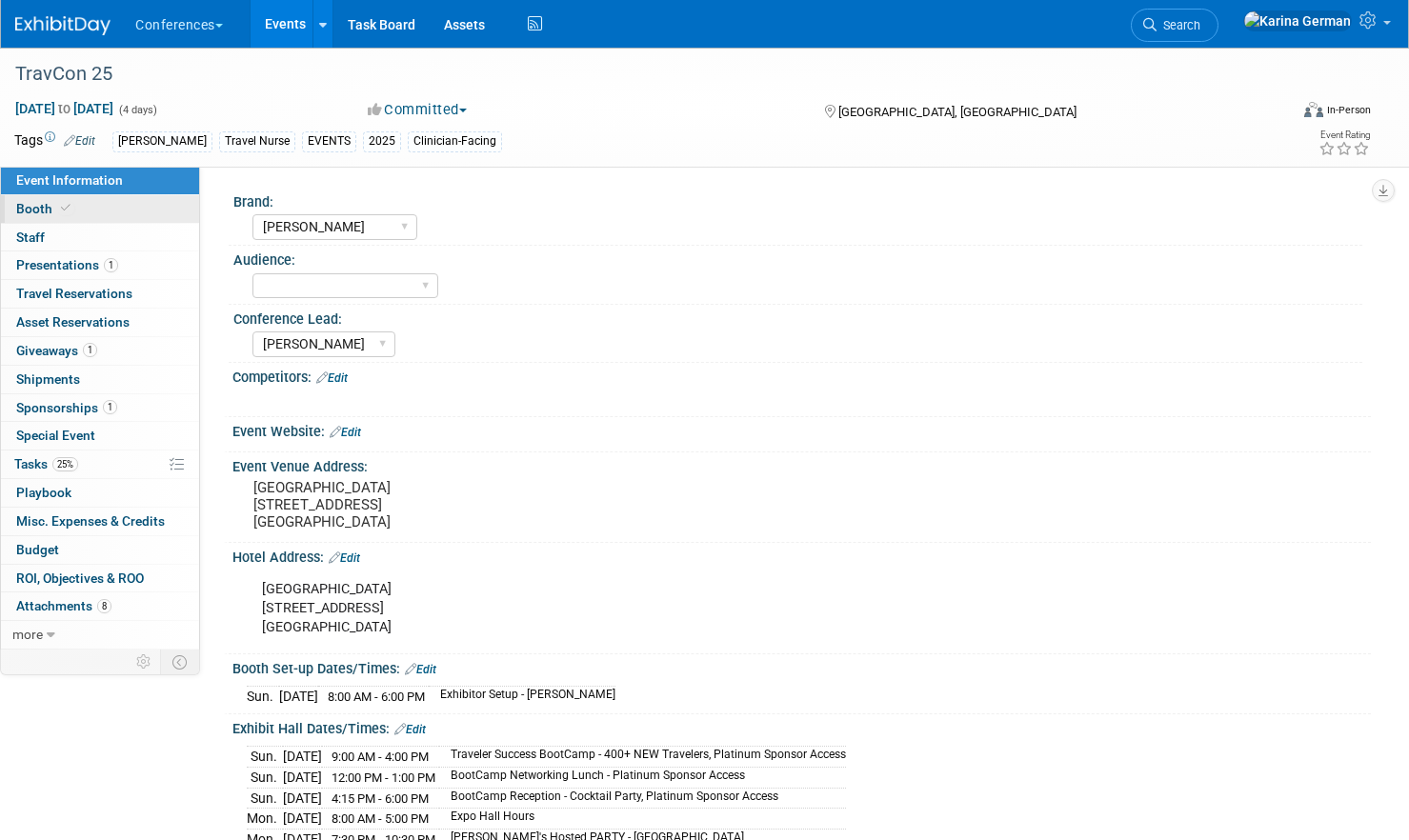 click on "Booth" at bounding box center [100, 209] 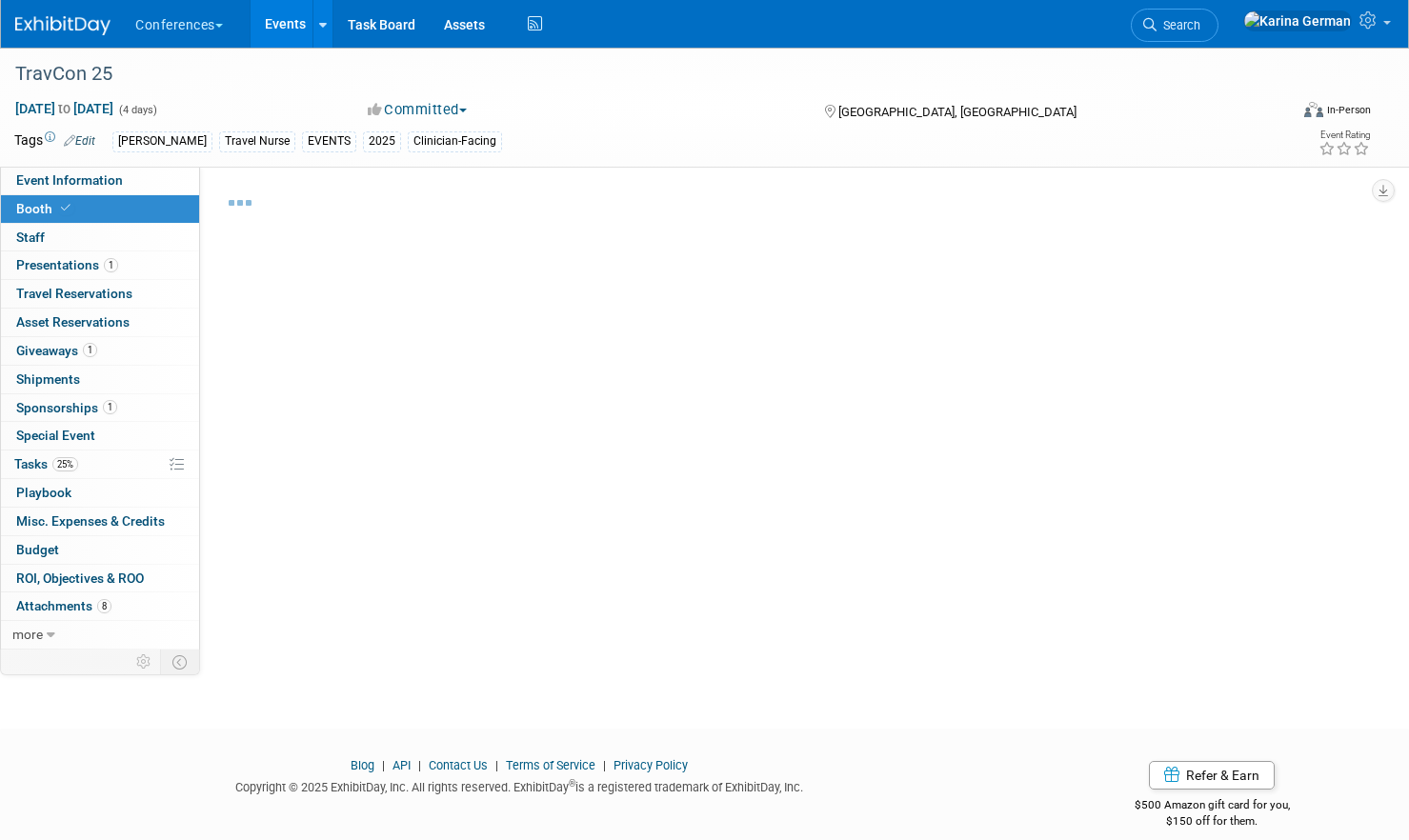 select on "20'x20'" 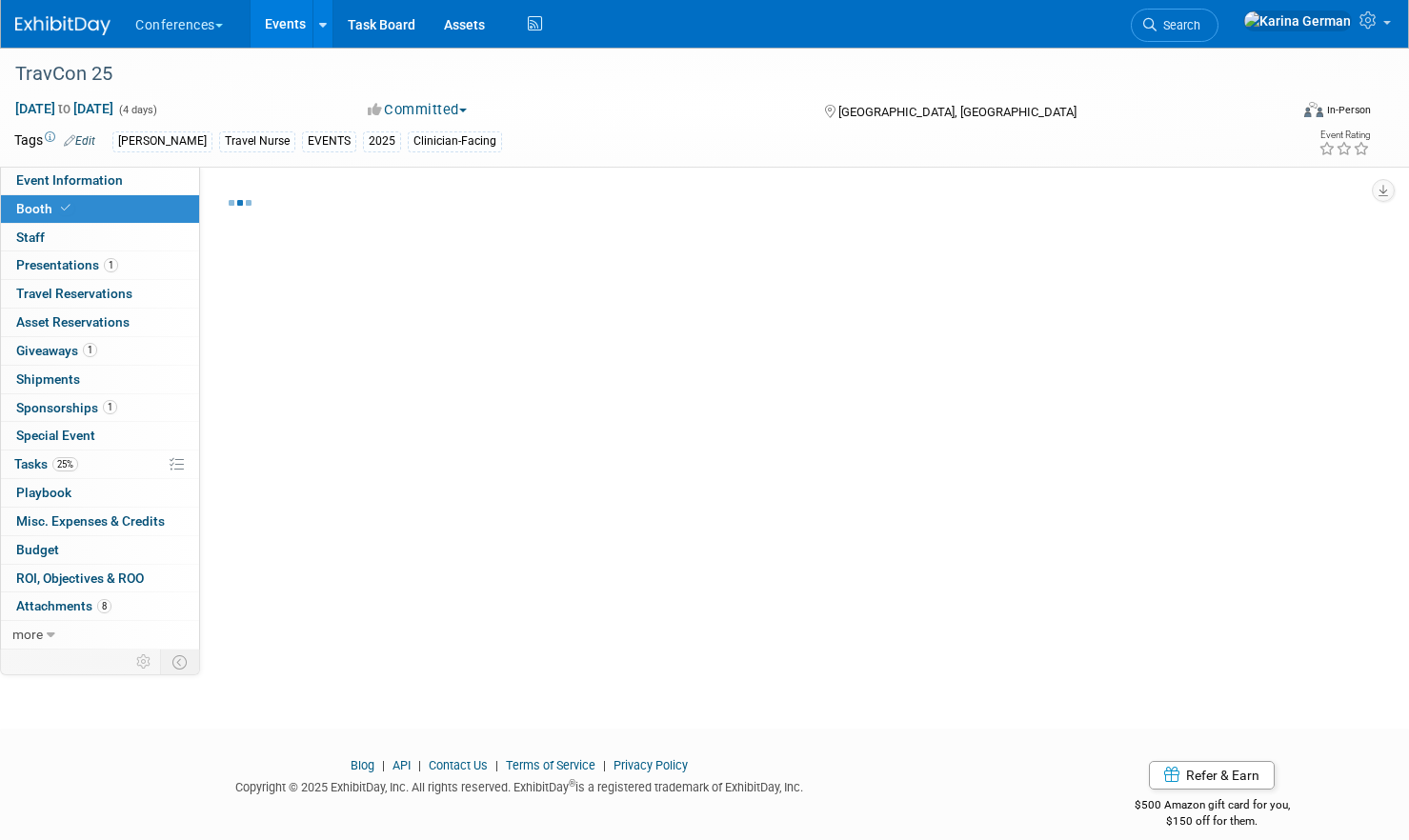 select on "Yes" 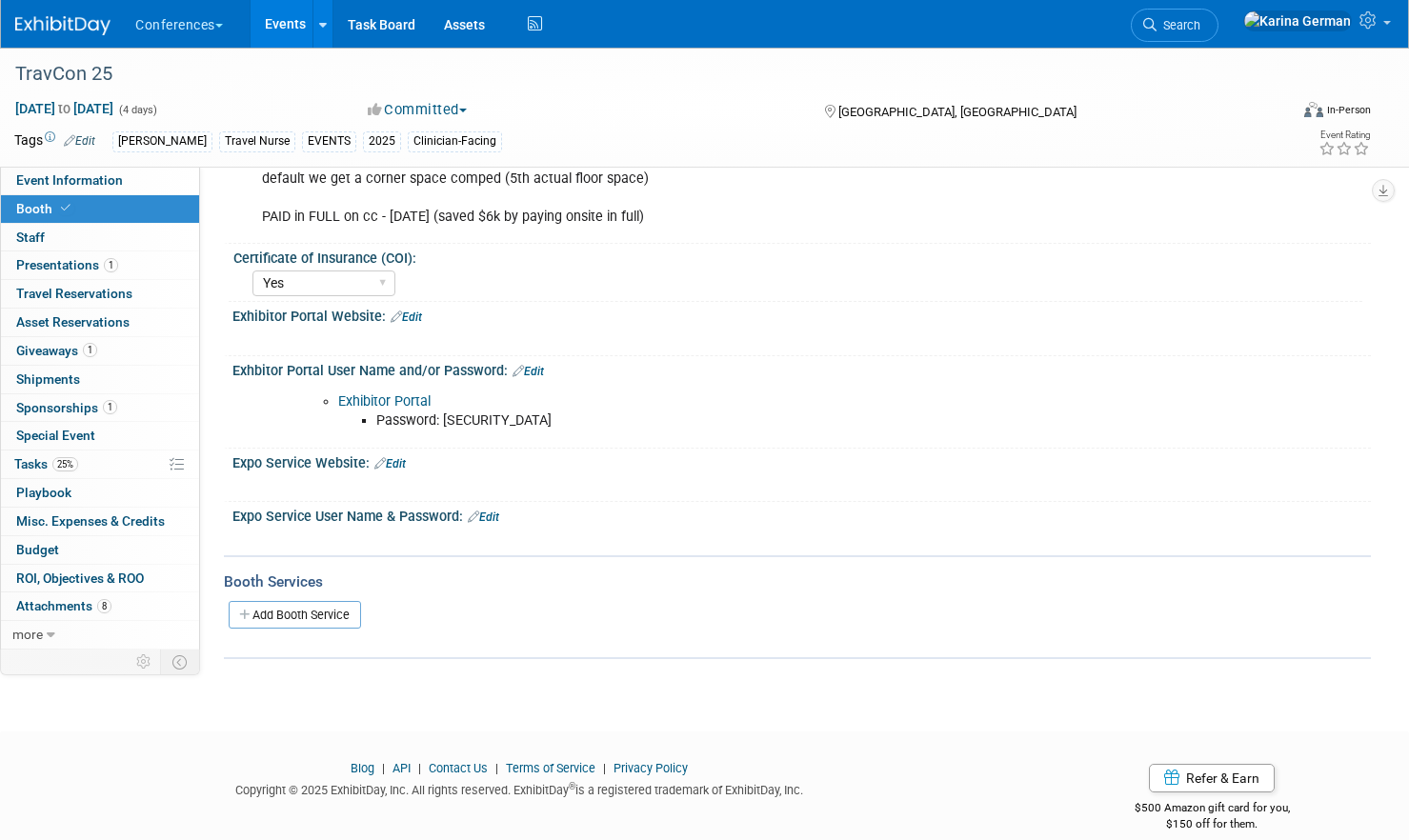 scroll, scrollTop: 285, scrollLeft: 0, axis: vertical 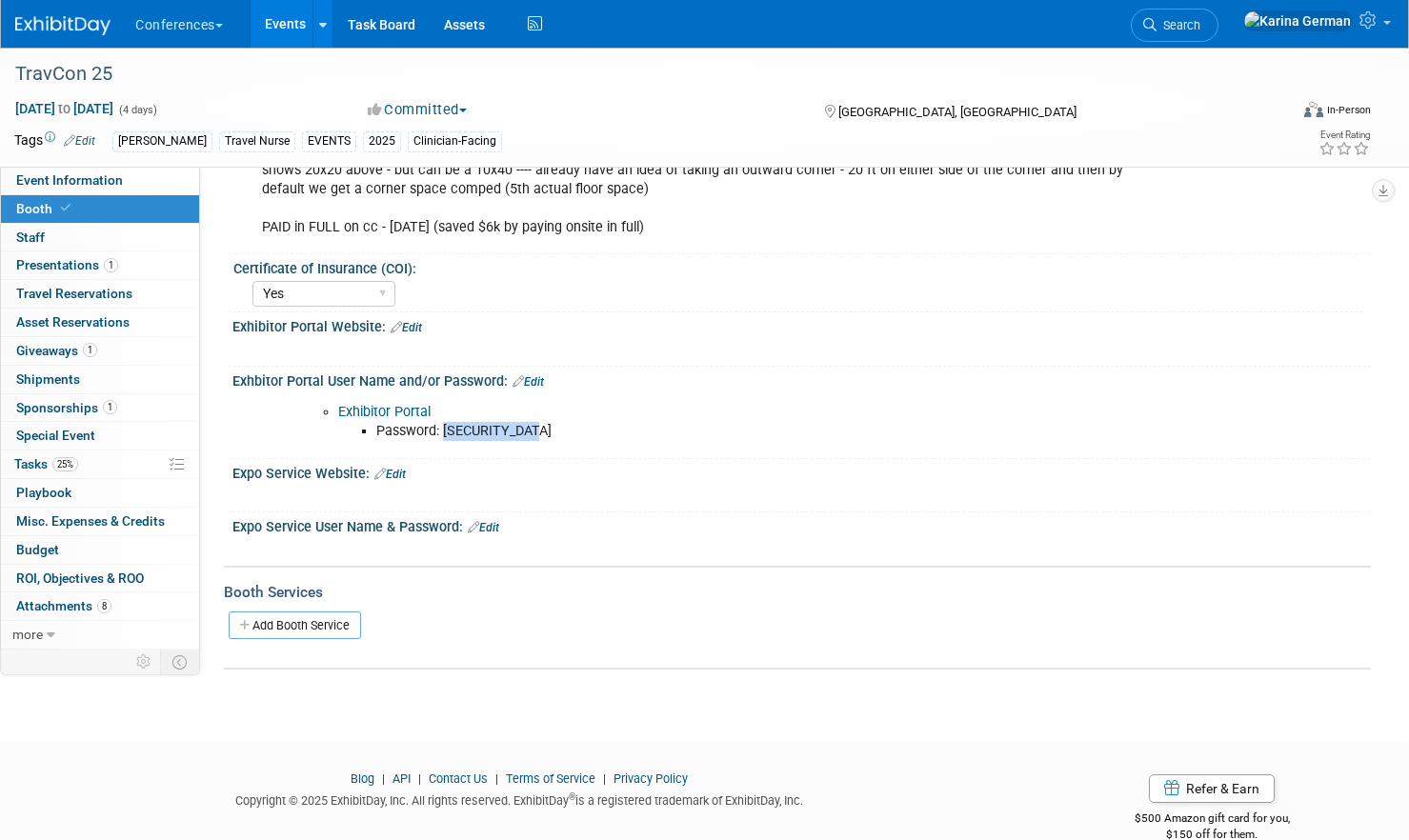 drag, startPoint x: 446, startPoint y: 429, endPoint x: 554, endPoint y: 428, distance: 108.00463 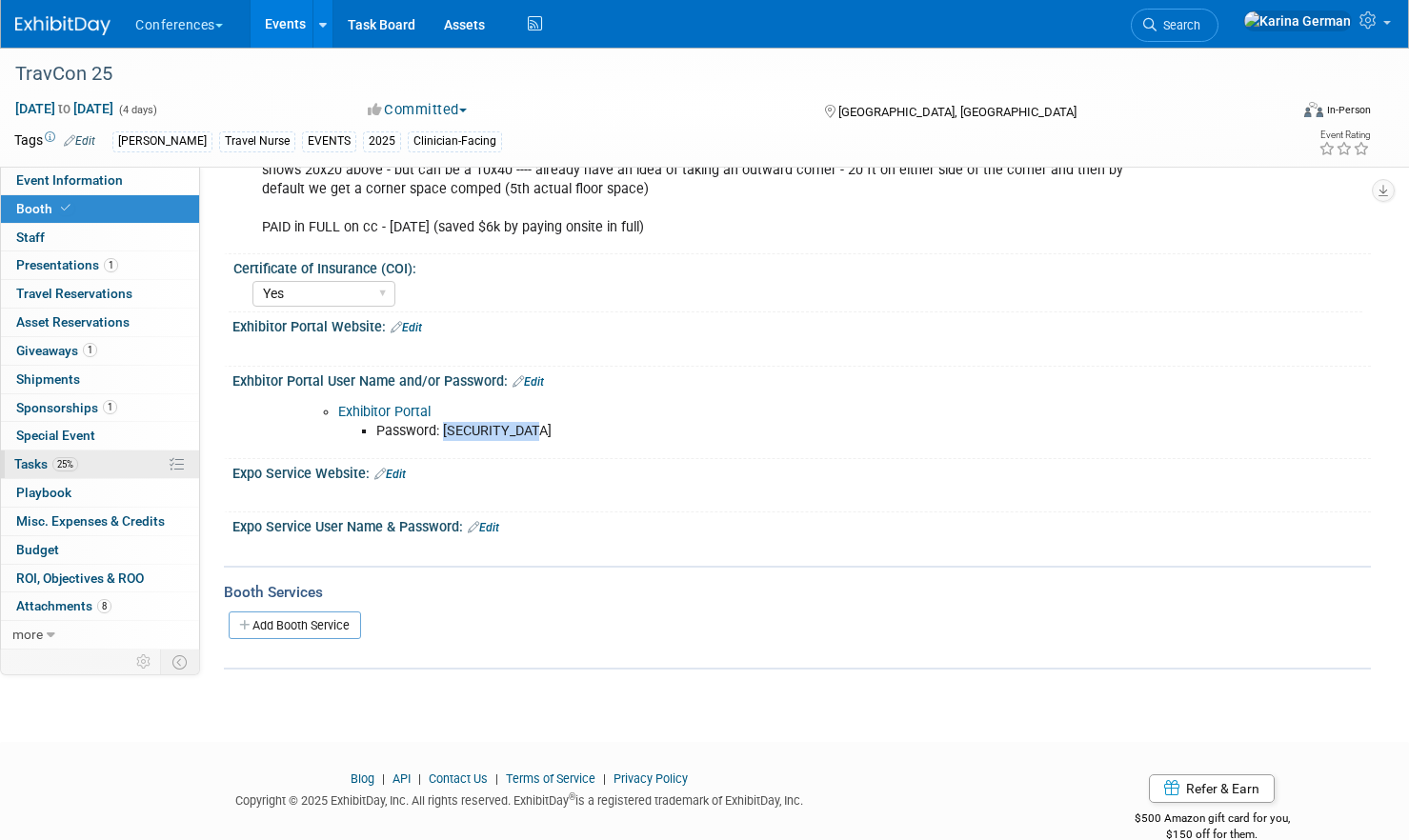 click on "25%
Tasks 25%" at bounding box center (100, 464) 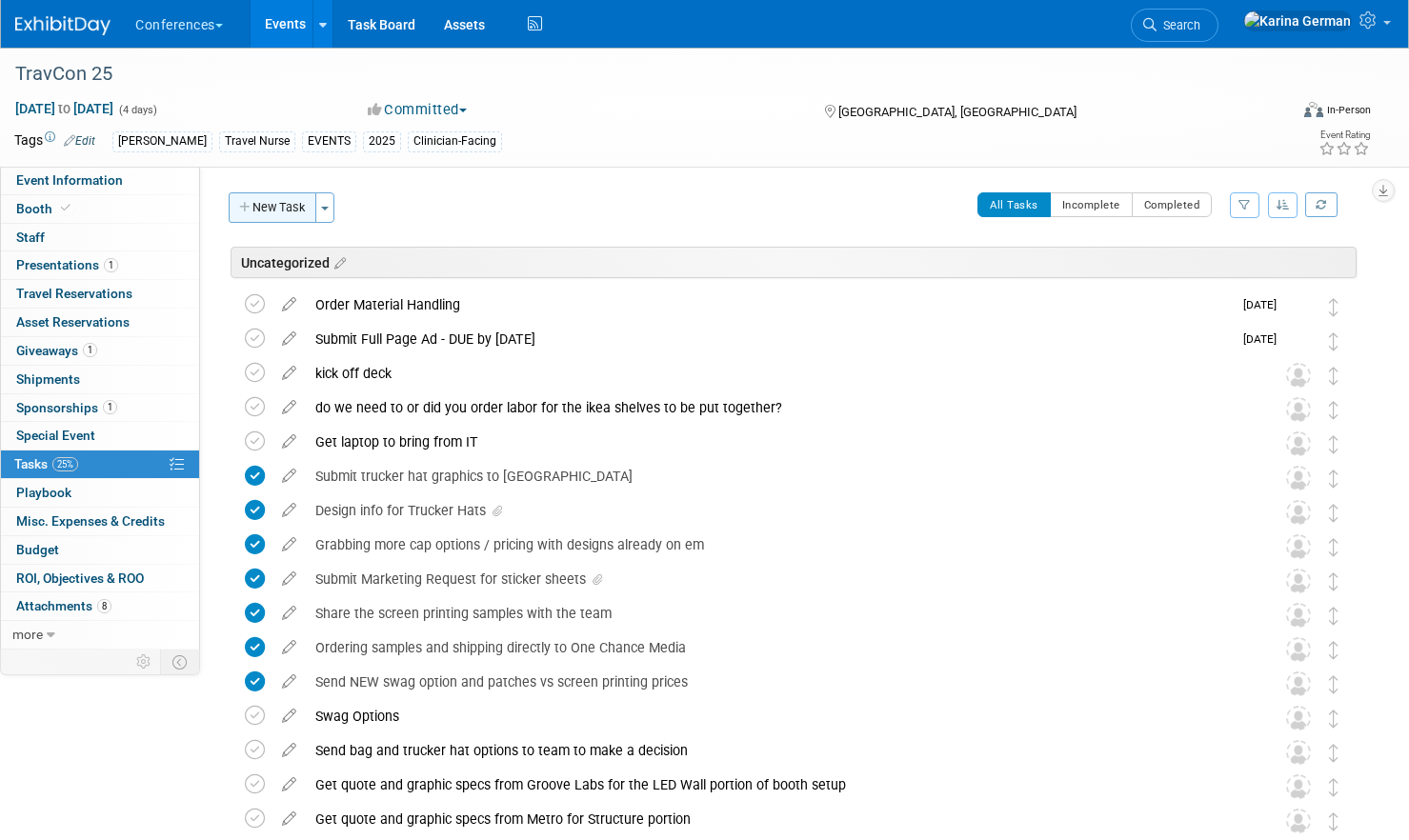 click on "New Task" at bounding box center [272, 208] 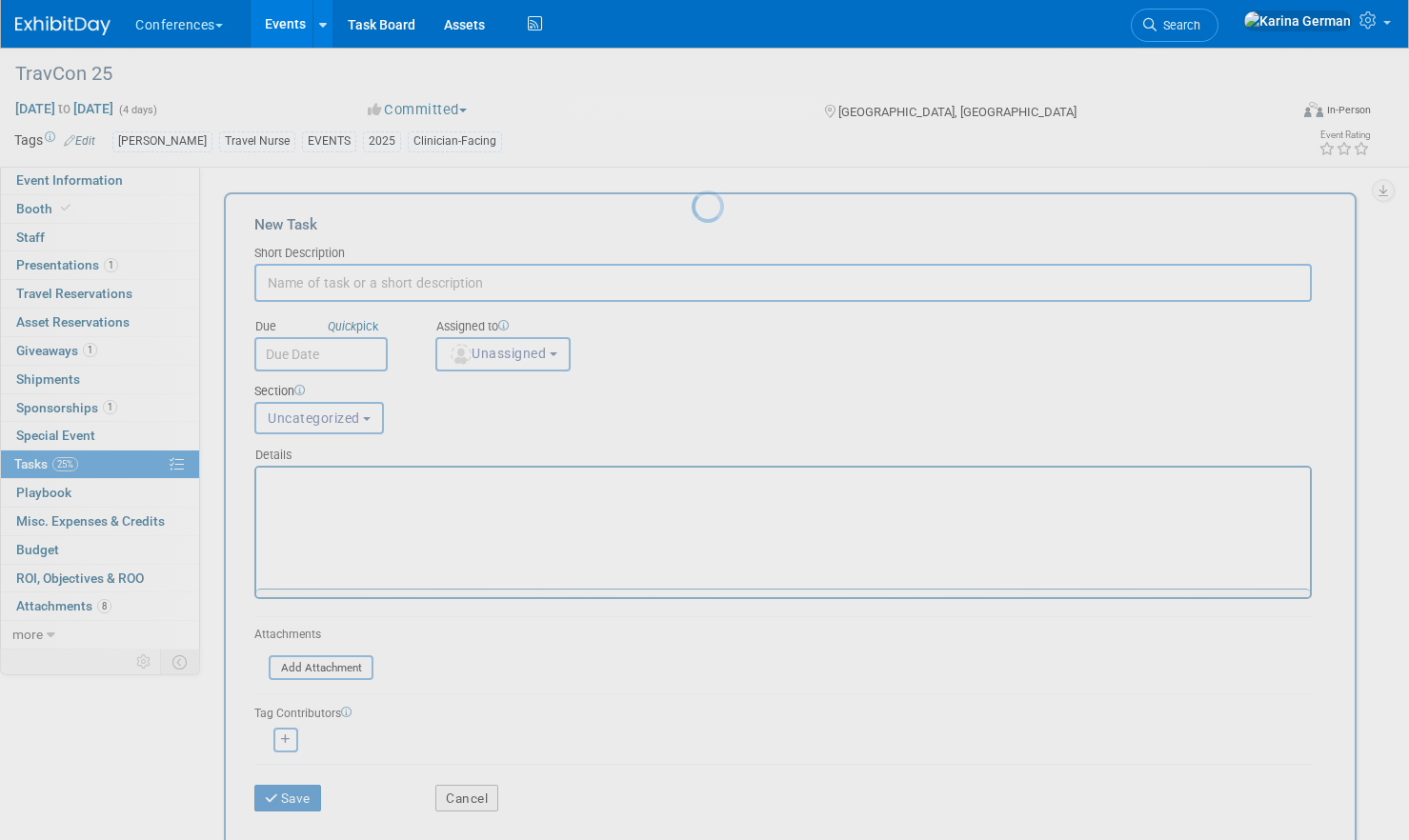 scroll, scrollTop: 0, scrollLeft: 0, axis: both 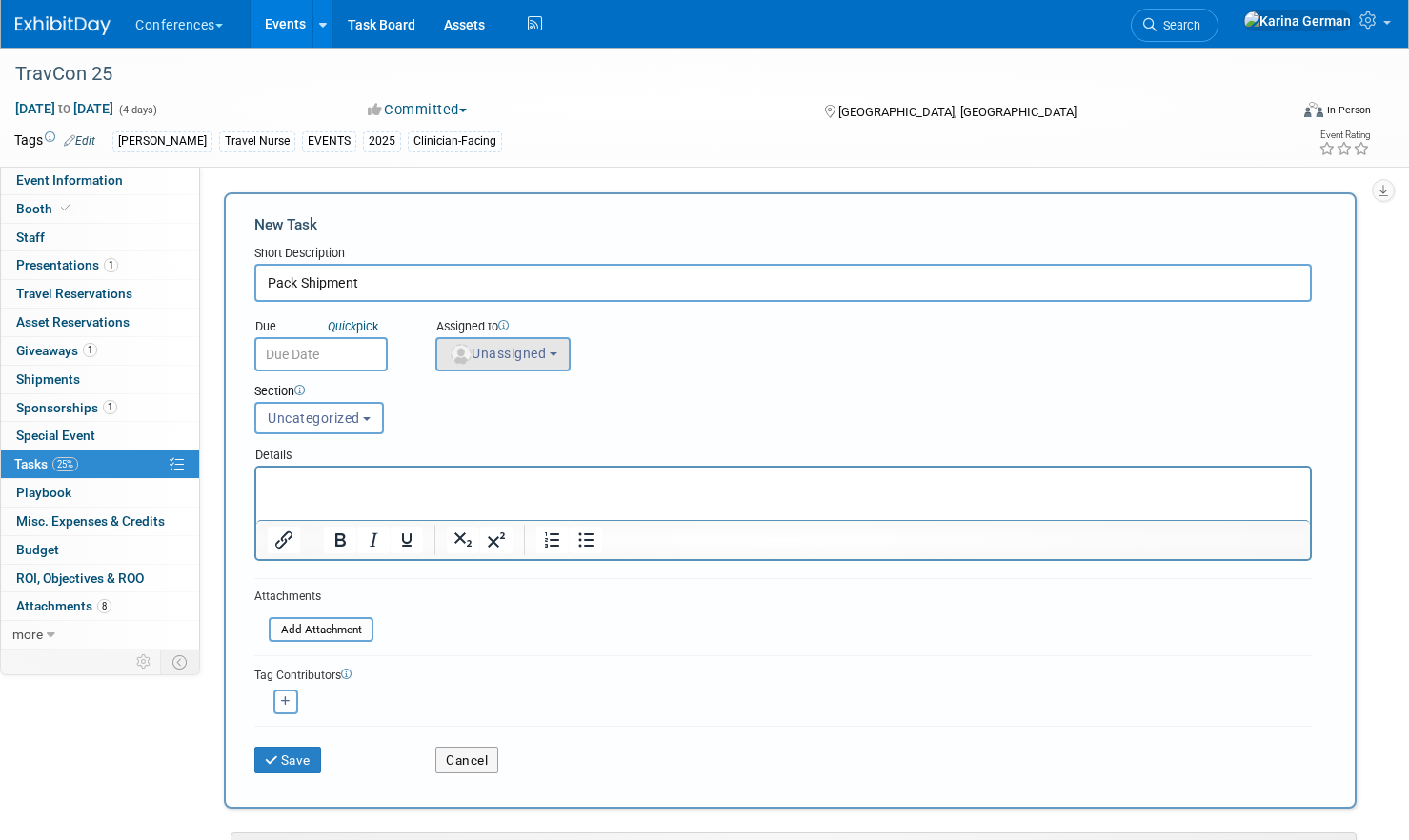 type on "Pack Shipment" 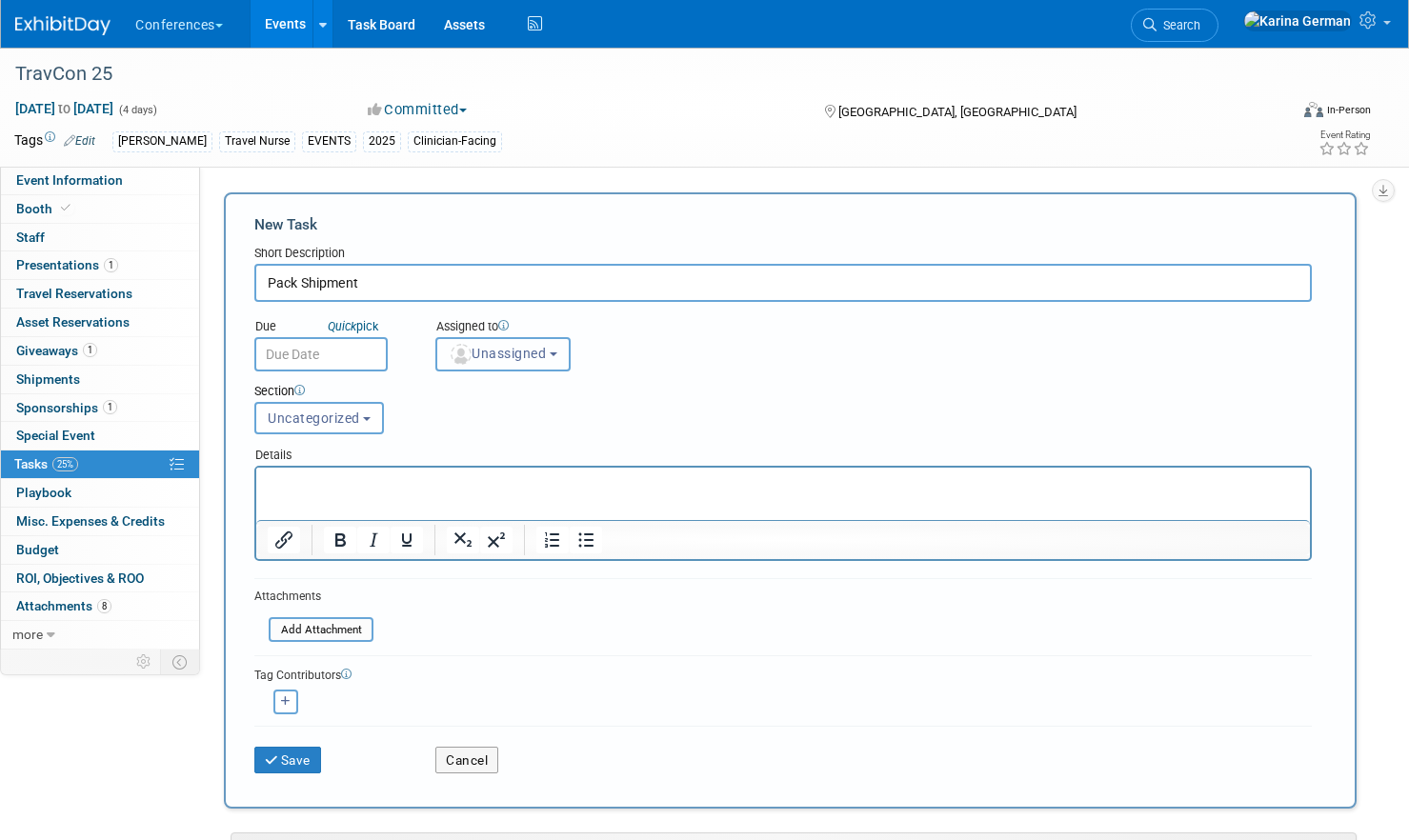 click on "Unassigned" at bounding box center (497, 353) 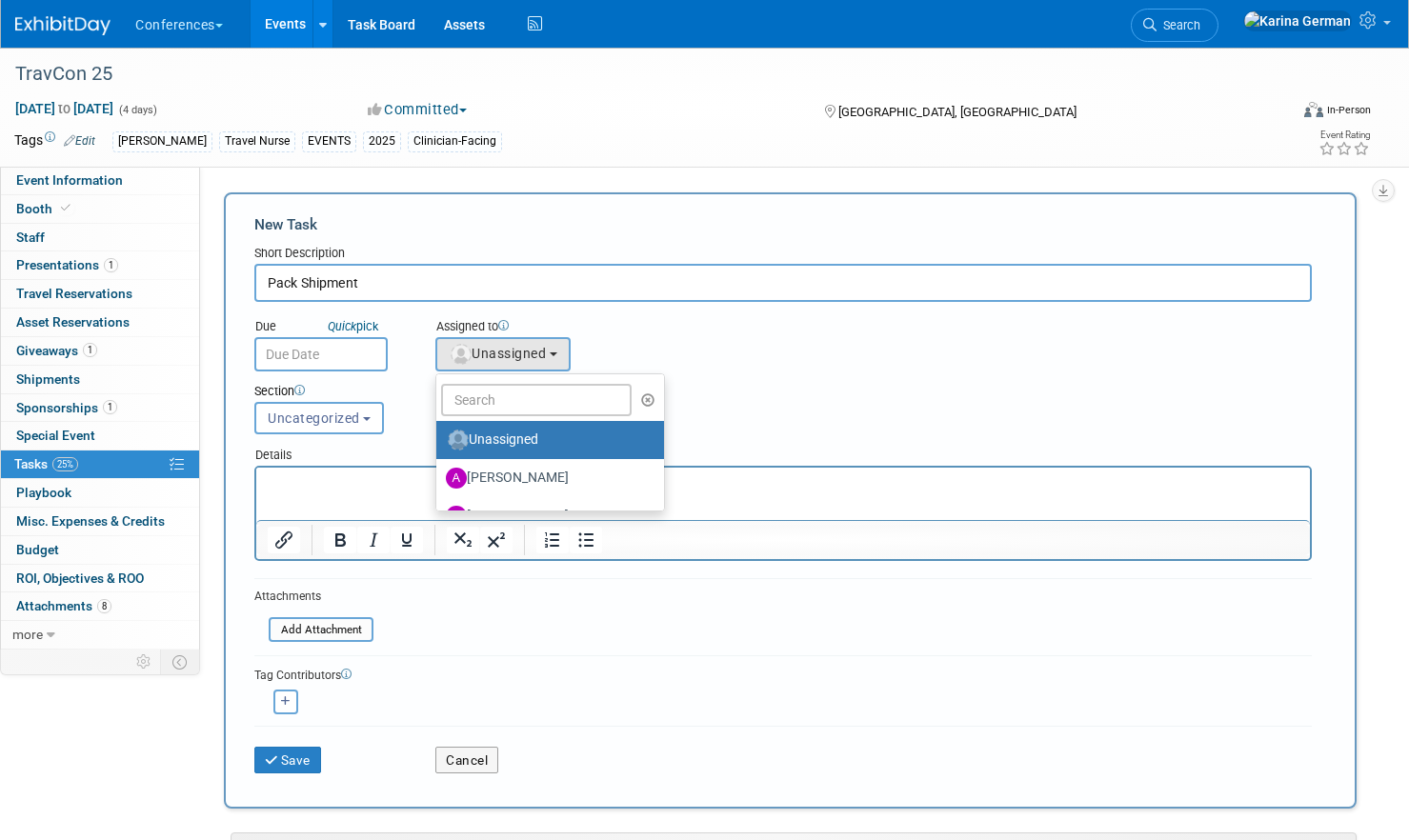 click on "Unassigned
Alexa Wennerholm
Andrea Fisher
Andrew Zistler
Baillie Ward
Deana Dziadosz
Devon Makki
Erika LeFiell
Erin Anderson
Heidi Everly
(me)" at bounding box center (550, 442) 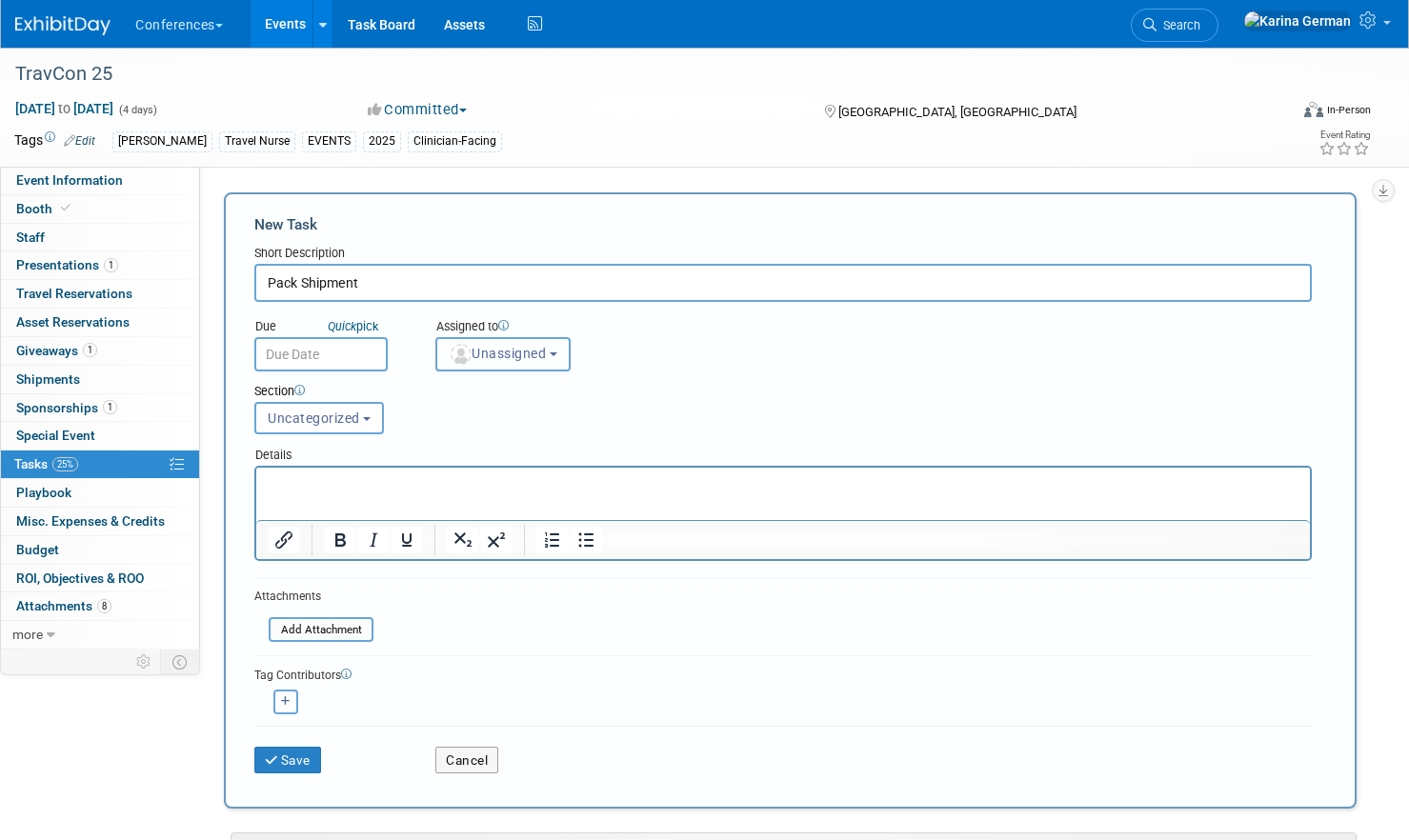 click on "Unassigned" at bounding box center [503, 354] 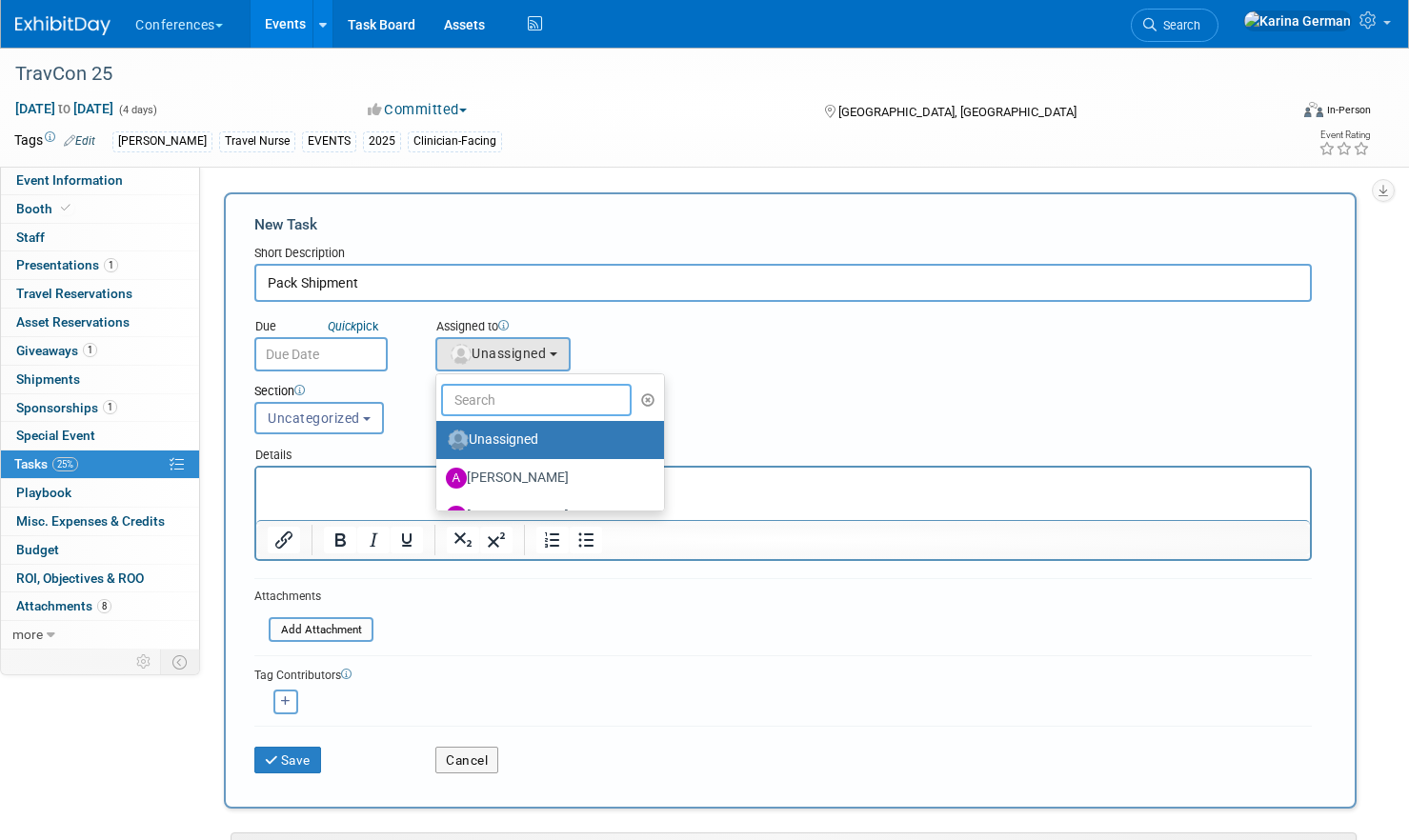 click at bounding box center (536, 400) 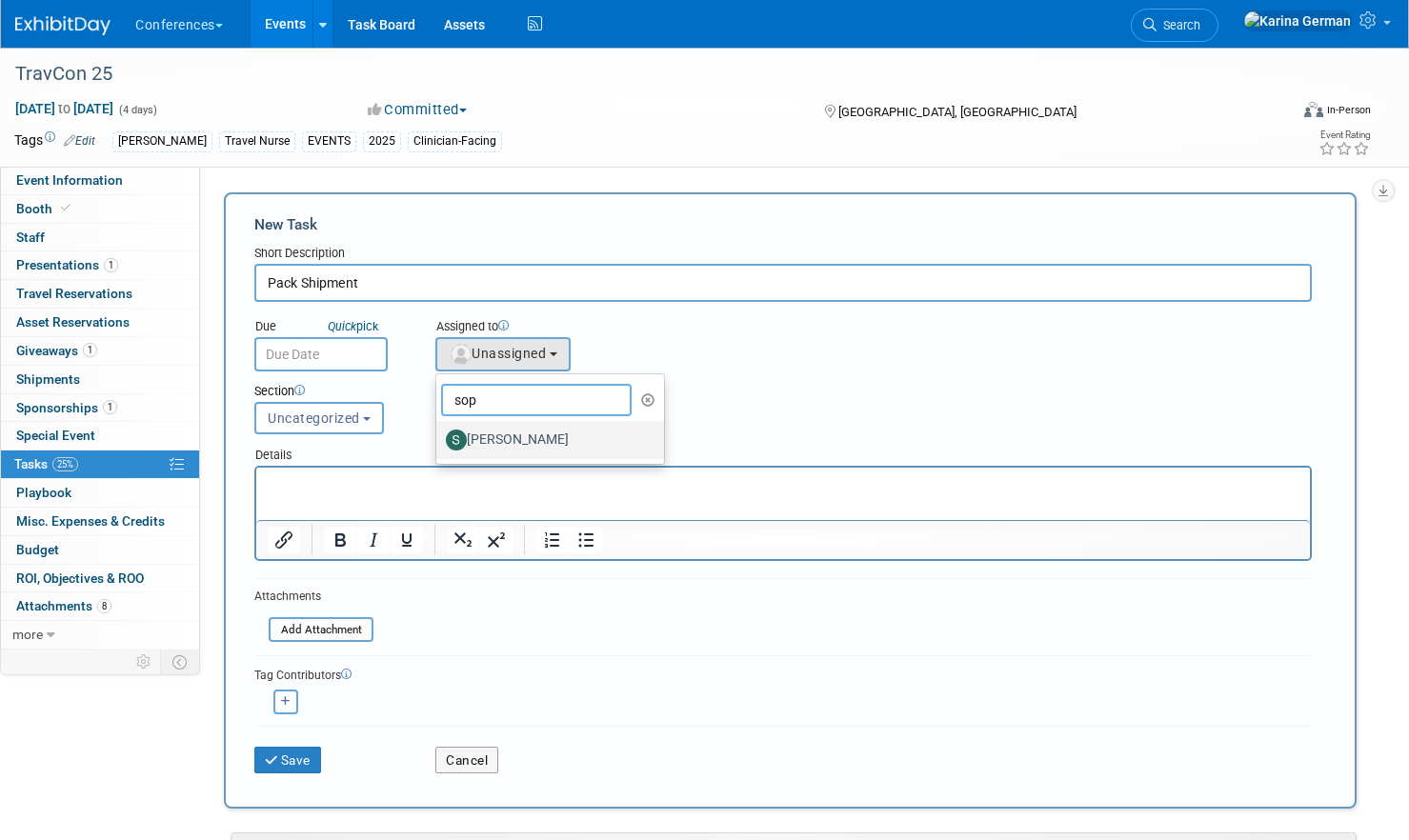 type on "sop" 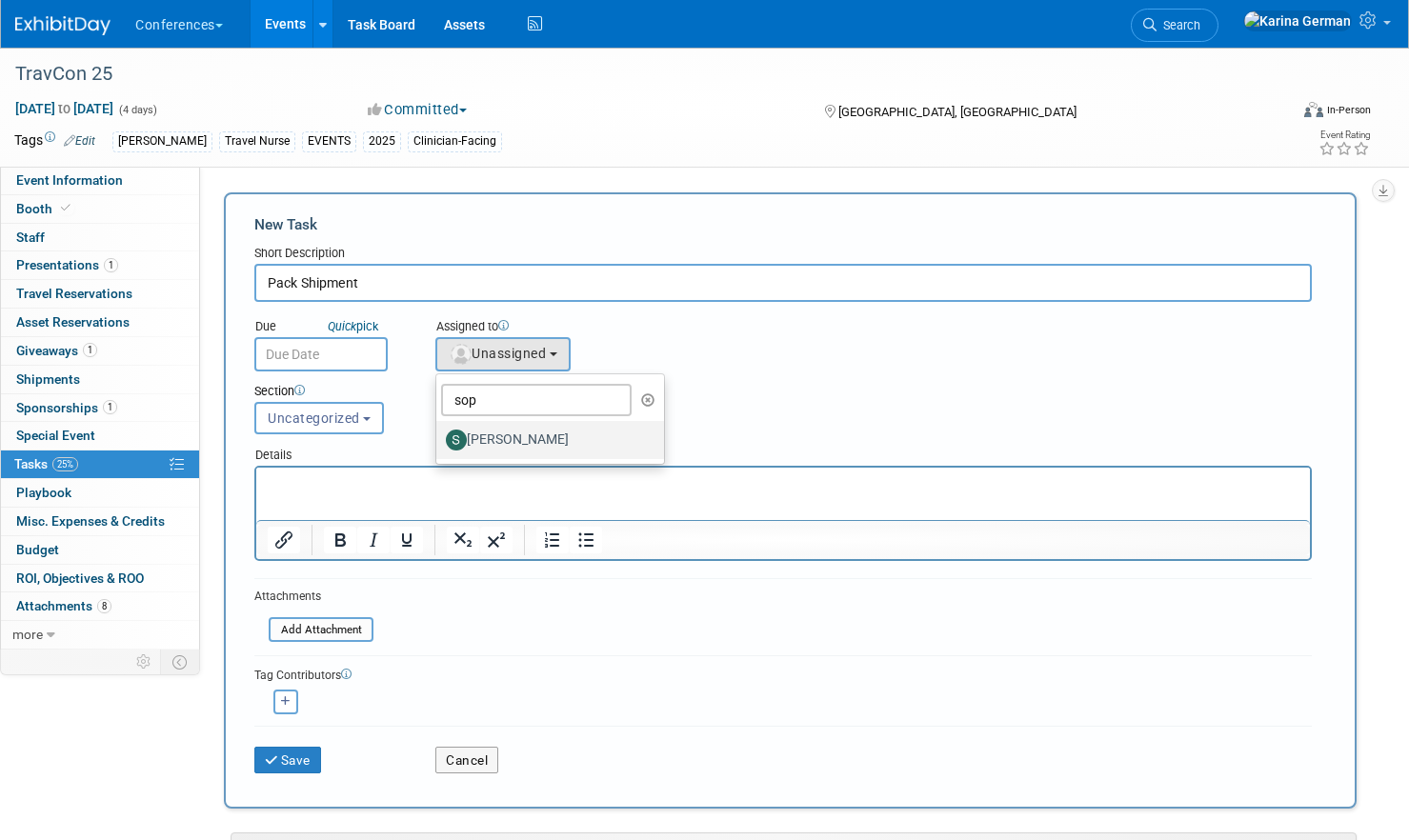 click on "[PERSON_NAME]" at bounding box center [545, 440] 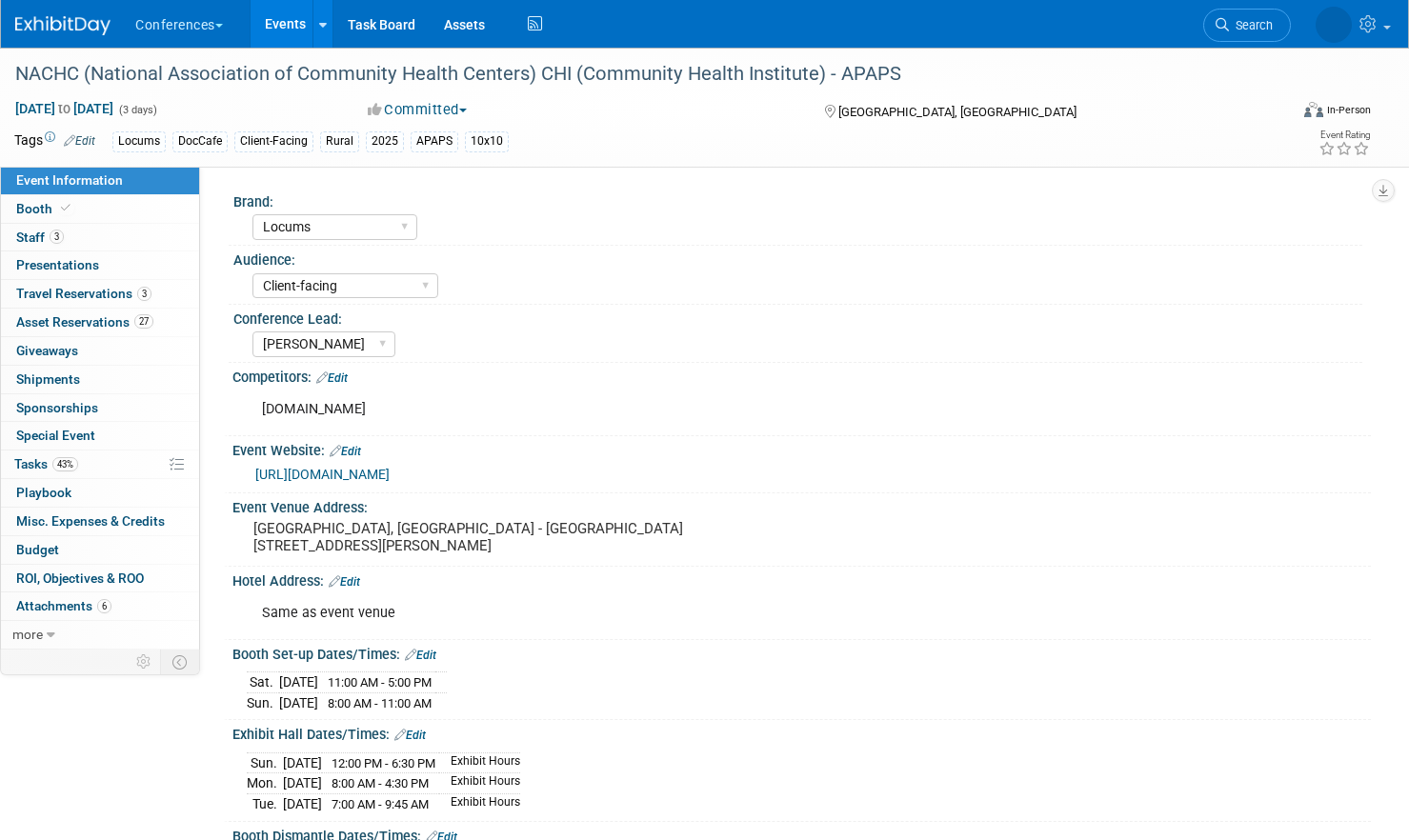select on "Locums" 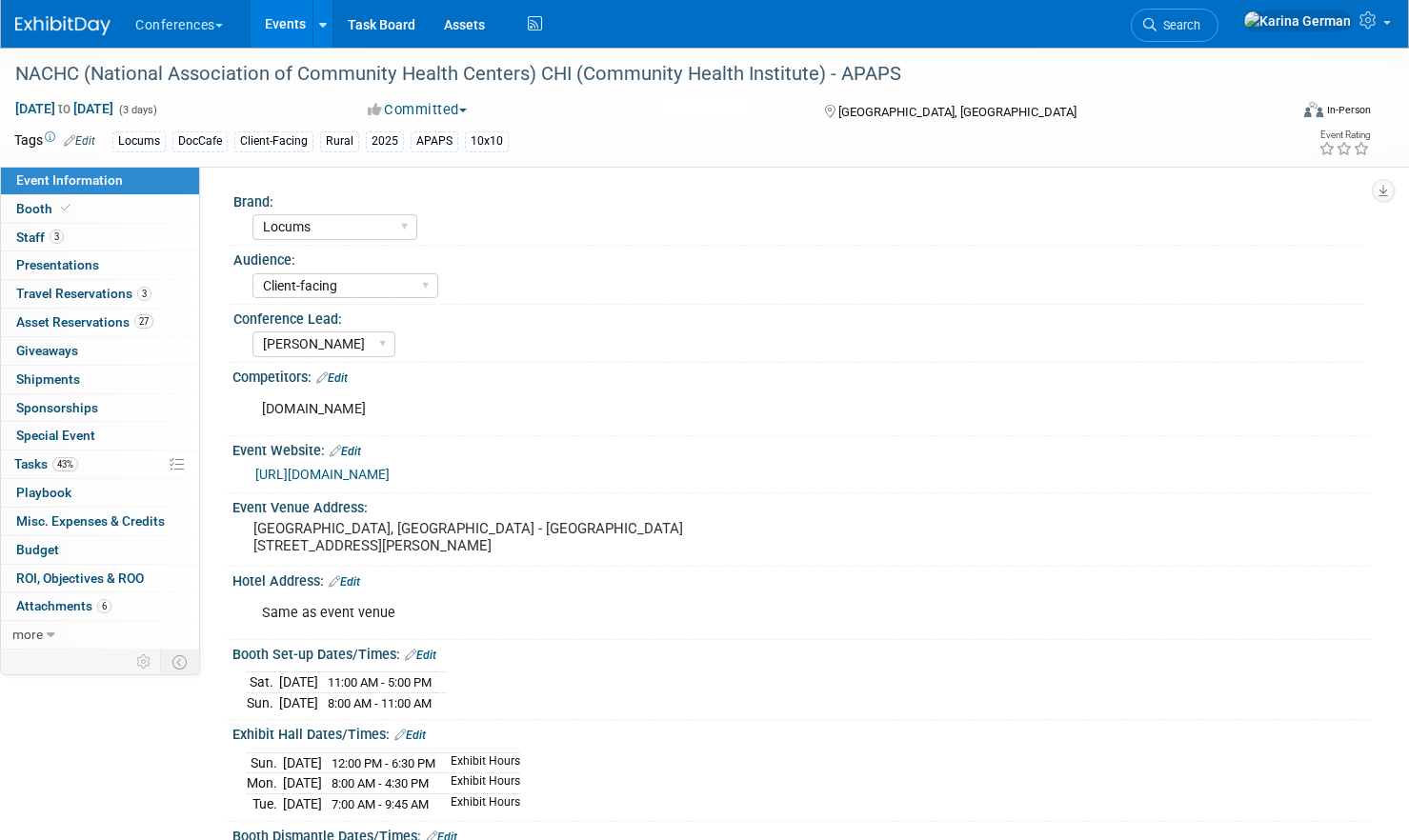 scroll, scrollTop: 0, scrollLeft: 0, axis: both 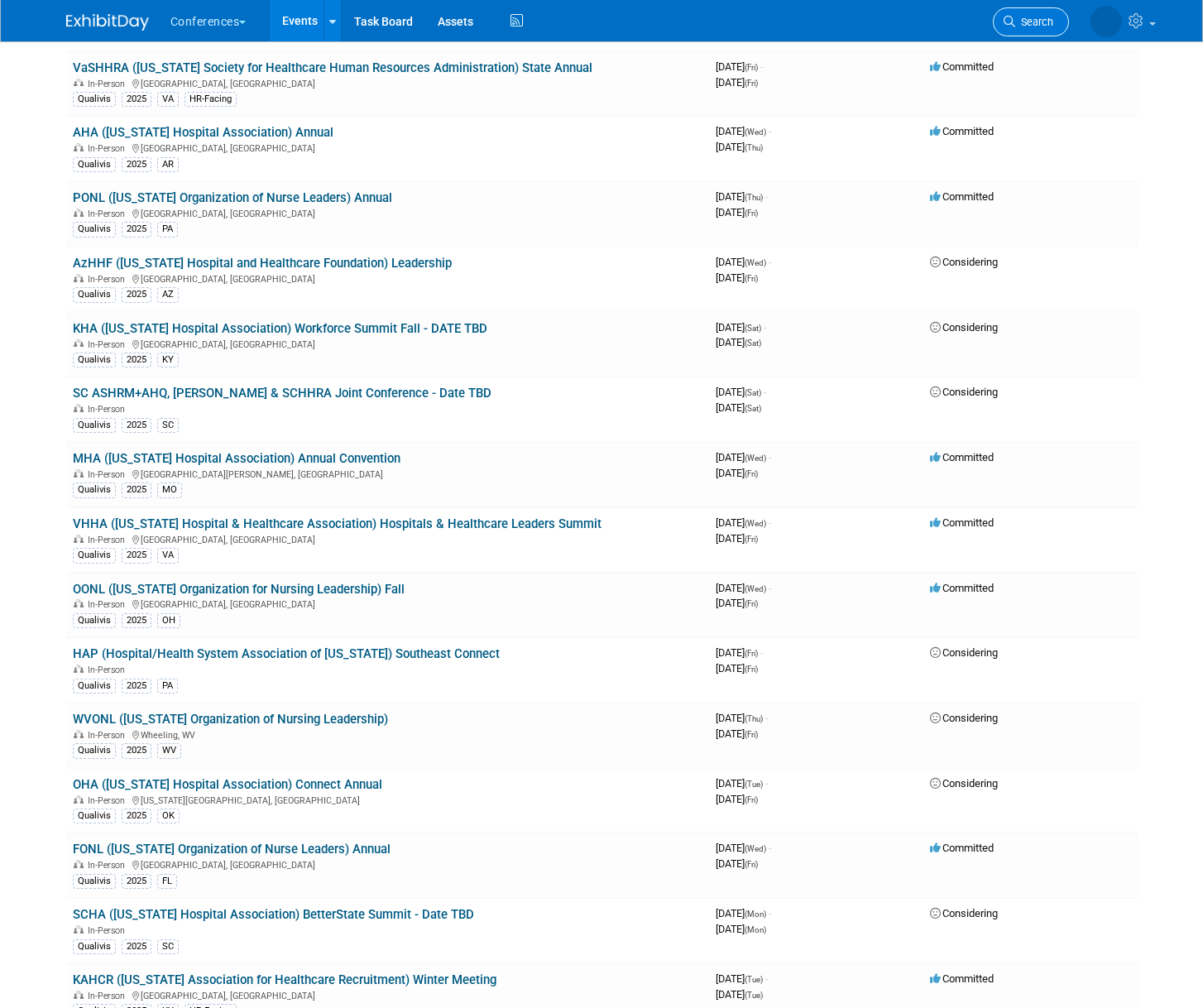 click on "Search" at bounding box center [1034, 22] 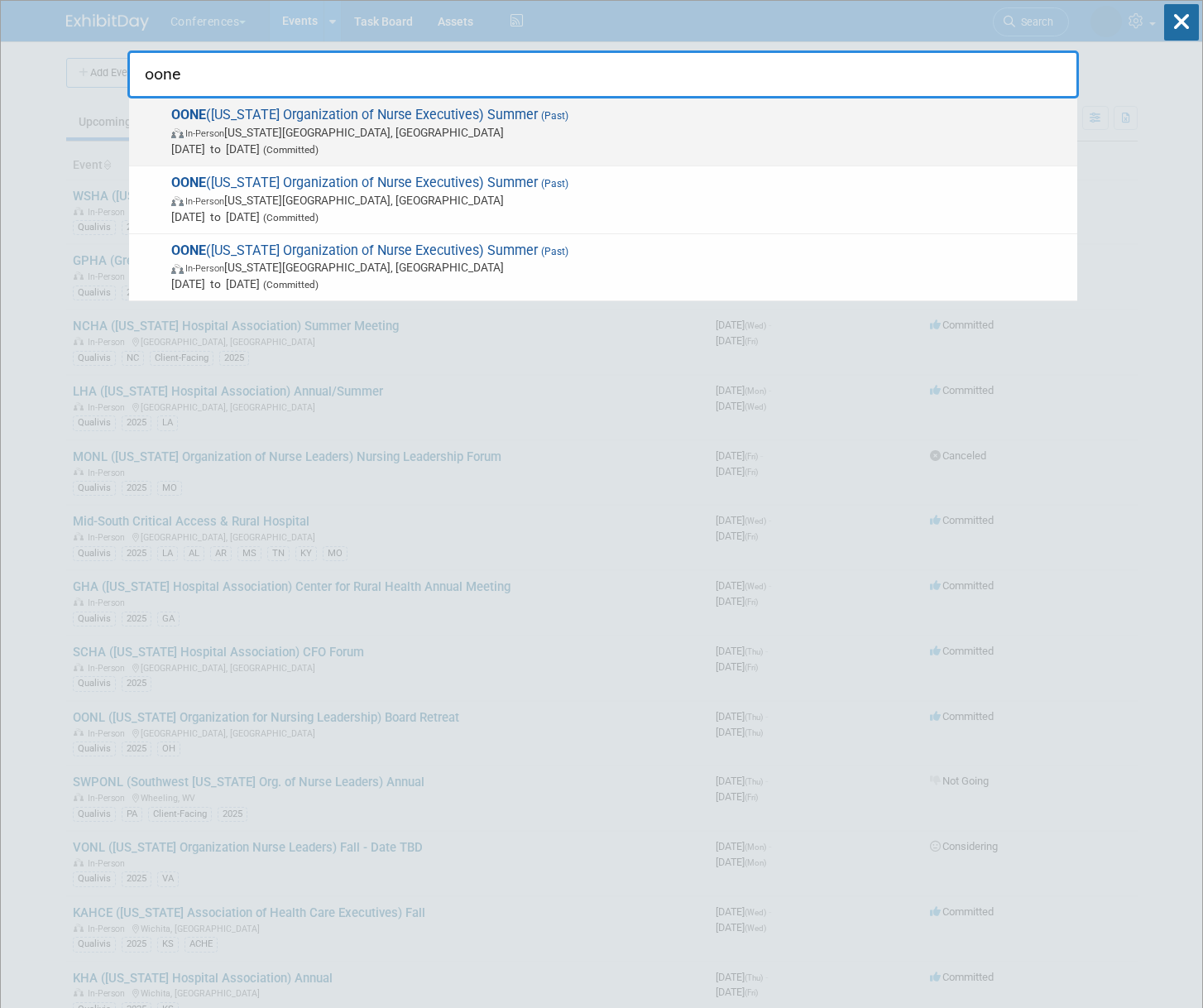 type on "oone" 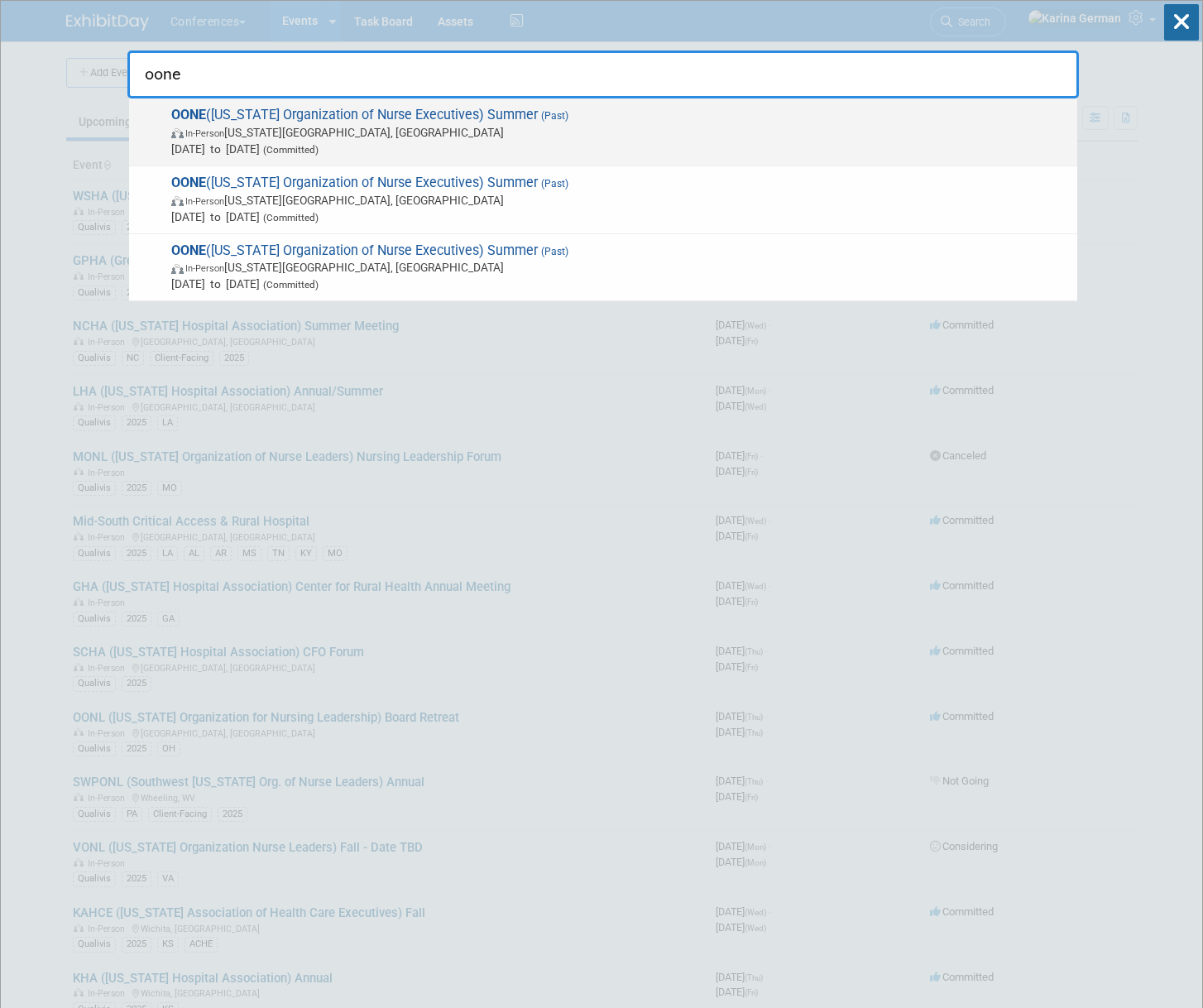 click on "OONE  (Oklahoma Organization of Nurse Executives) Summer  (Past)  In-Person     Oklahoma City, OK Jul 10, 2025  to  Jul 11, 2025  (Committed)" at bounding box center [617, 132] 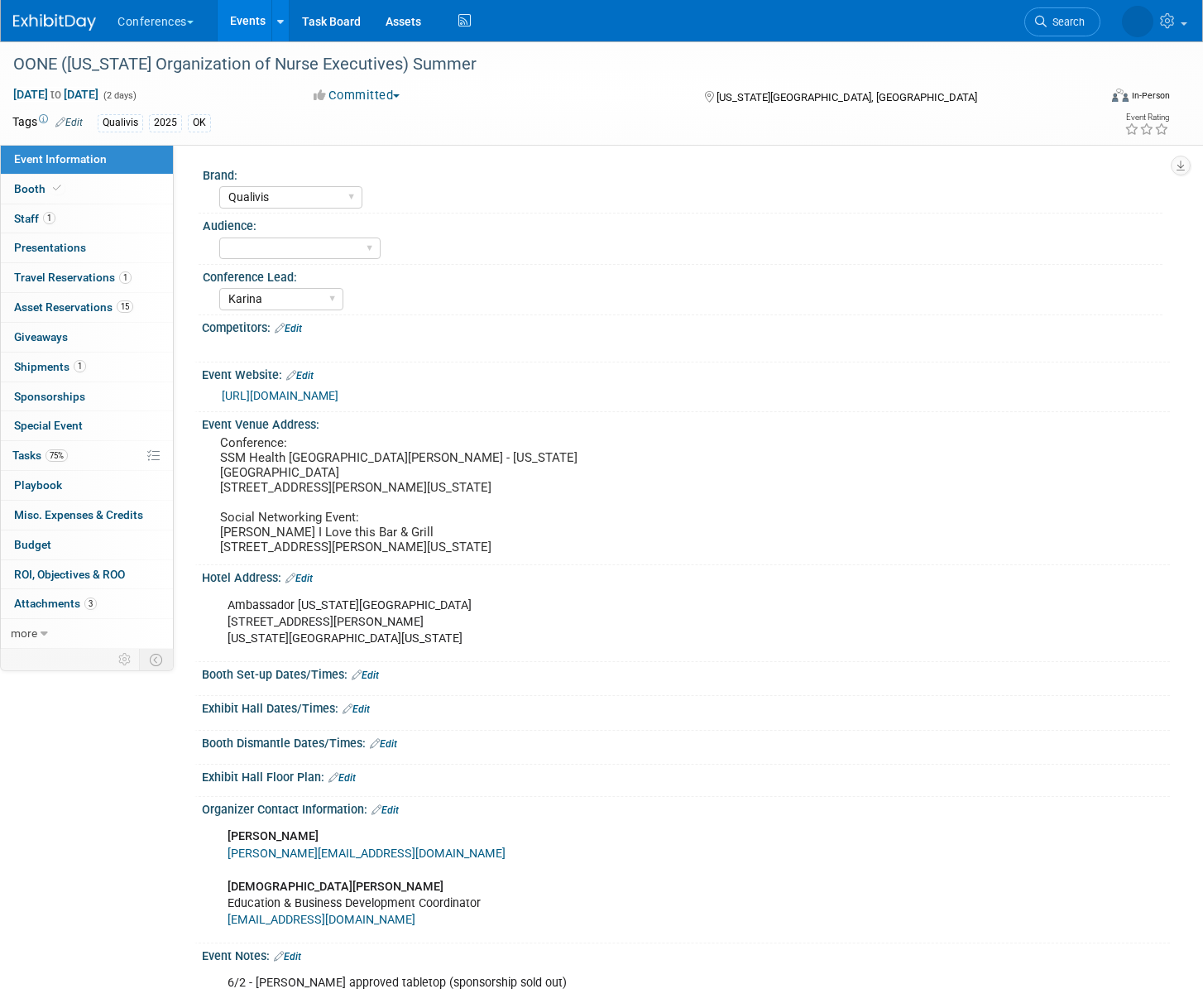 select on "Qualivis" 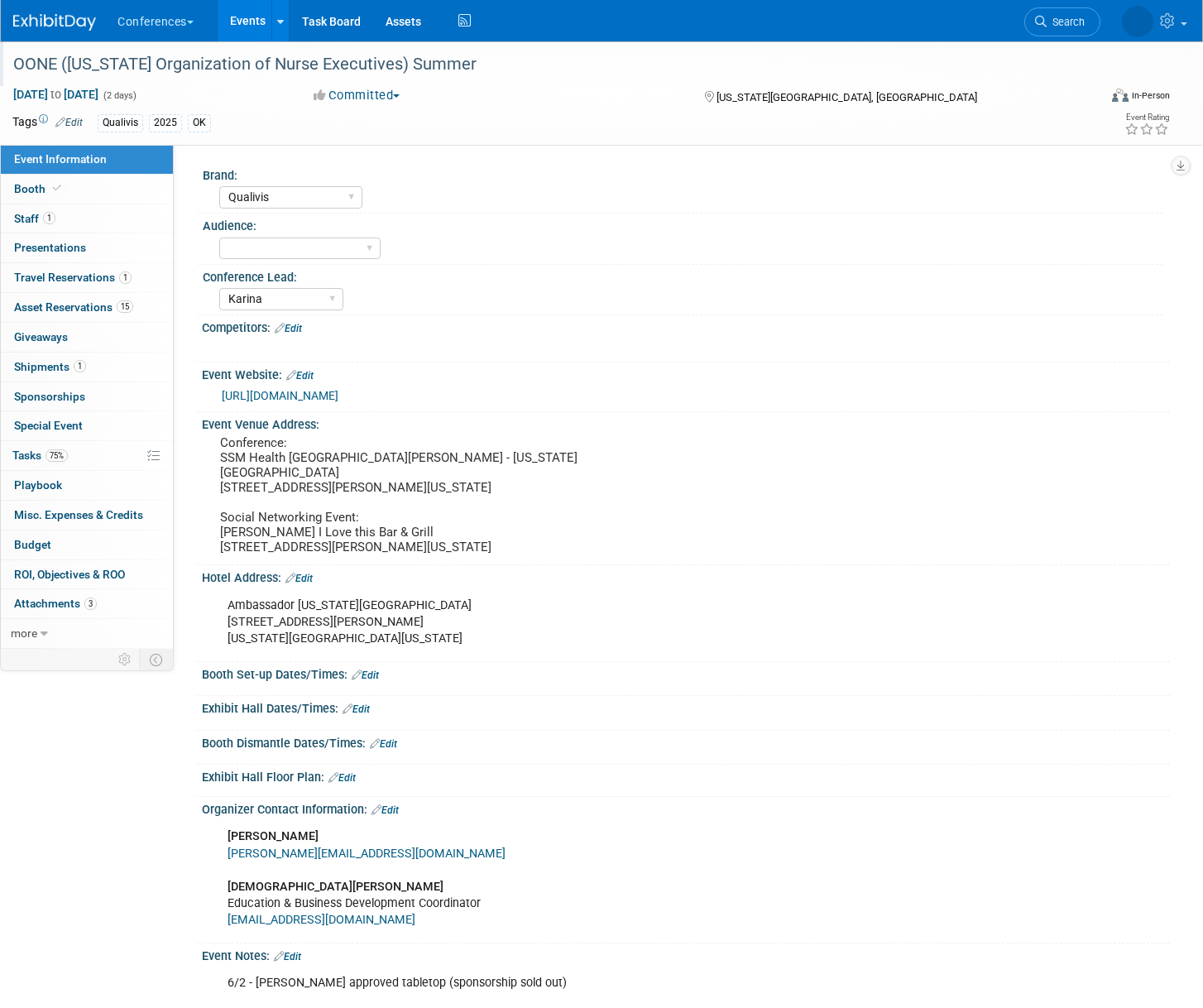 click on "OONE (Oklahoma Organization of Nurse Executives) Summer" at bounding box center (539, 65) 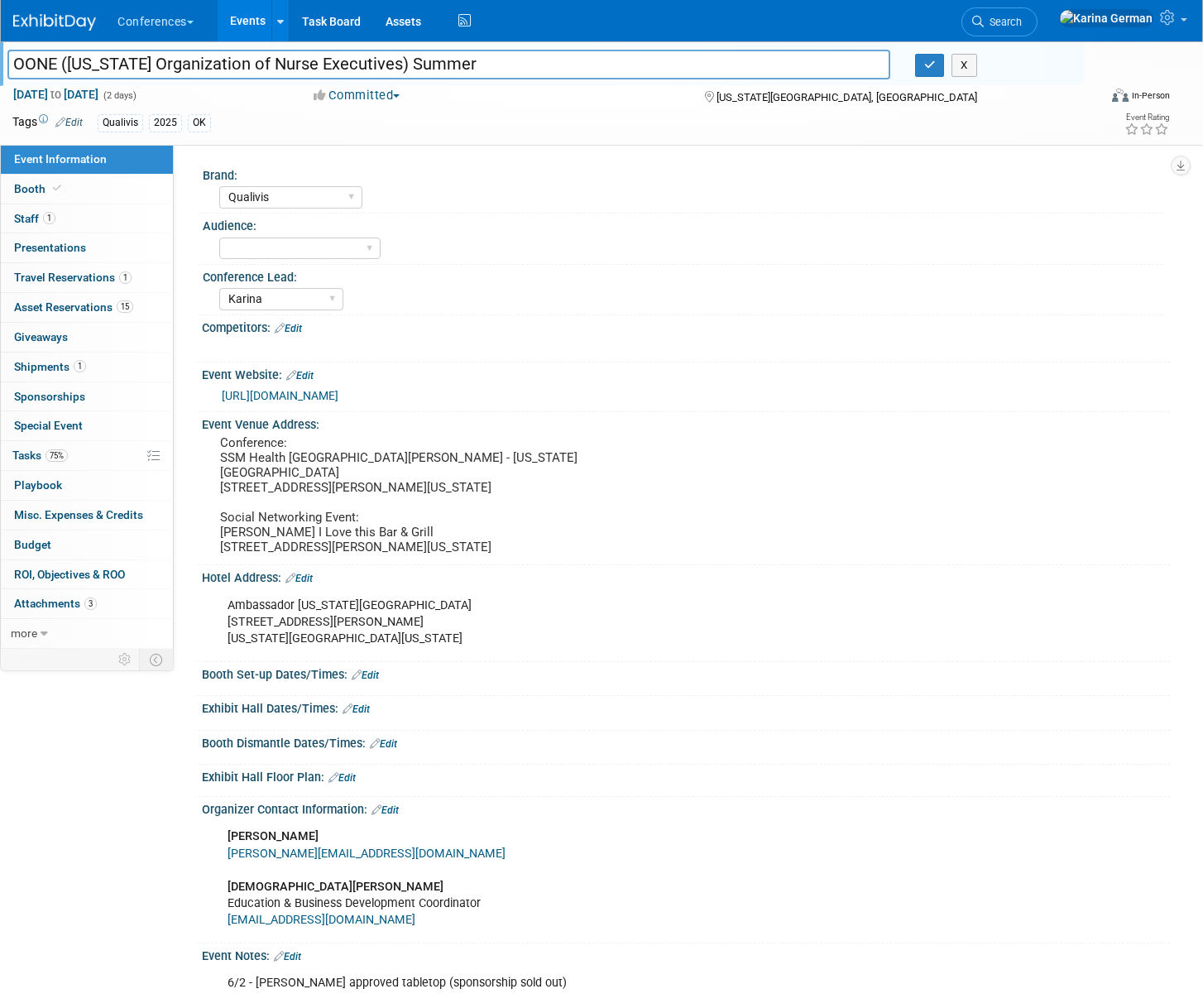 click on "OONE (Oklahoma Organization of Nurse Executives) Summer" at bounding box center [448, 64] 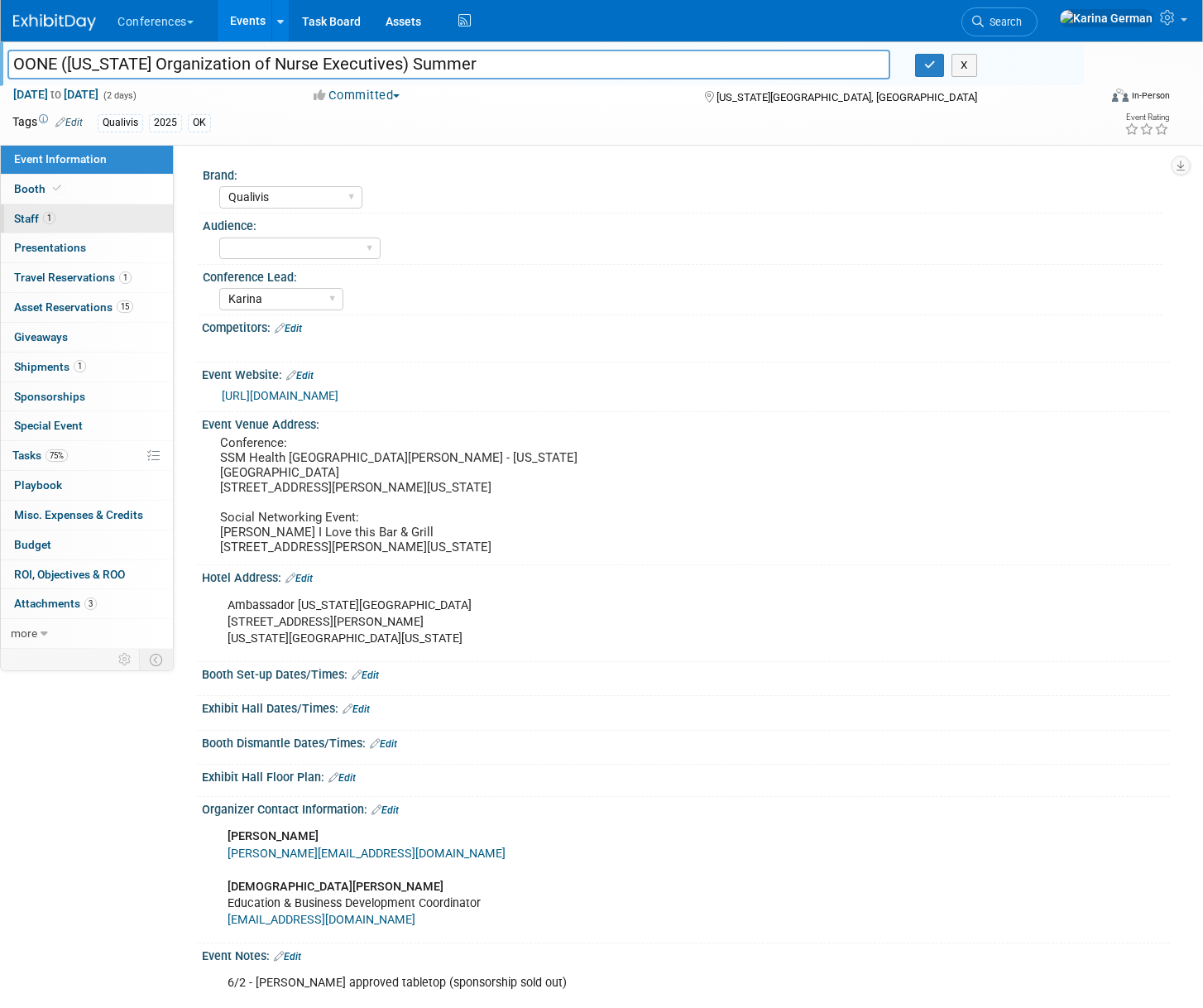 click on "1
Staff 1" at bounding box center [87, 218] 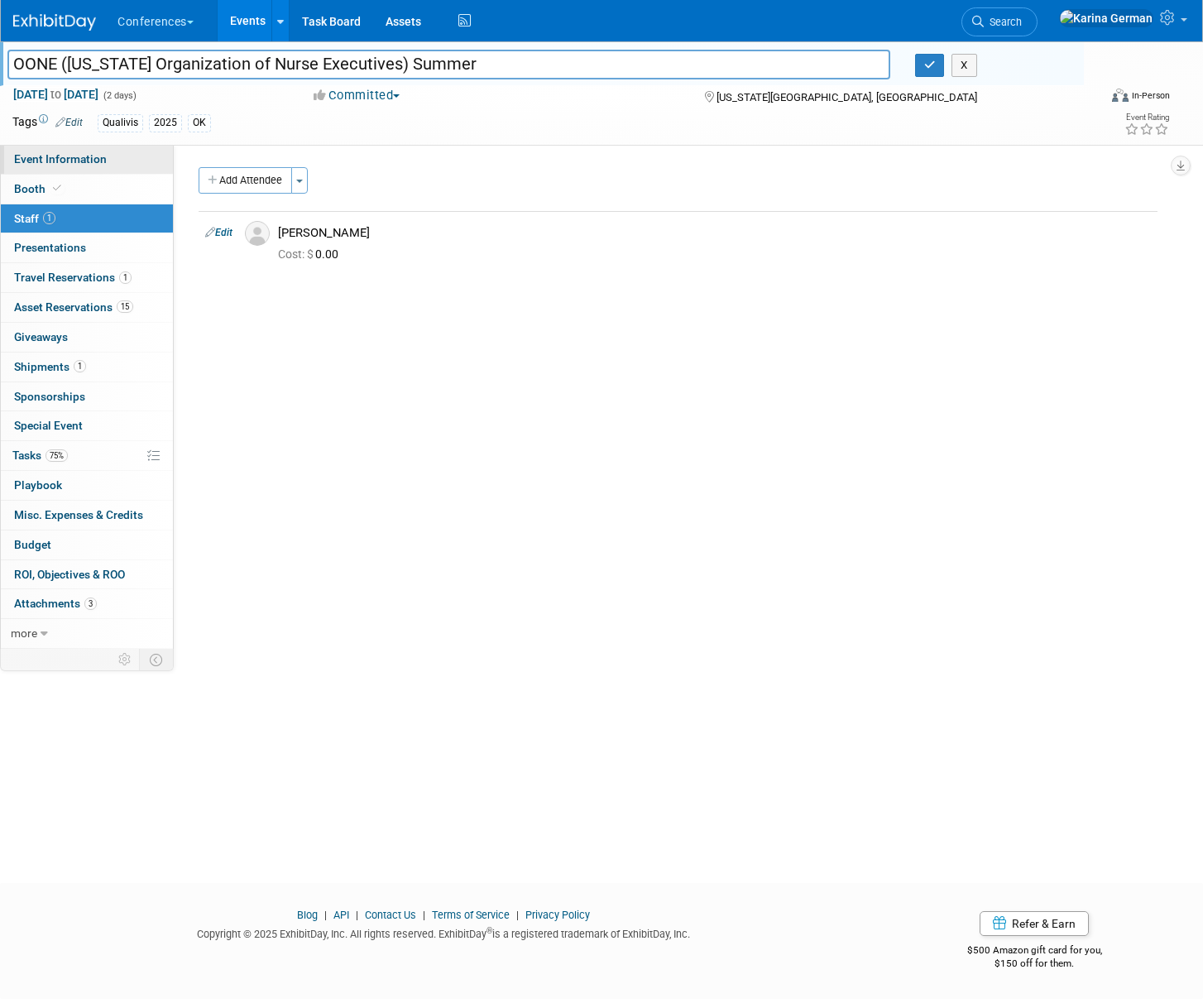 click on "Event Information" at bounding box center (60, 159) 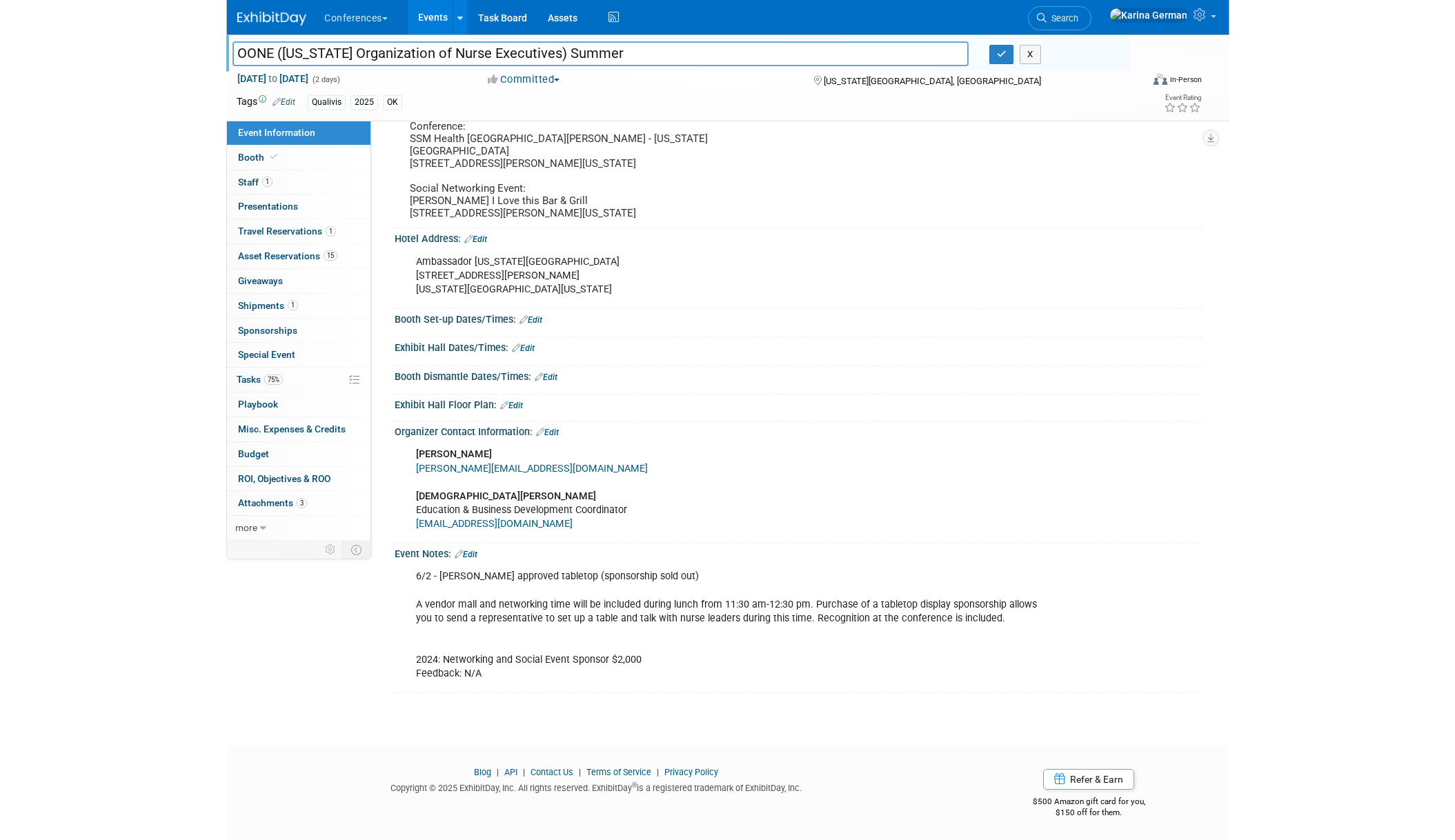 scroll, scrollTop: 257, scrollLeft: 0, axis: vertical 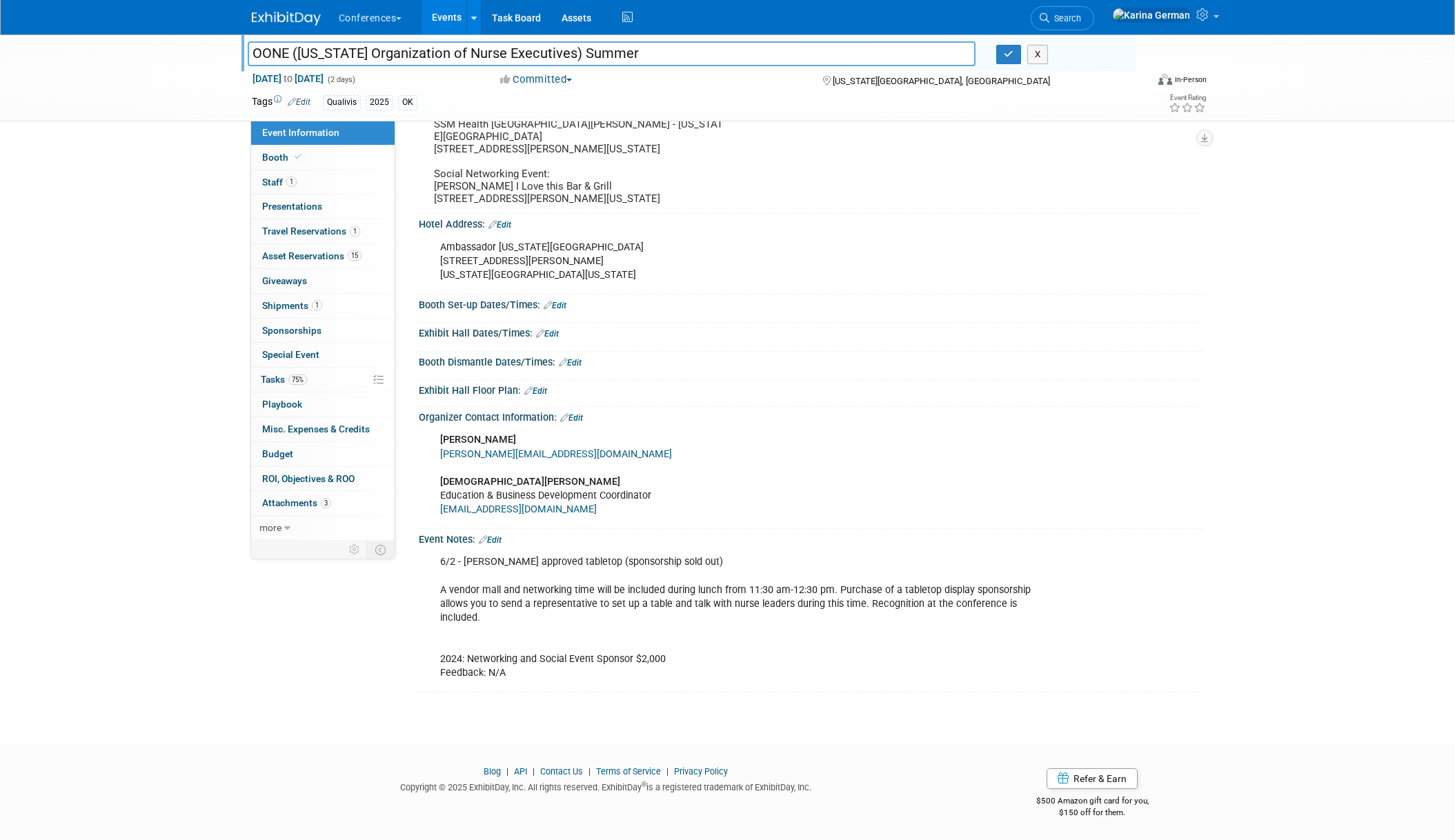 click on "Events" at bounding box center (446, 17) 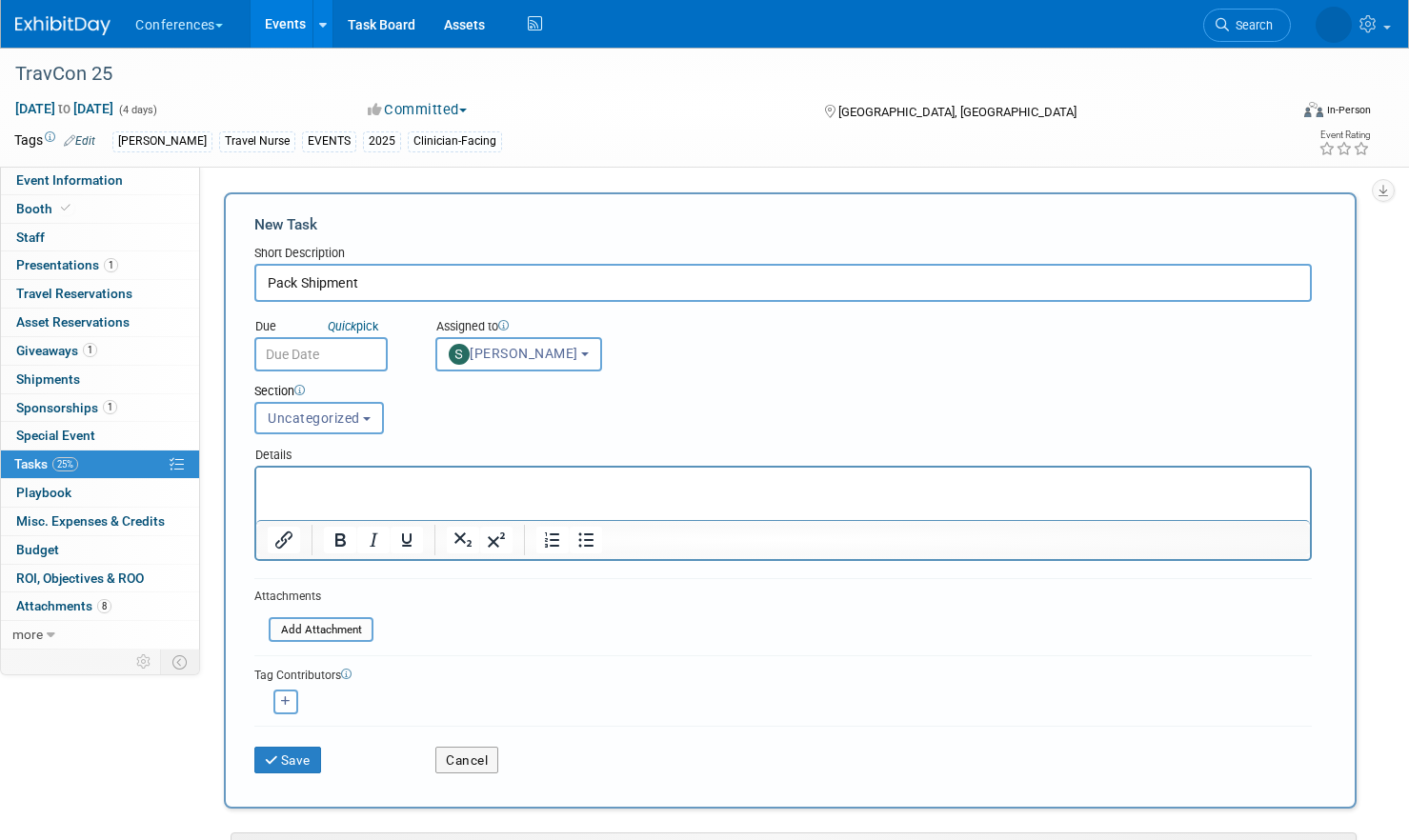 select on "a9d03f23-9900-4d84-867c-673ace9463de" 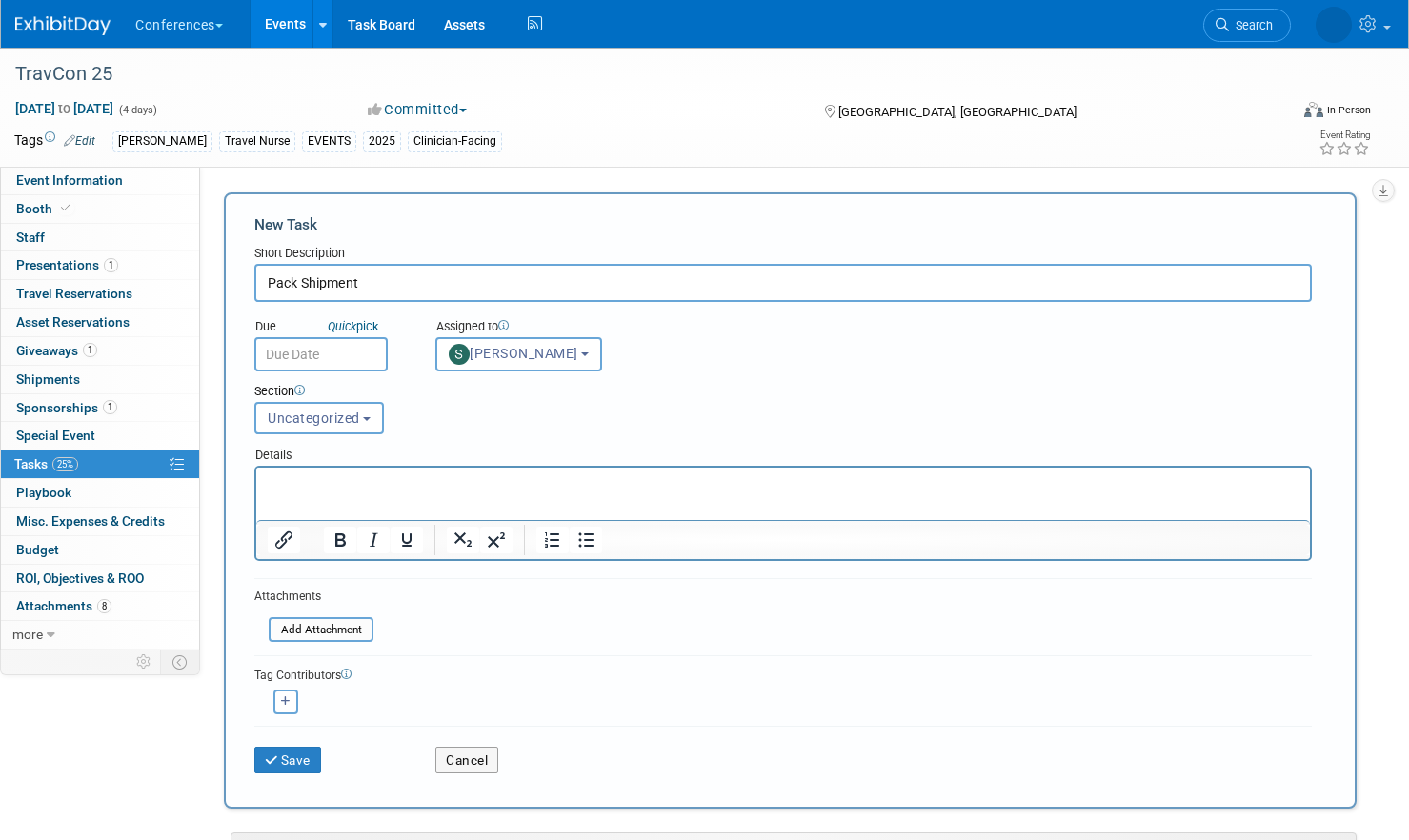 scroll, scrollTop: 0, scrollLeft: 0, axis: both 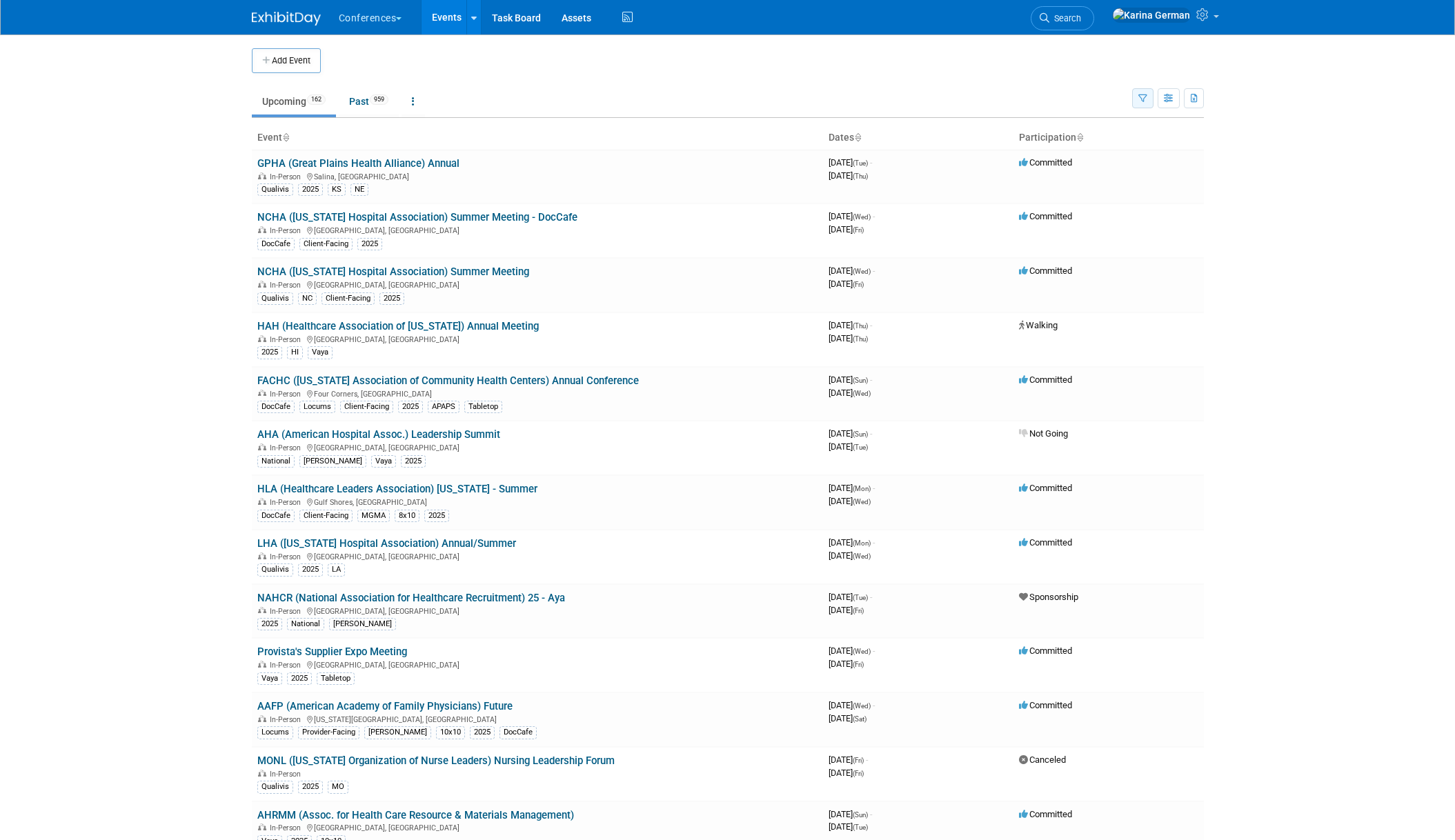 click at bounding box center [1142, 99] 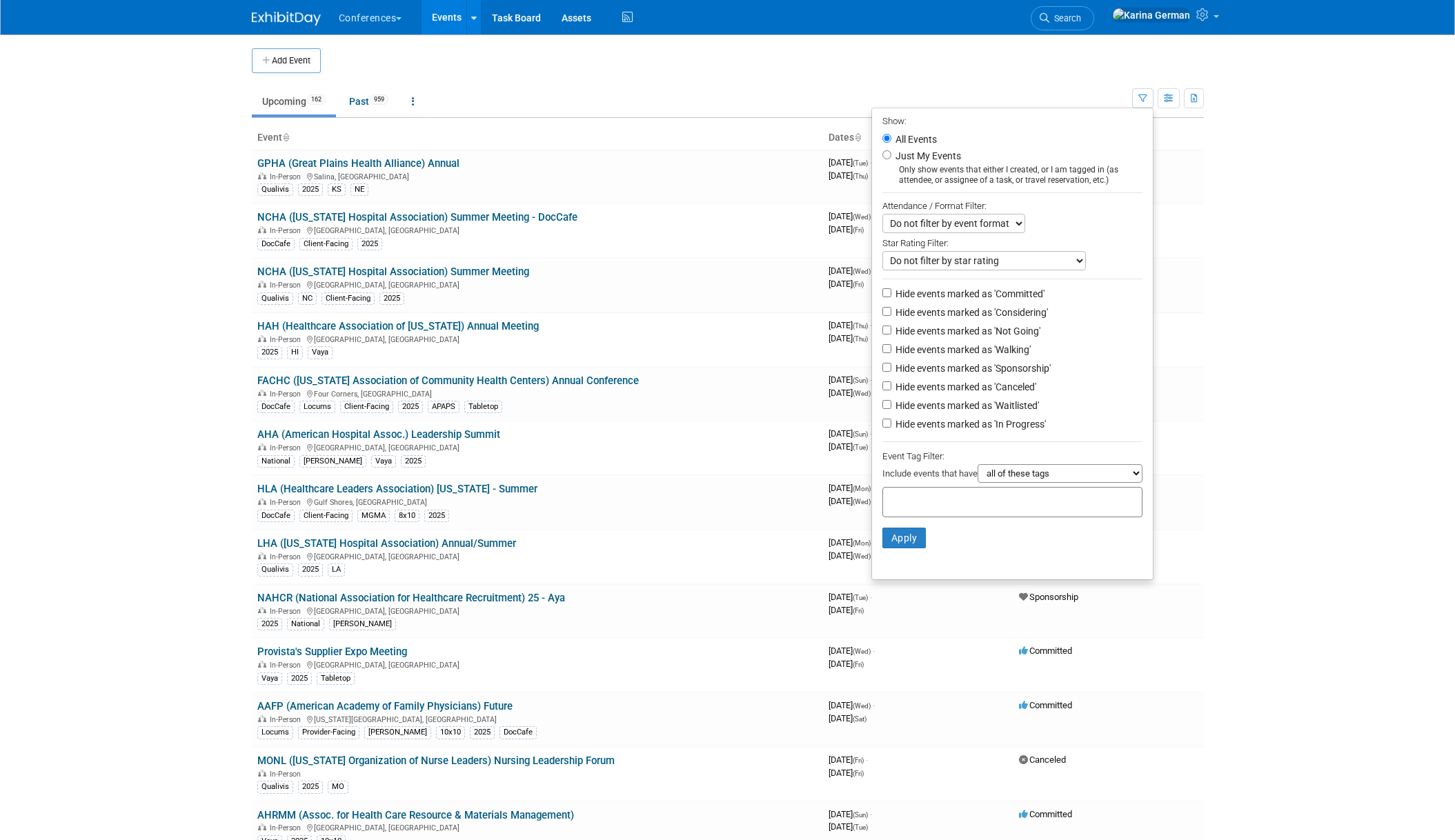 click at bounding box center [944, 500] 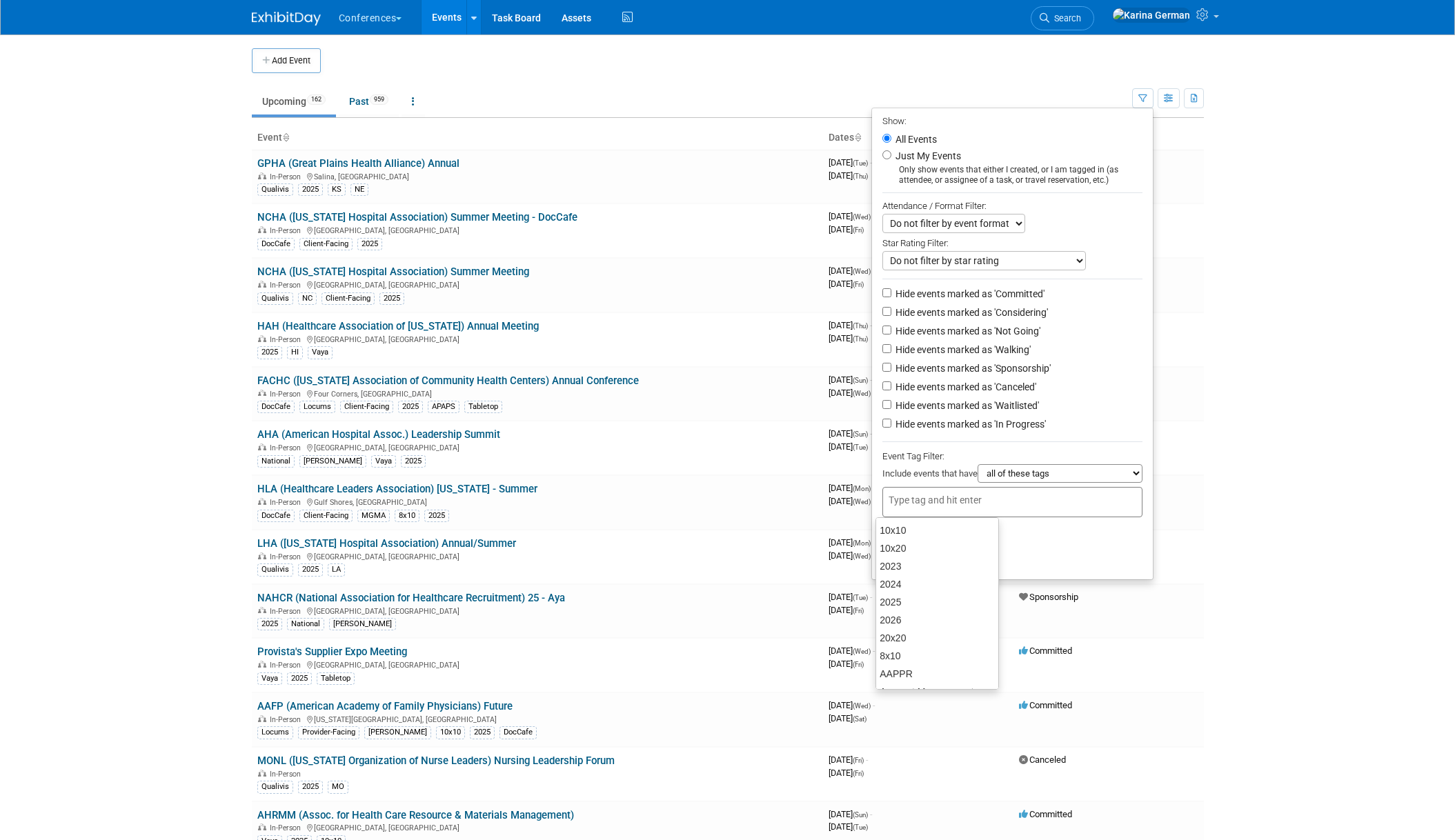 click on "Conferences
Explore:
My Workspaces  2
Go to Workspace:
Conferences
Marketing Requests
Events
Add Event
Bulk Upload Events
Shareable Event Boards
Recently Viewed Events:
OONE (Oklahoma Organization of Nurse Executives) Summer
Oklahoma City, OK
Jul 10, 2025  to  Jul 11, 2025
TravCon 25
Las Vegas, NV
Sep 21, 2025  to  Sep 24, 2025
TravCon 26
Las Vegas, NV
Sep 20, 2026  to  Sep 22, 2026
Task Board
Assets
Activity Feed
My Account
My Profile & Preferences
Sync to External Calendar...
Team Workspace
Users and Permissions
Workspace Settings
Metrics & Analytics
Budgeting, ROI & ROO
Annual Budgets (all events)
You've Earned Free Swag ..." at bounding box center (727, 420) 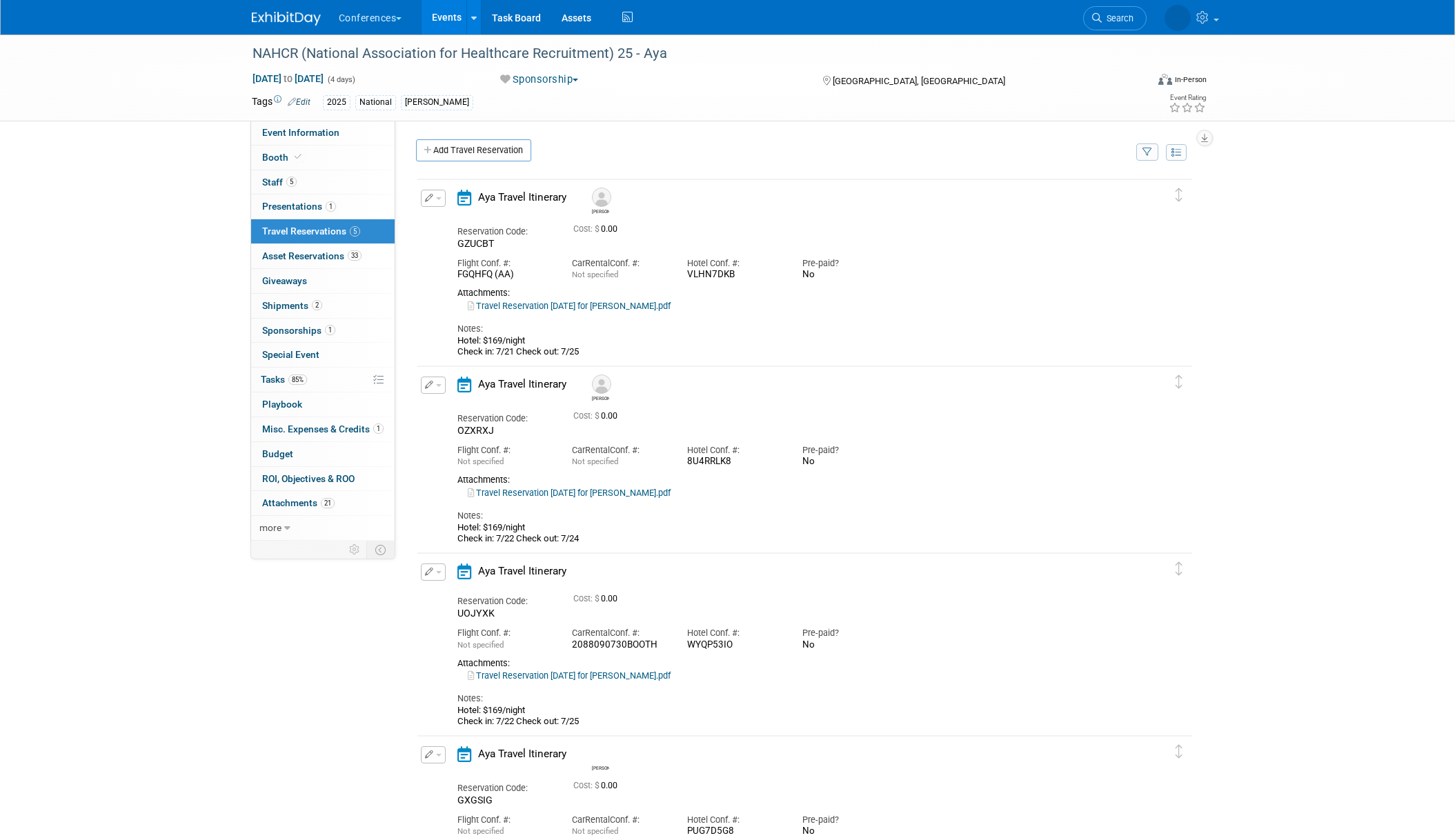 scroll, scrollTop: 418, scrollLeft: 0, axis: vertical 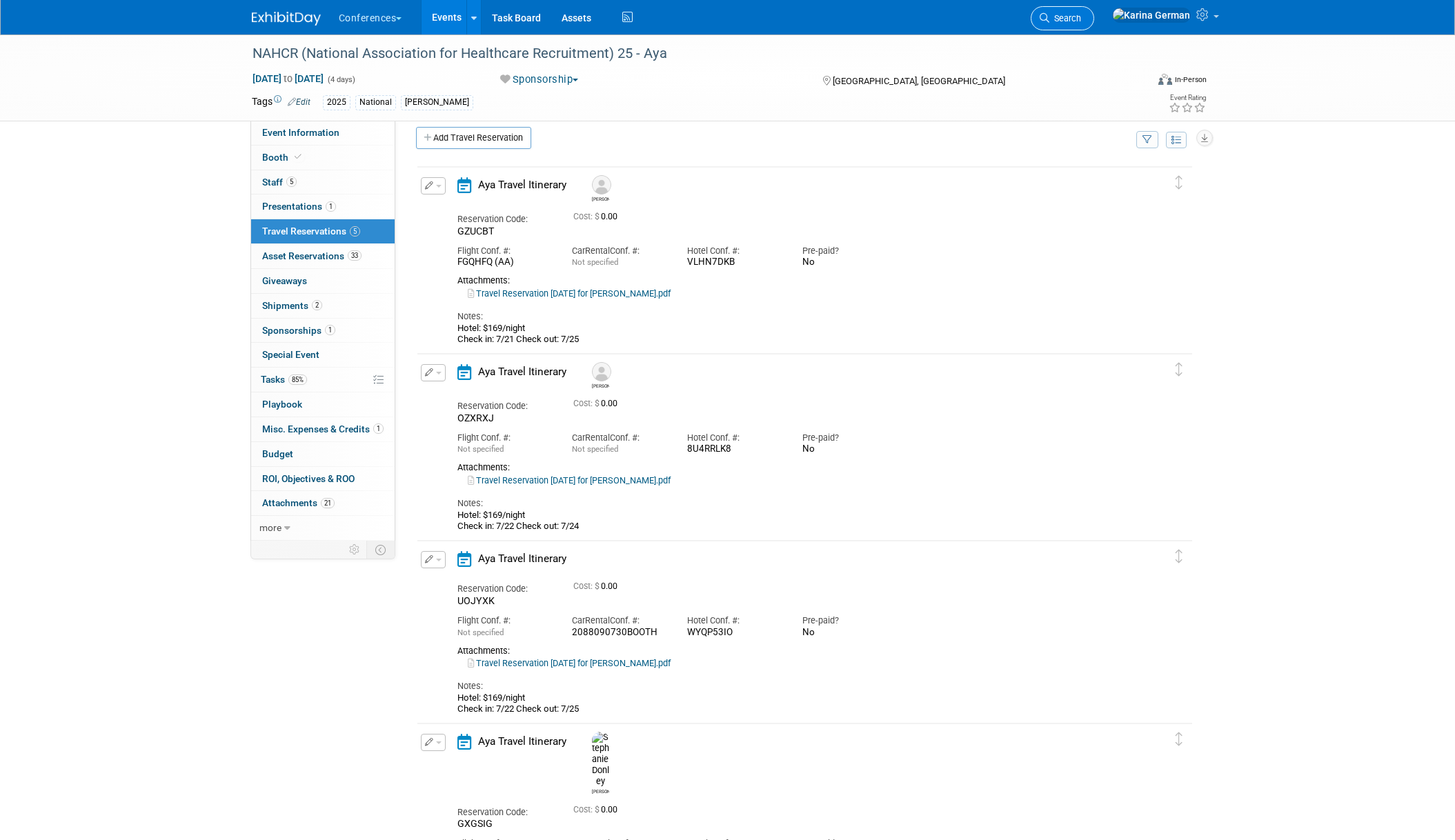 click on "Search" at bounding box center [1065, 18] 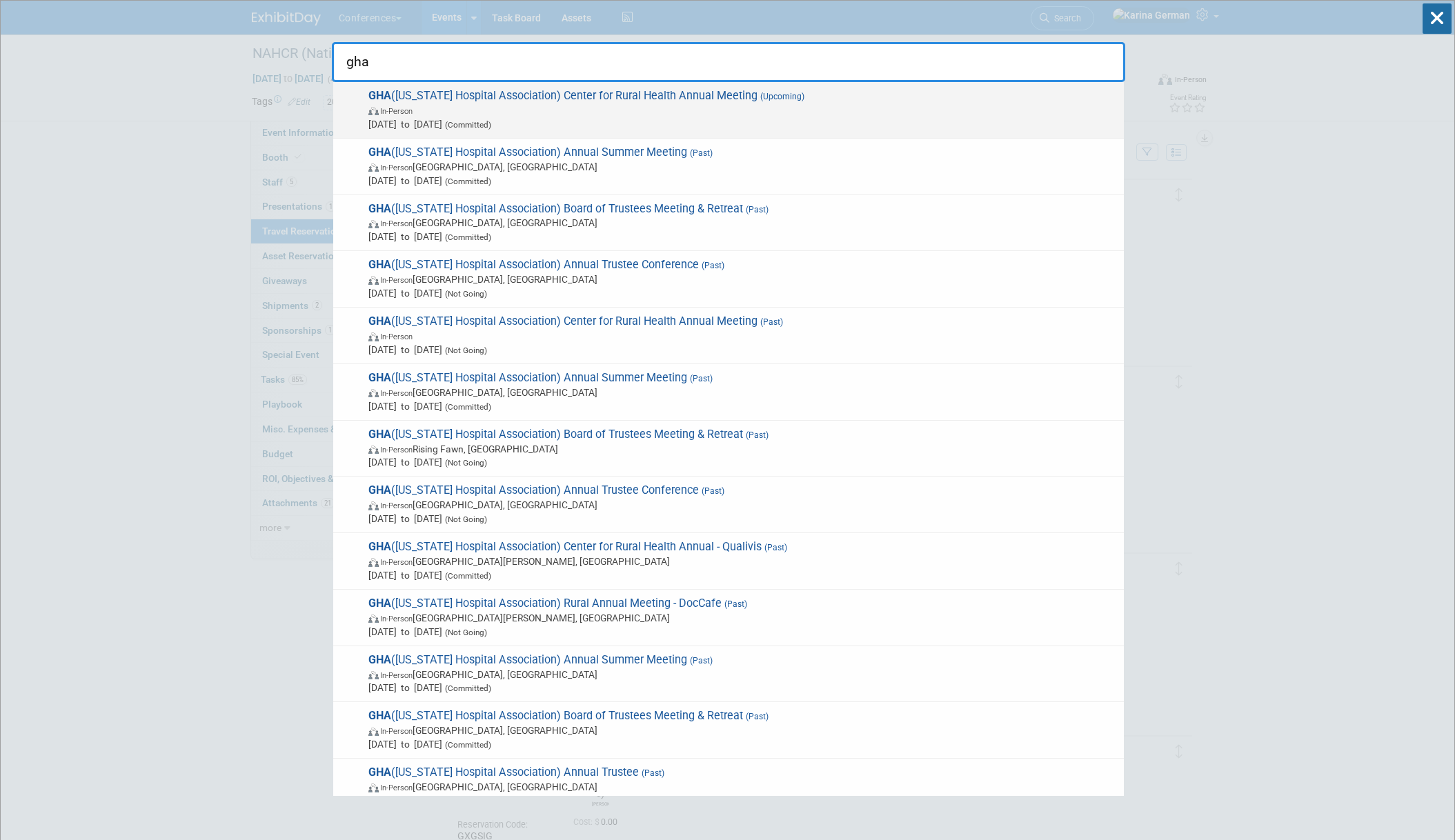type on "gha" 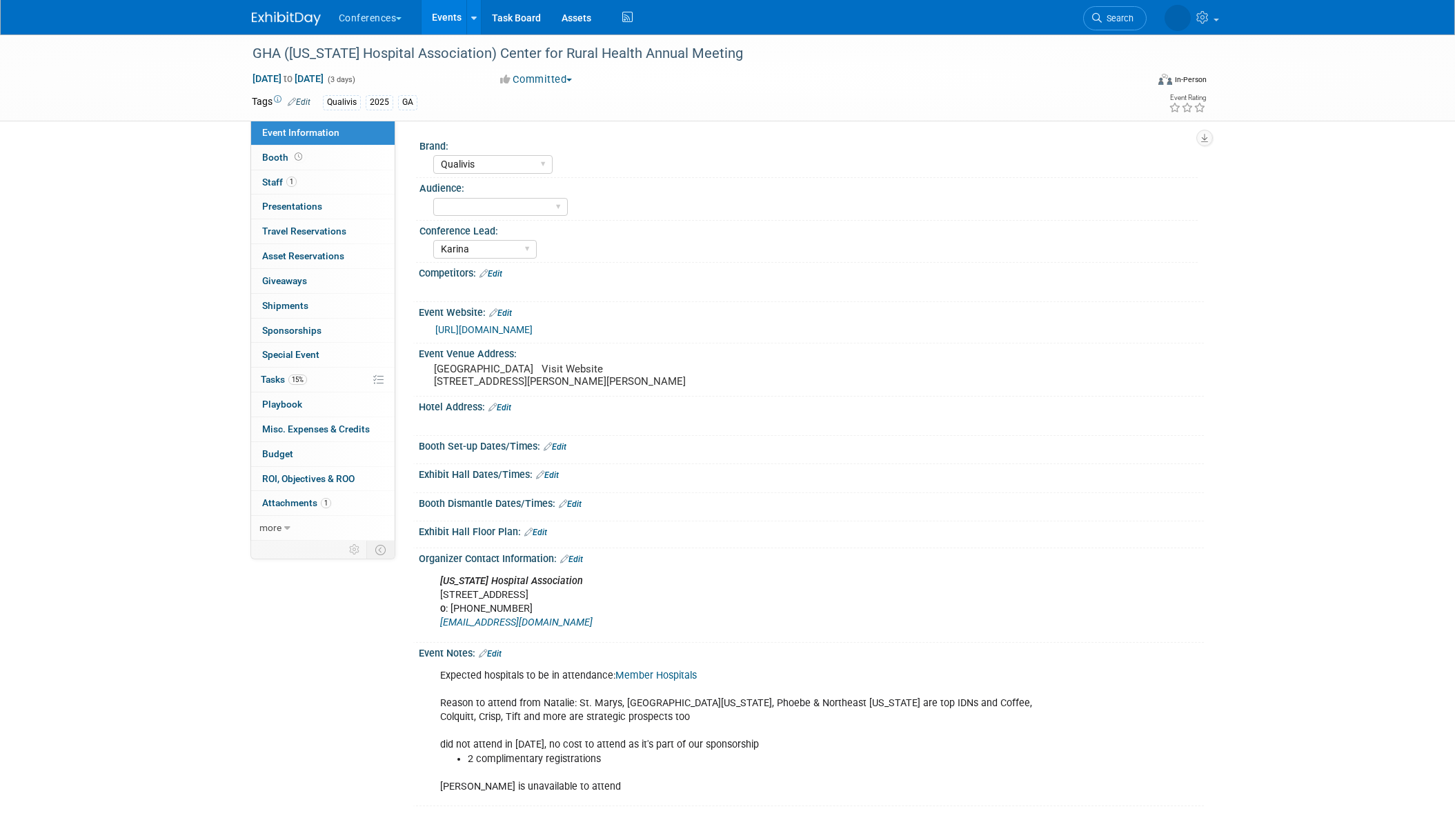 select on "Qualivis" 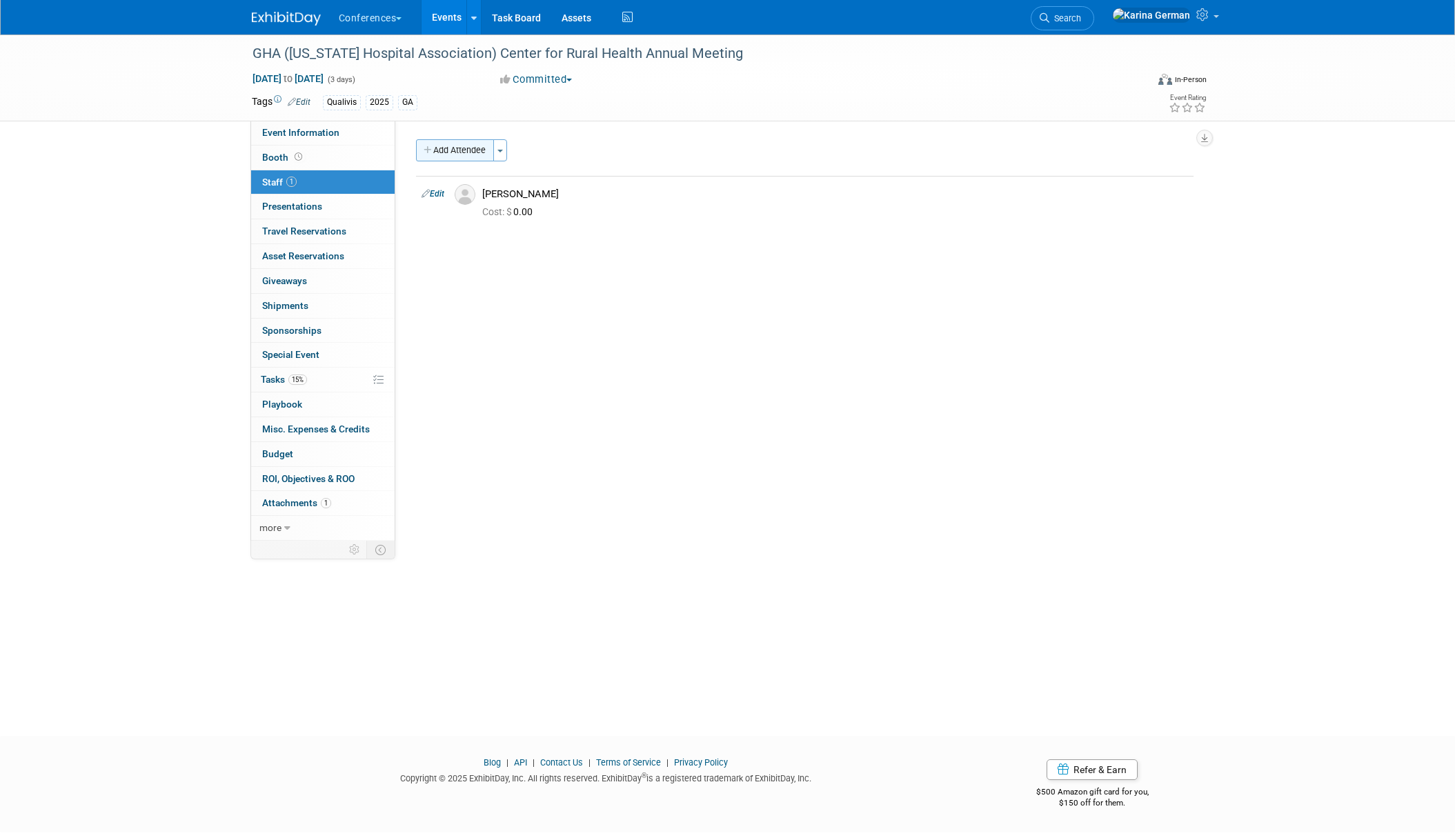 click on "Add Attendee" at bounding box center (455, 150) 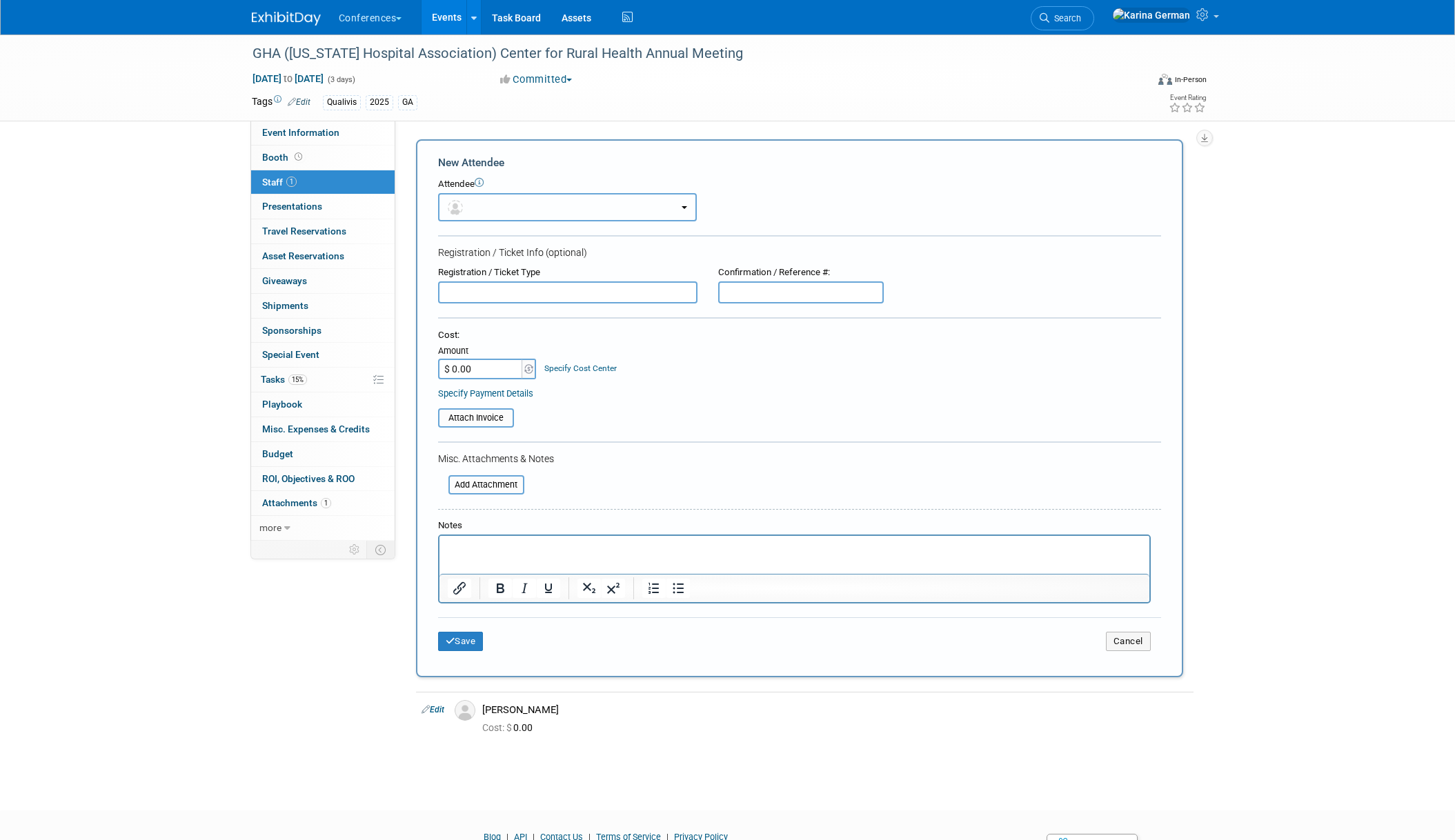 scroll, scrollTop: 0, scrollLeft: 0, axis: both 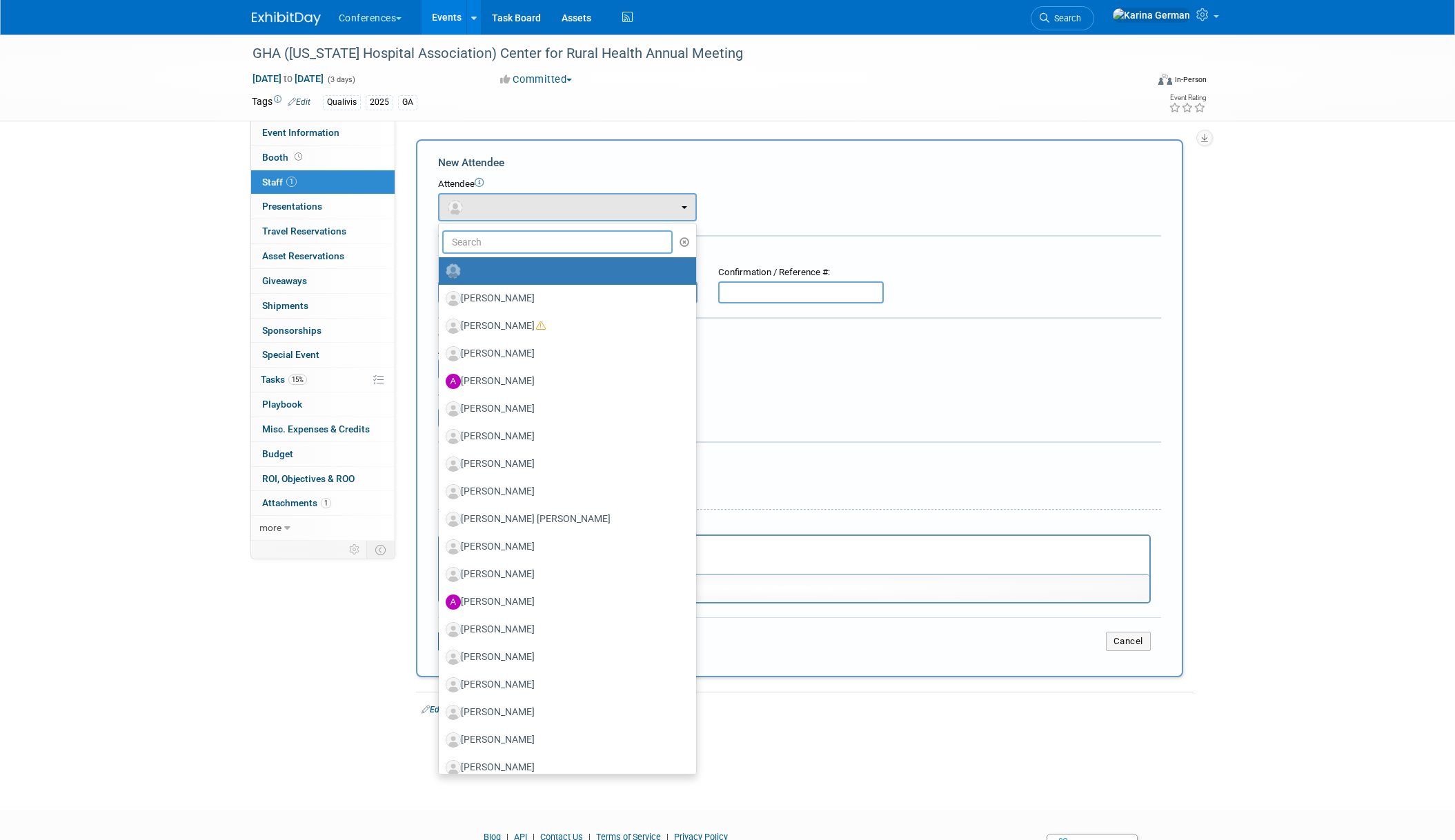 click at bounding box center [557, 242] 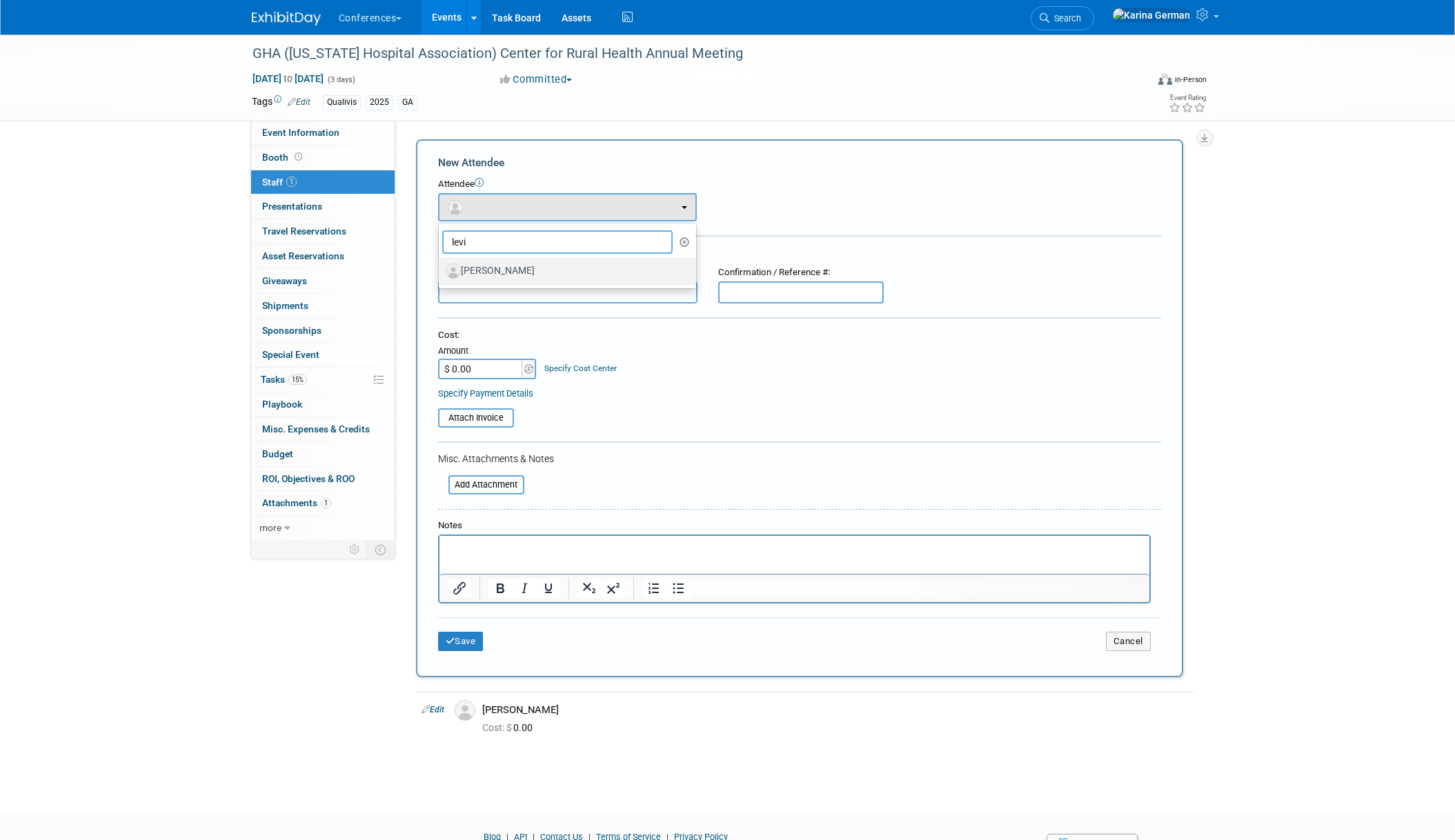 type on "levi" 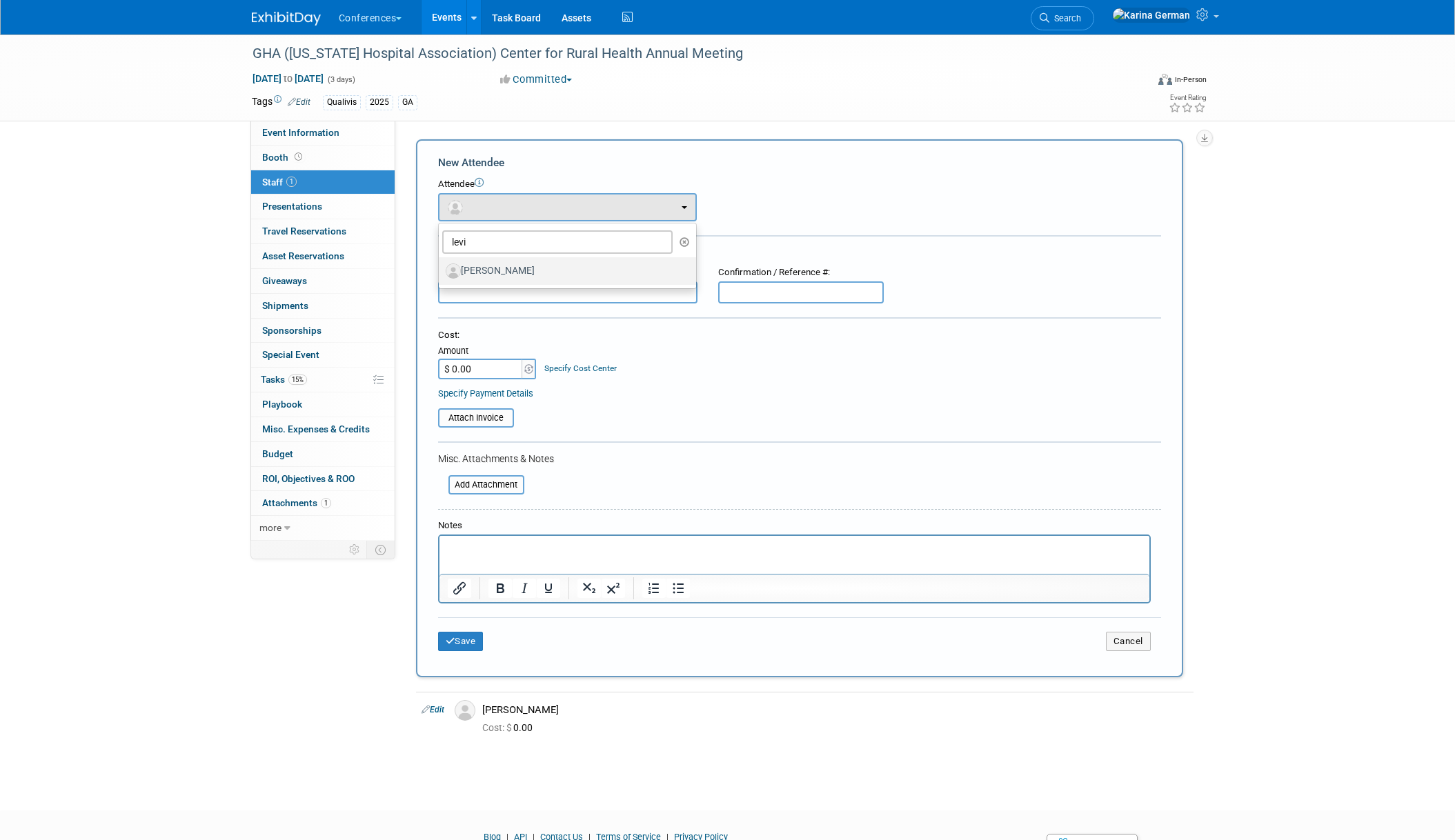 click on "[PERSON_NAME]" at bounding box center (564, 271) 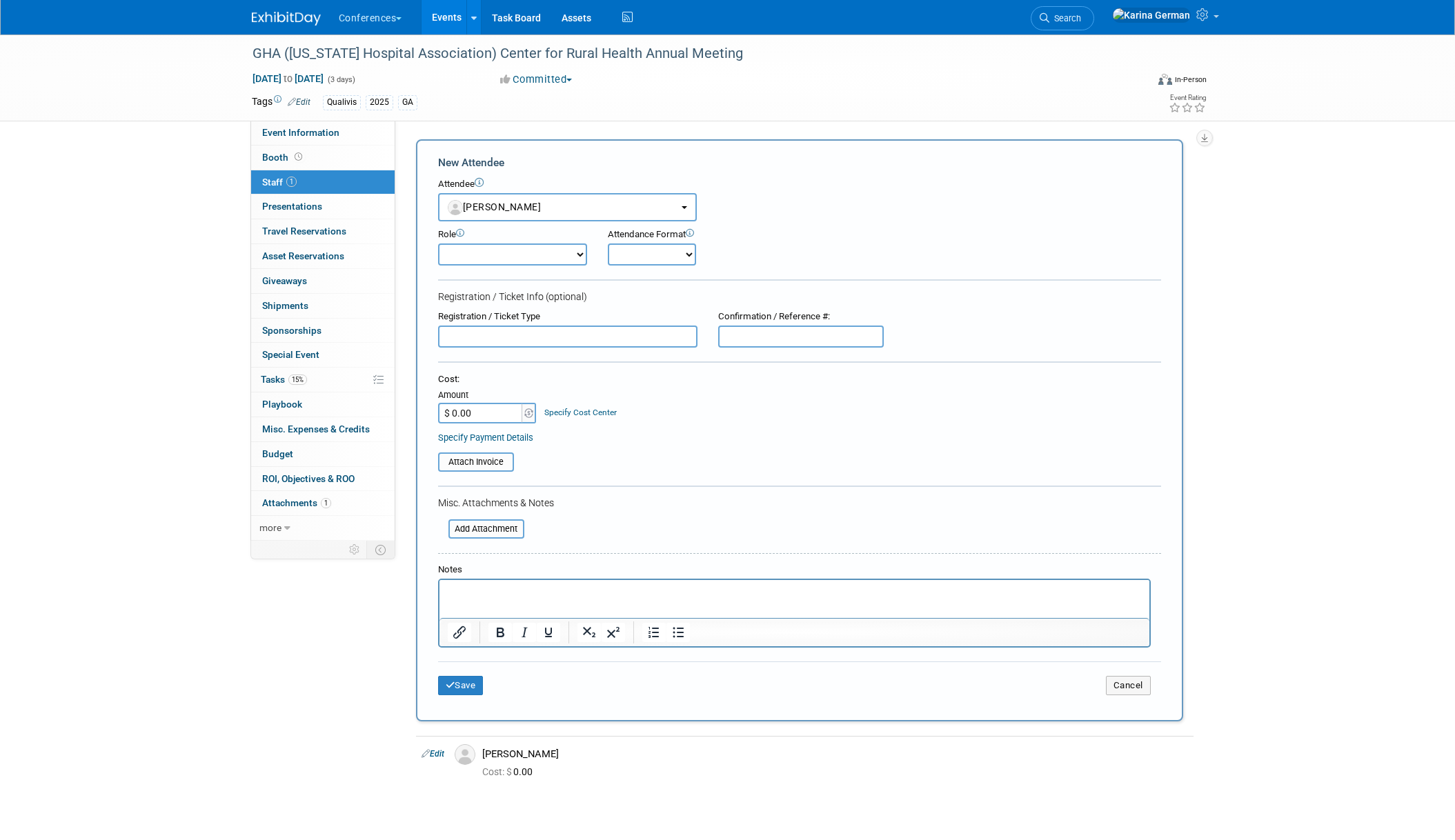 click at bounding box center (794, 592) 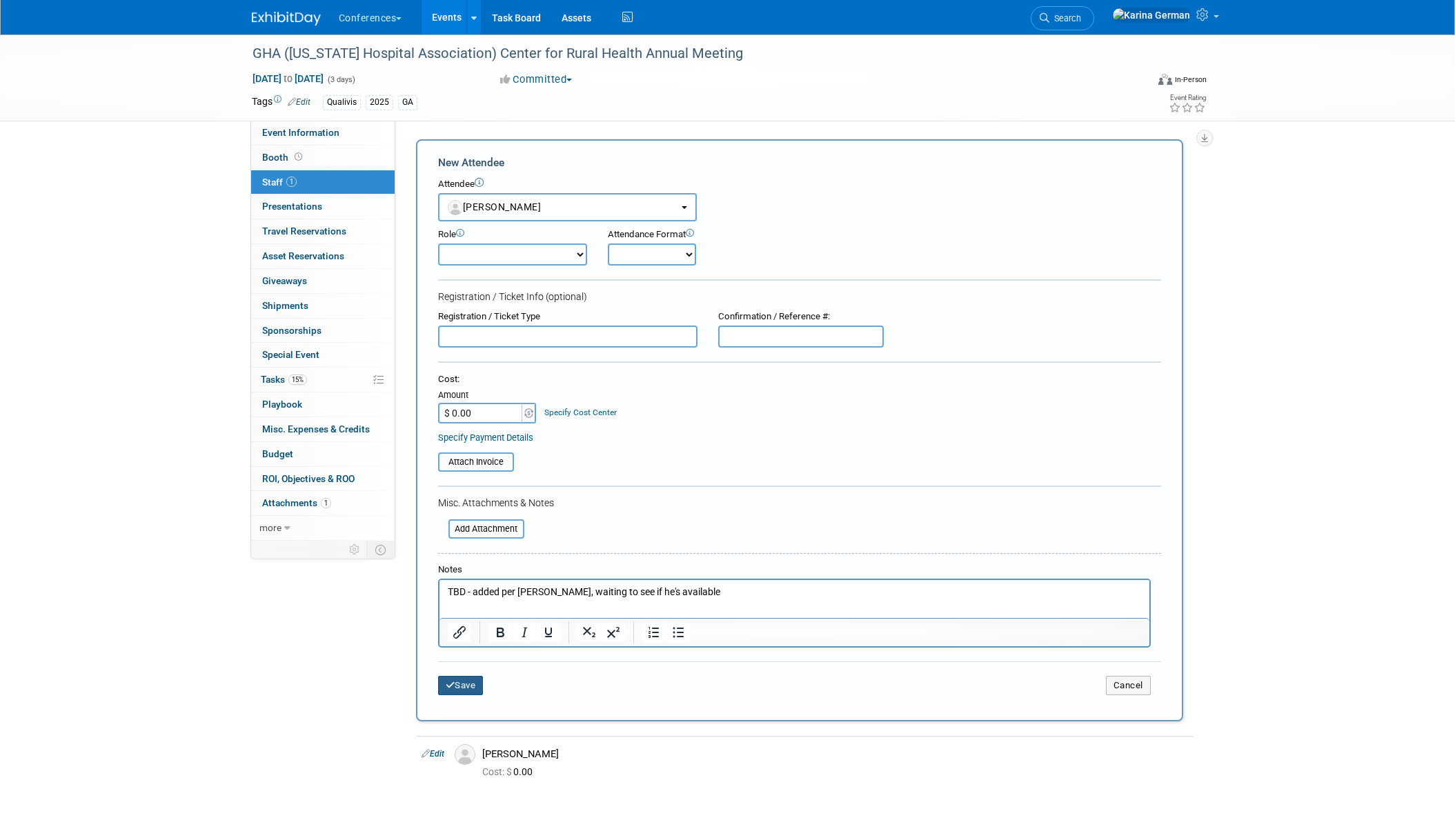 click on "Save" at bounding box center (461, 686) 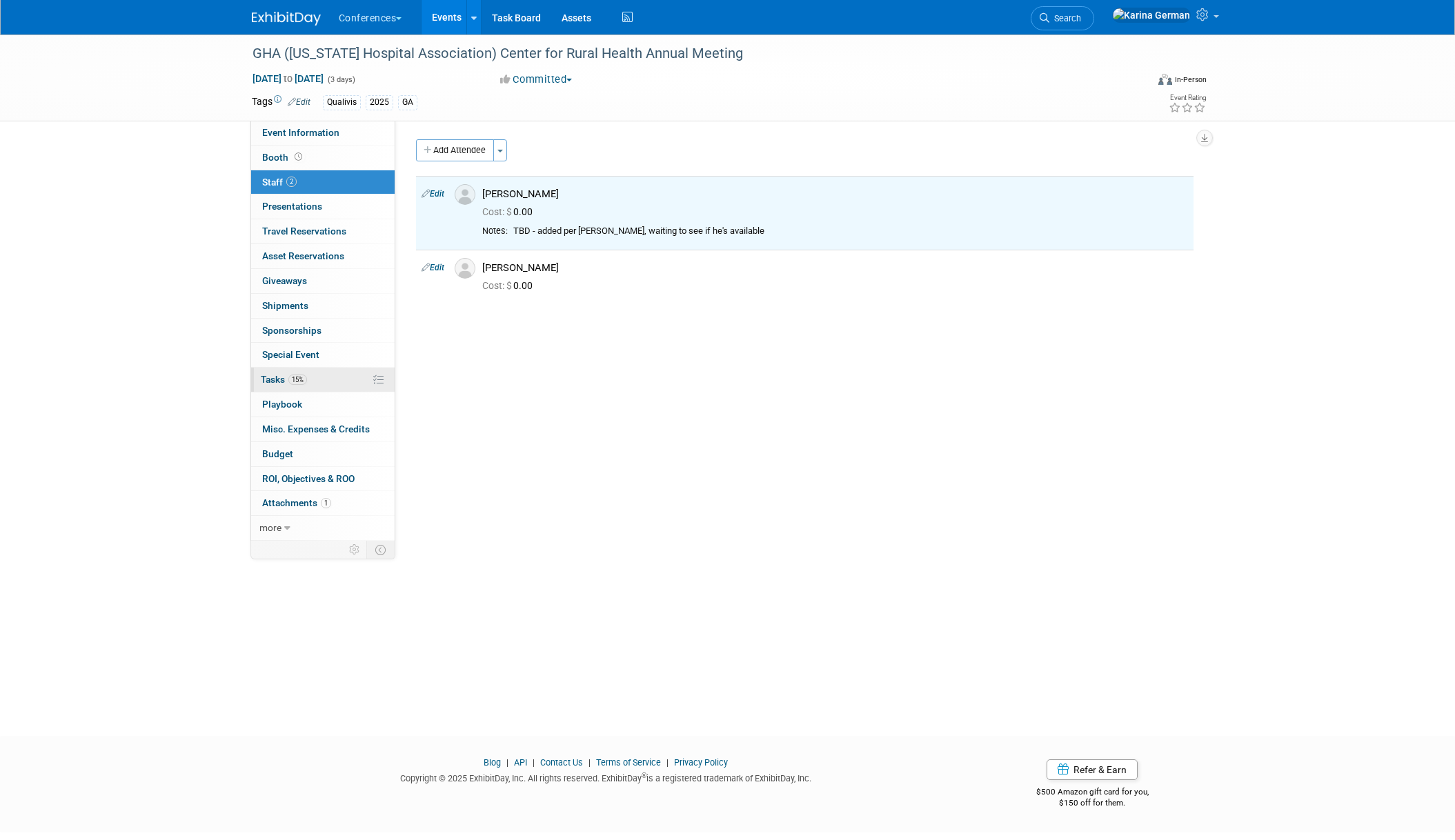click on "15%
Tasks 15%" at bounding box center [323, 379] 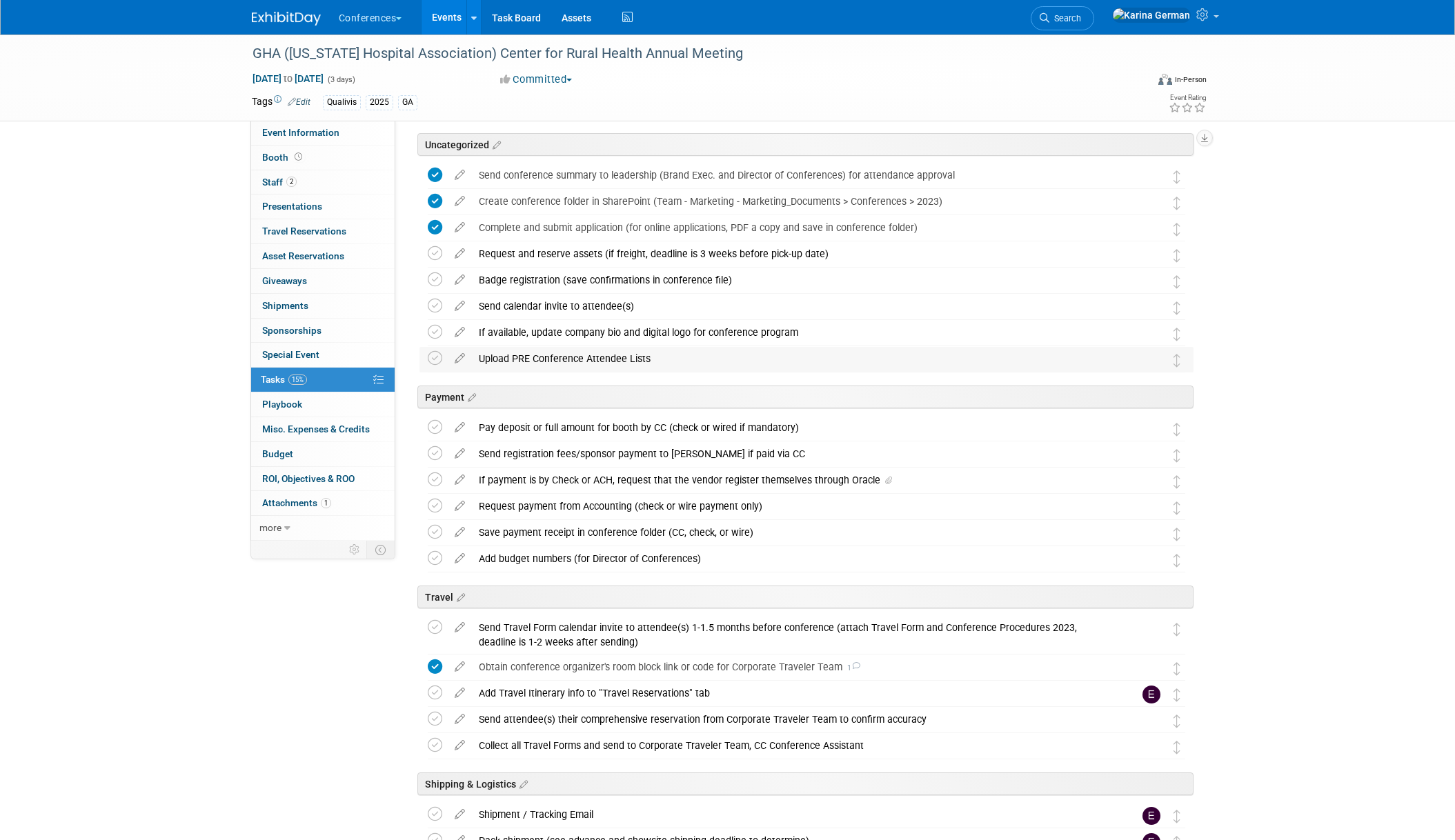 scroll, scrollTop: 49, scrollLeft: 0, axis: vertical 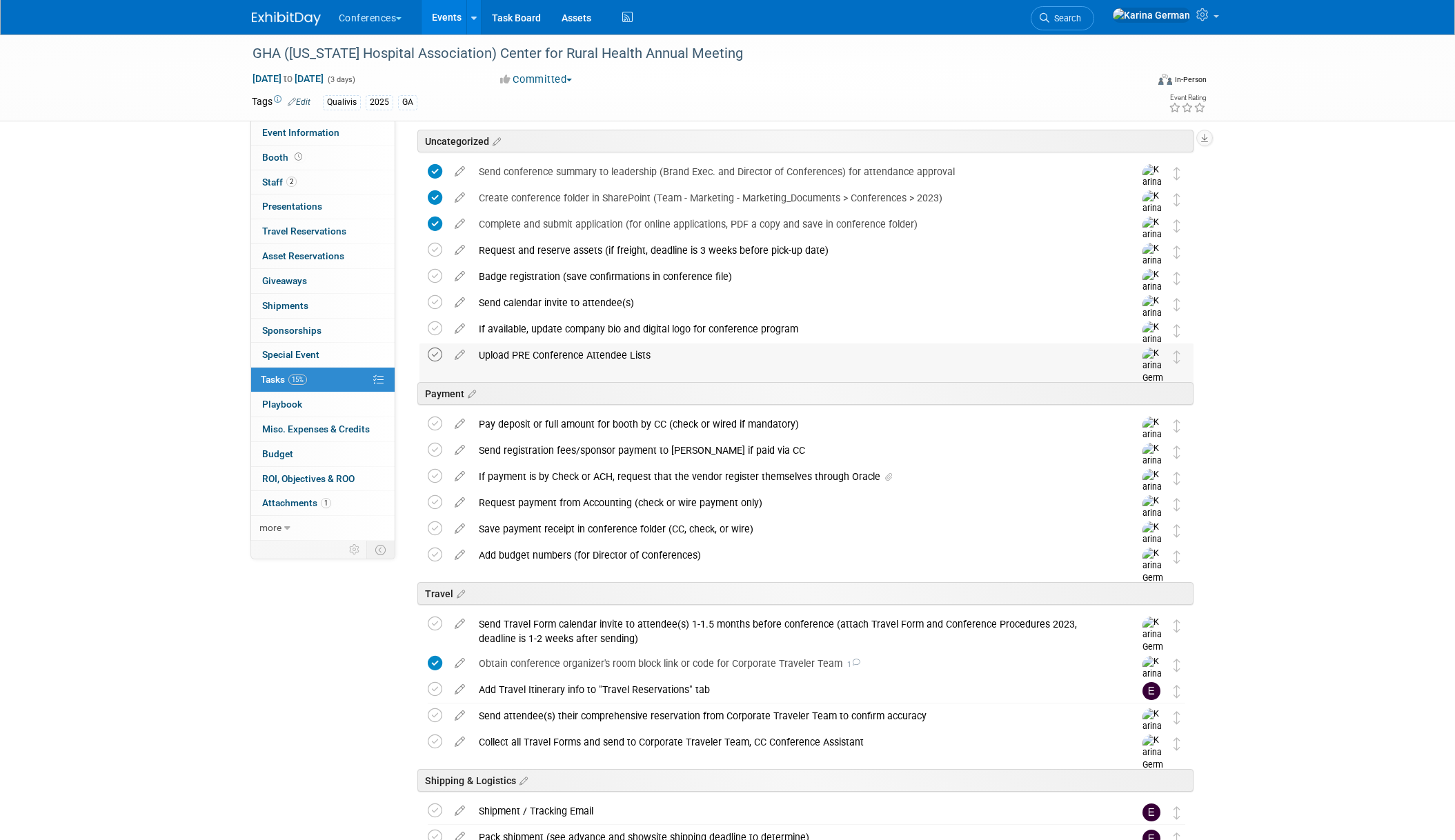 click at bounding box center (435, 354) 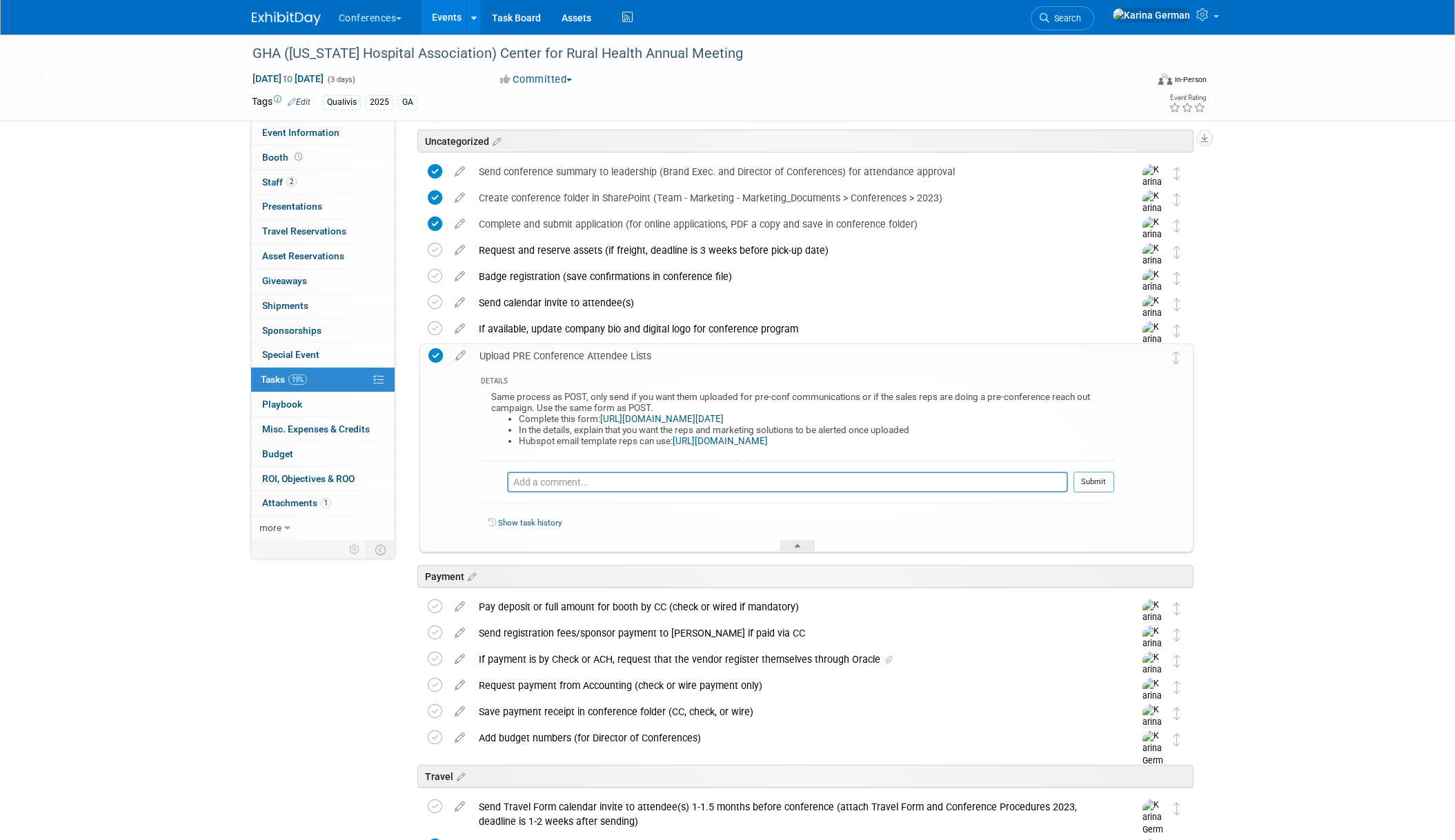 click on "[URL][DOMAIN_NAME][DATE]" at bounding box center [662, 419] 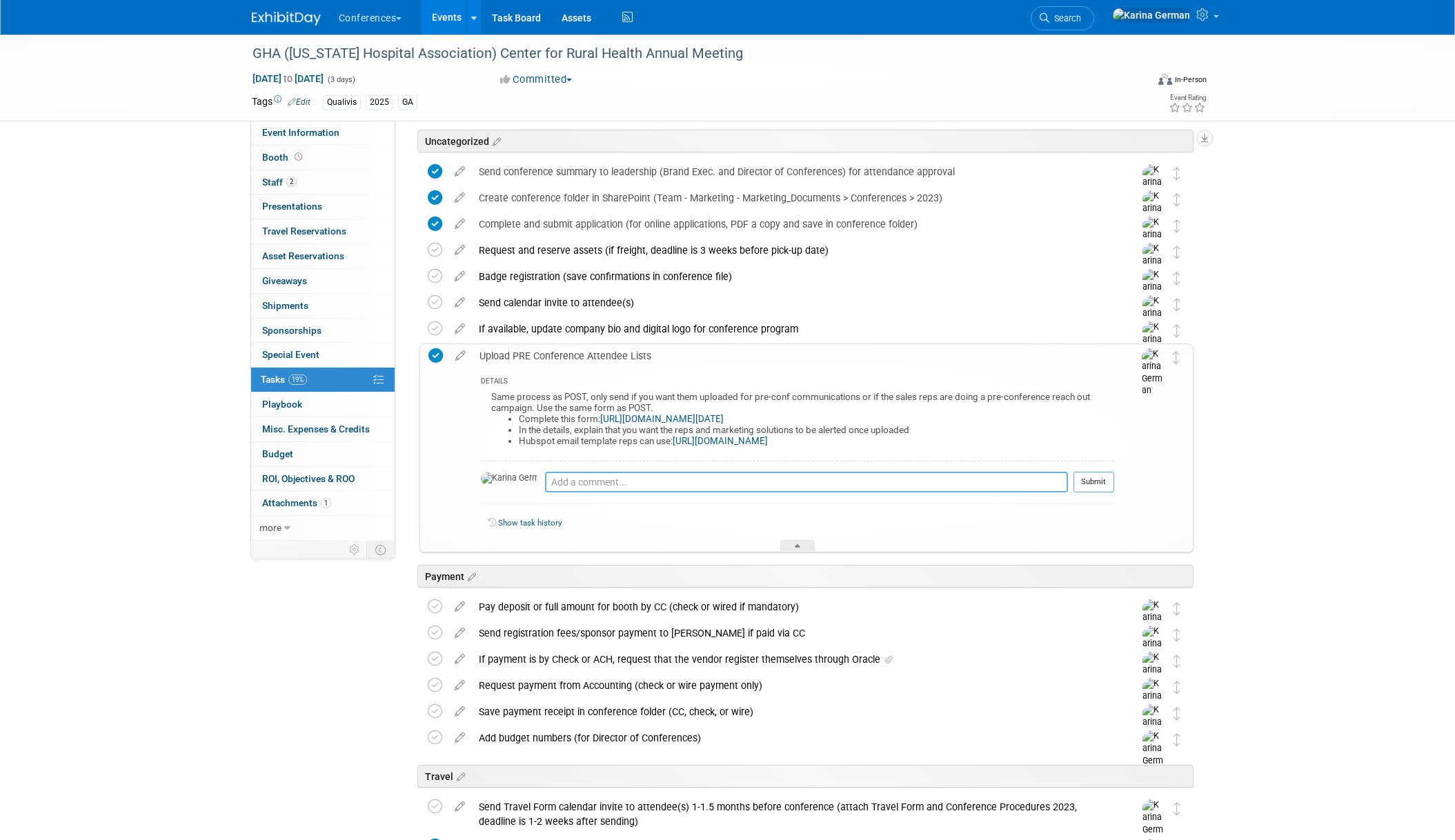 click at bounding box center (806, 482) 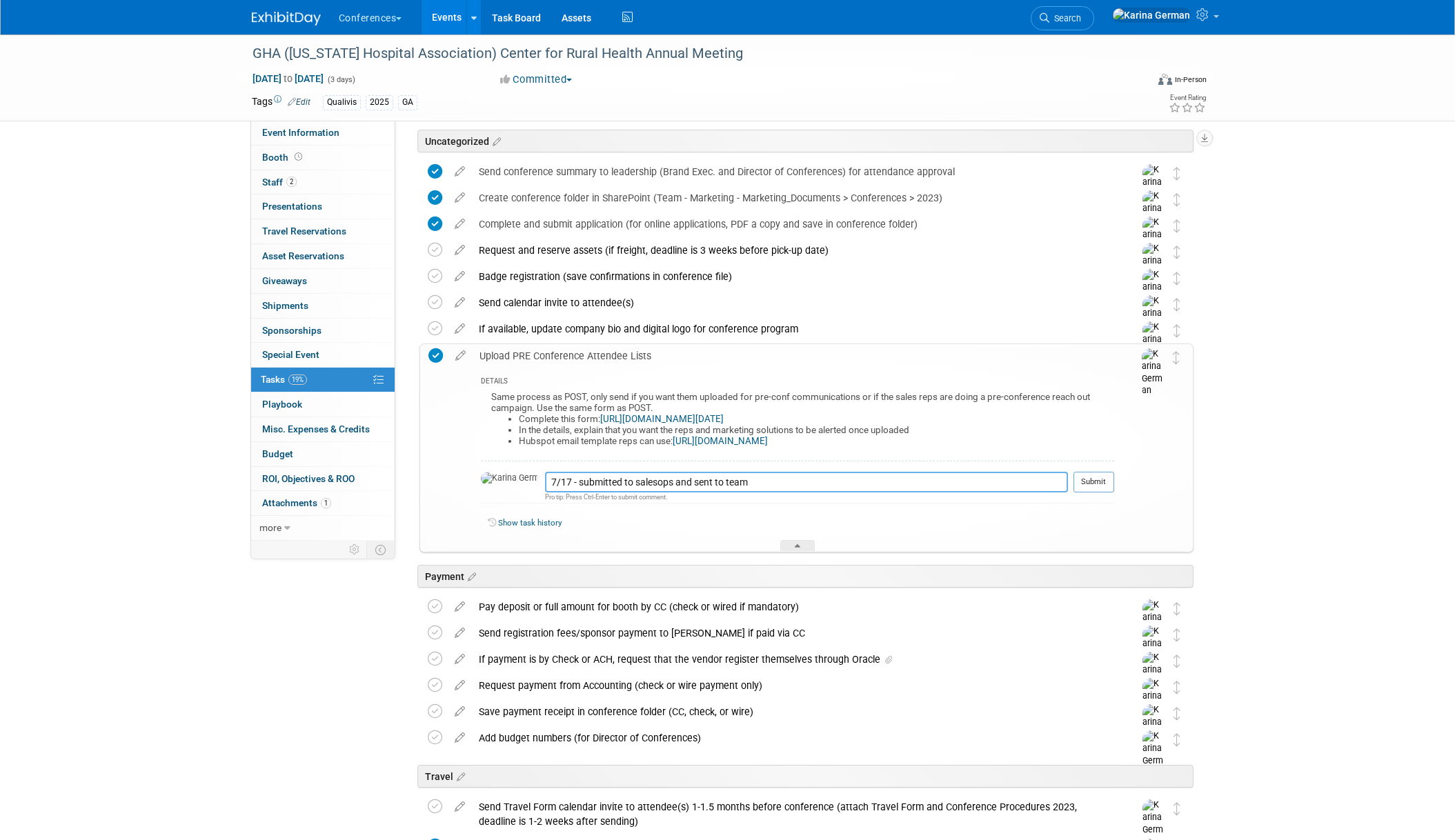type on "7/17 - submitted to salesops and sent to team" 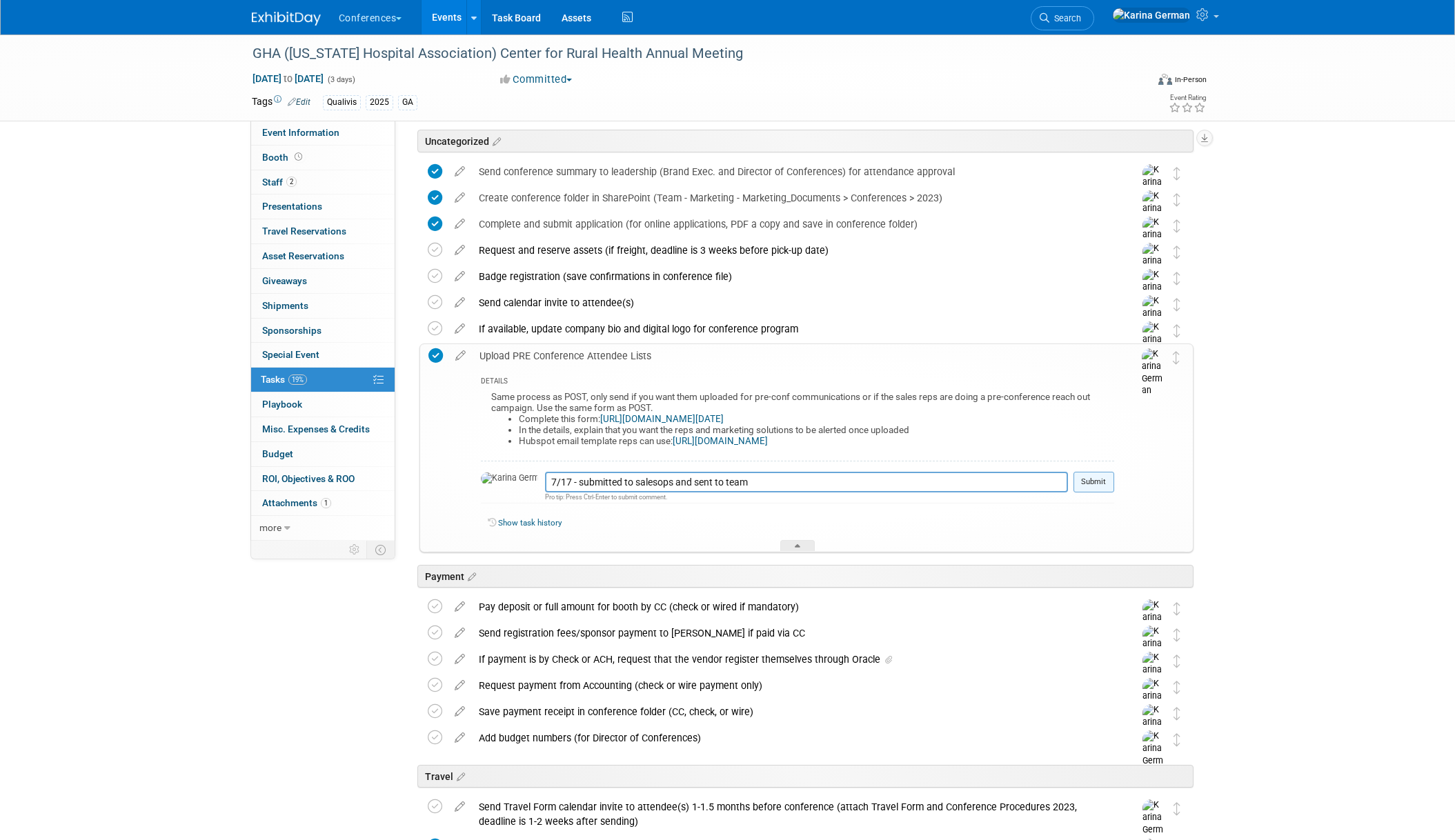 click on "Submit" at bounding box center [1093, 482] 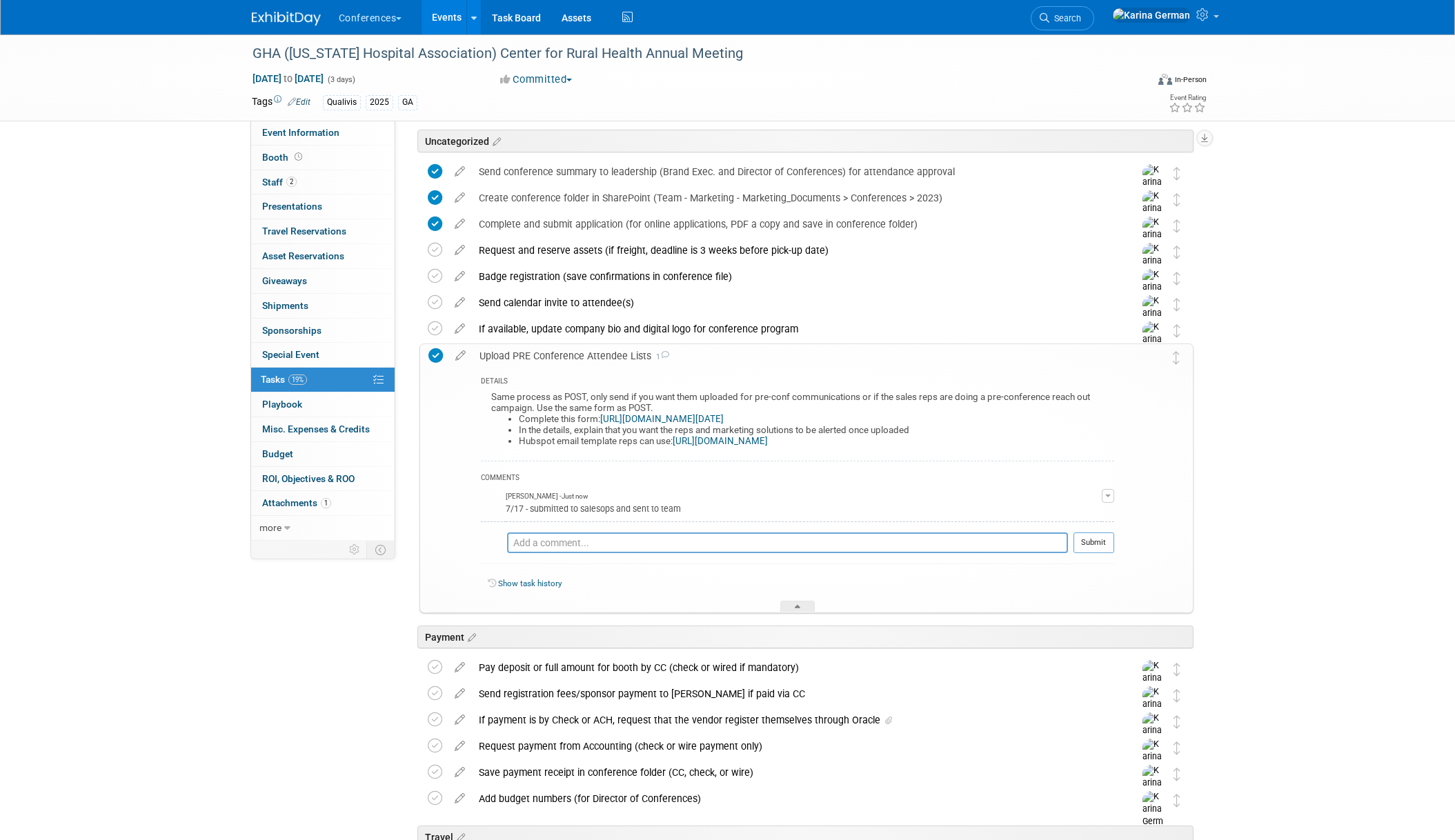 click on "Upload PRE Conference Attendee Lists
1" at bounding box center [793, 356] 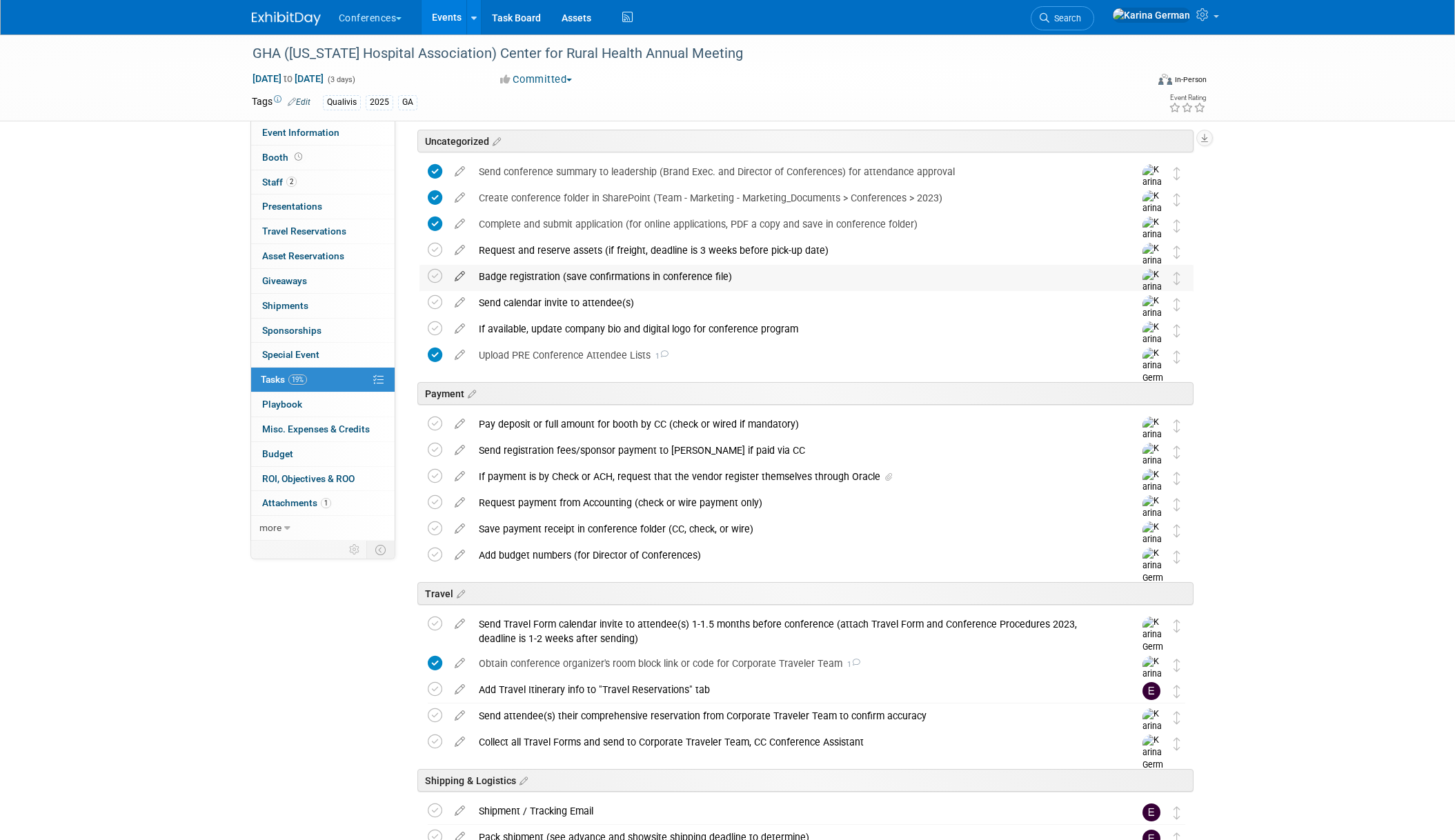 click at bounding box center (459, 273) 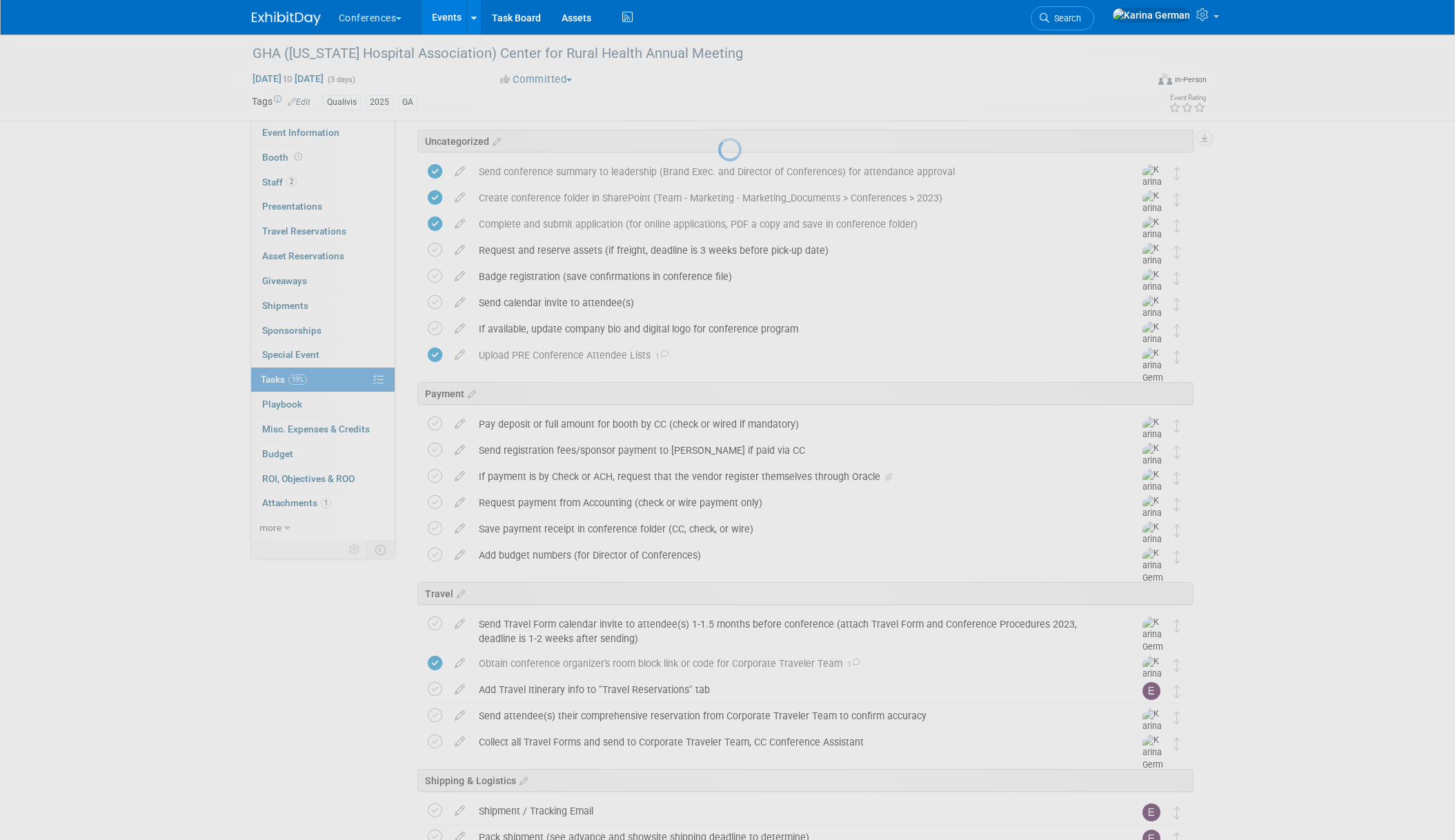 select on "6" 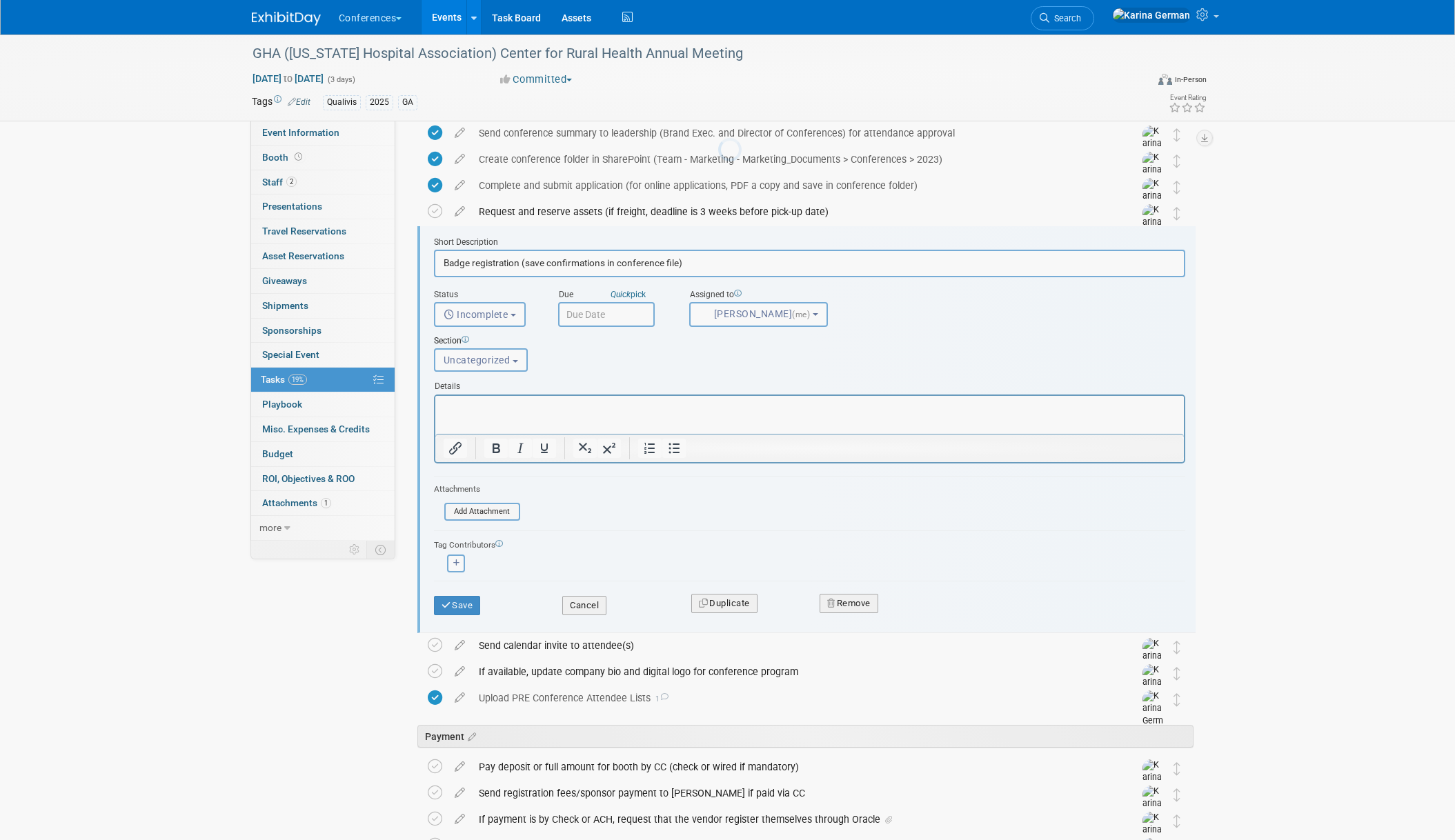 scroll, scrollTop: 112, scrollLeft: 0, axis: vertical 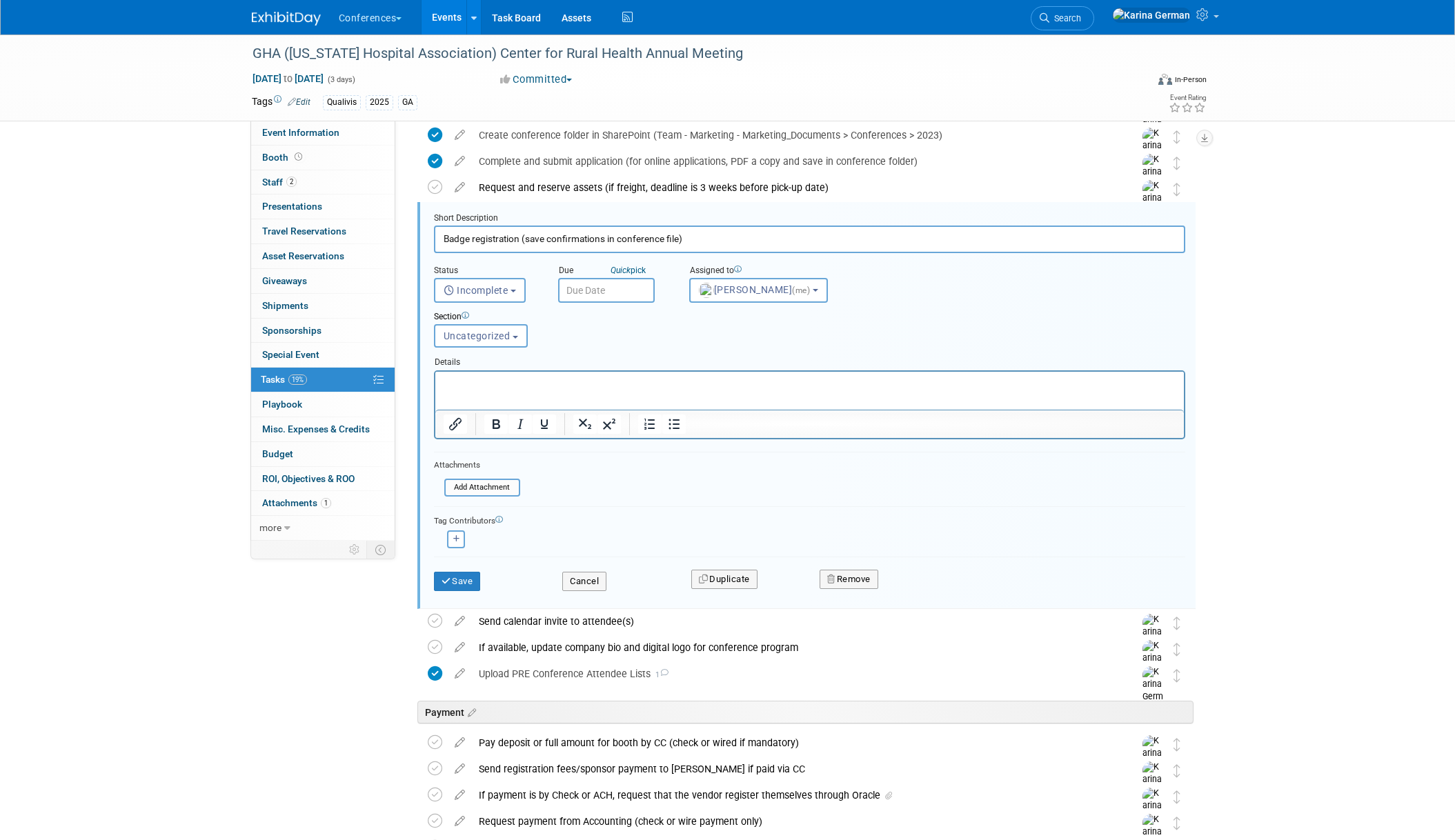 click on "Section
Uncategorized
Payment
Travel
Shipping & Logistics
Post-conference
Uncategorized    Uncategorized  Payment  Travel  Shipping & Logistics  Post-conference" at bounding box center [778, 326] 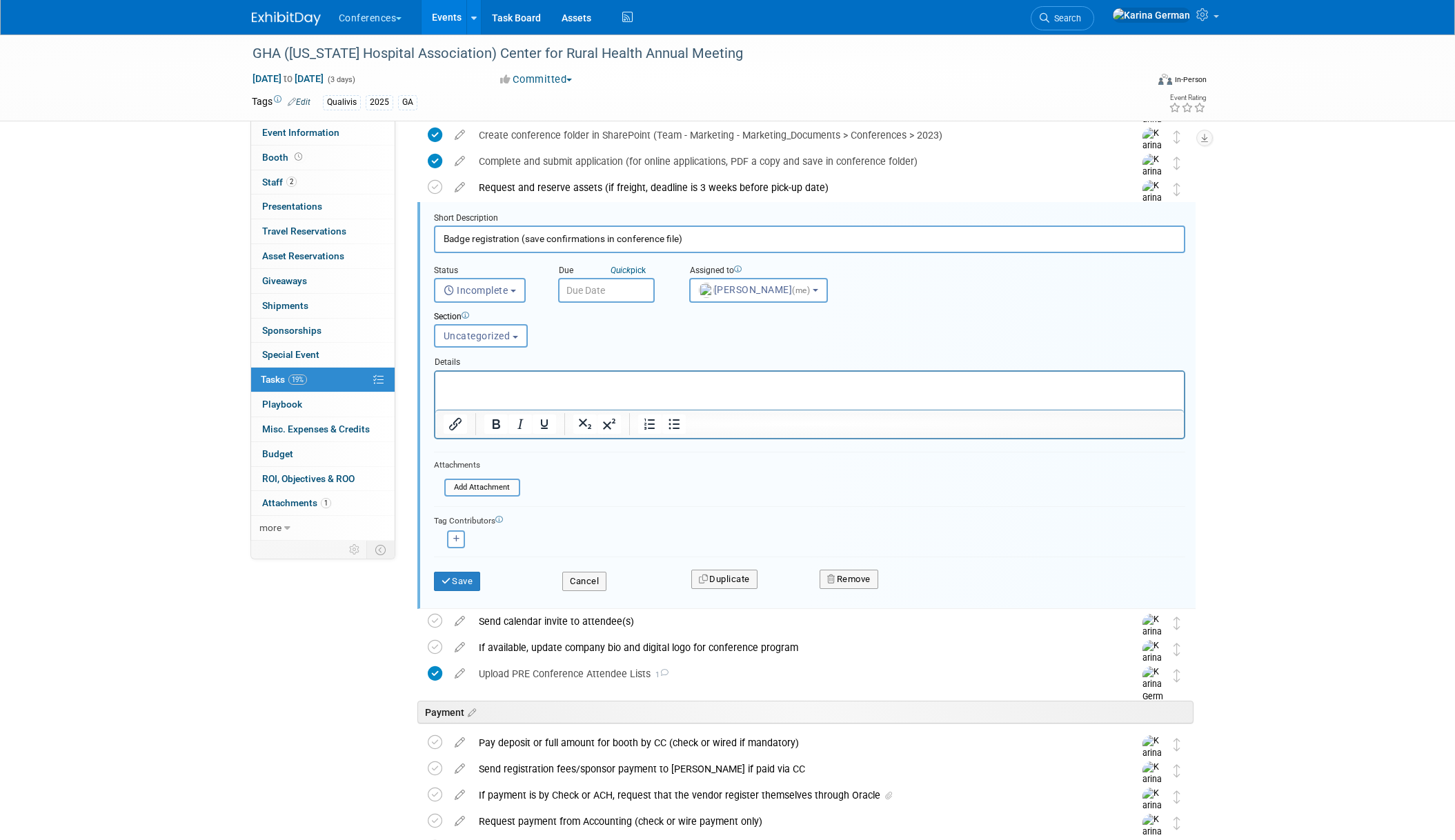 click at bounding box center [606, 290] 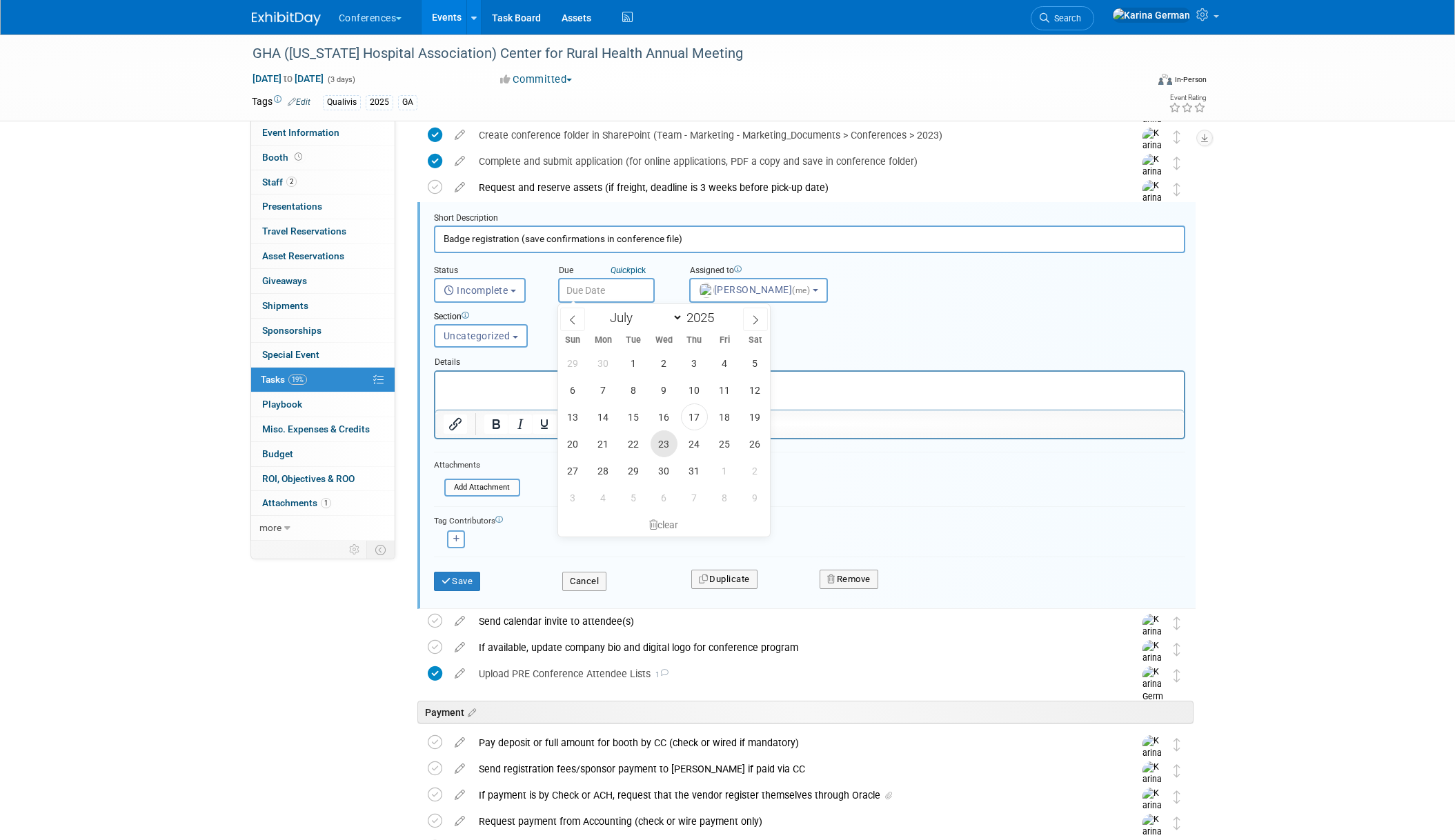 click on "23" at bounding box center (664, 443) 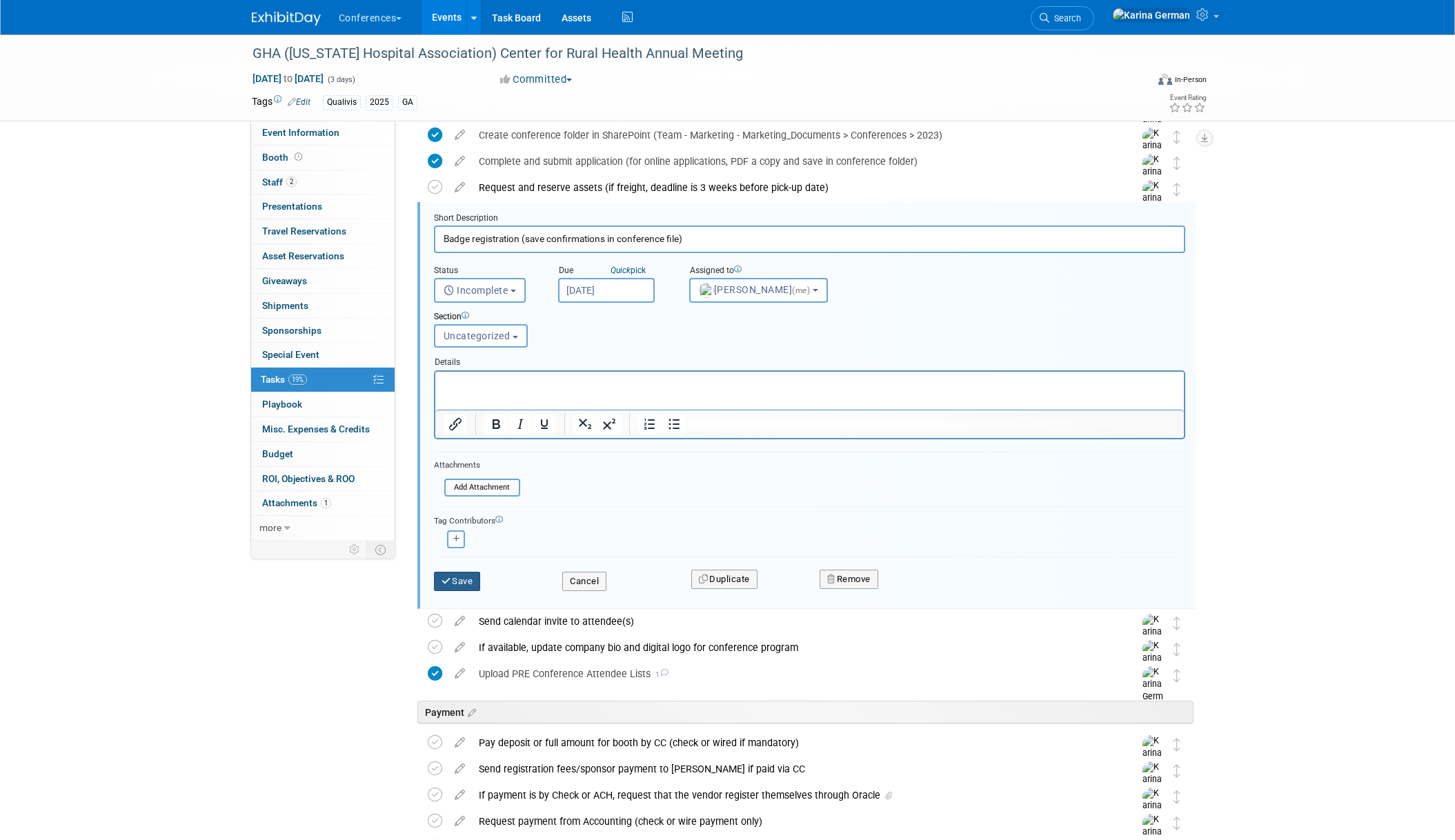 click on "Save" at bounding box center (457, 581) 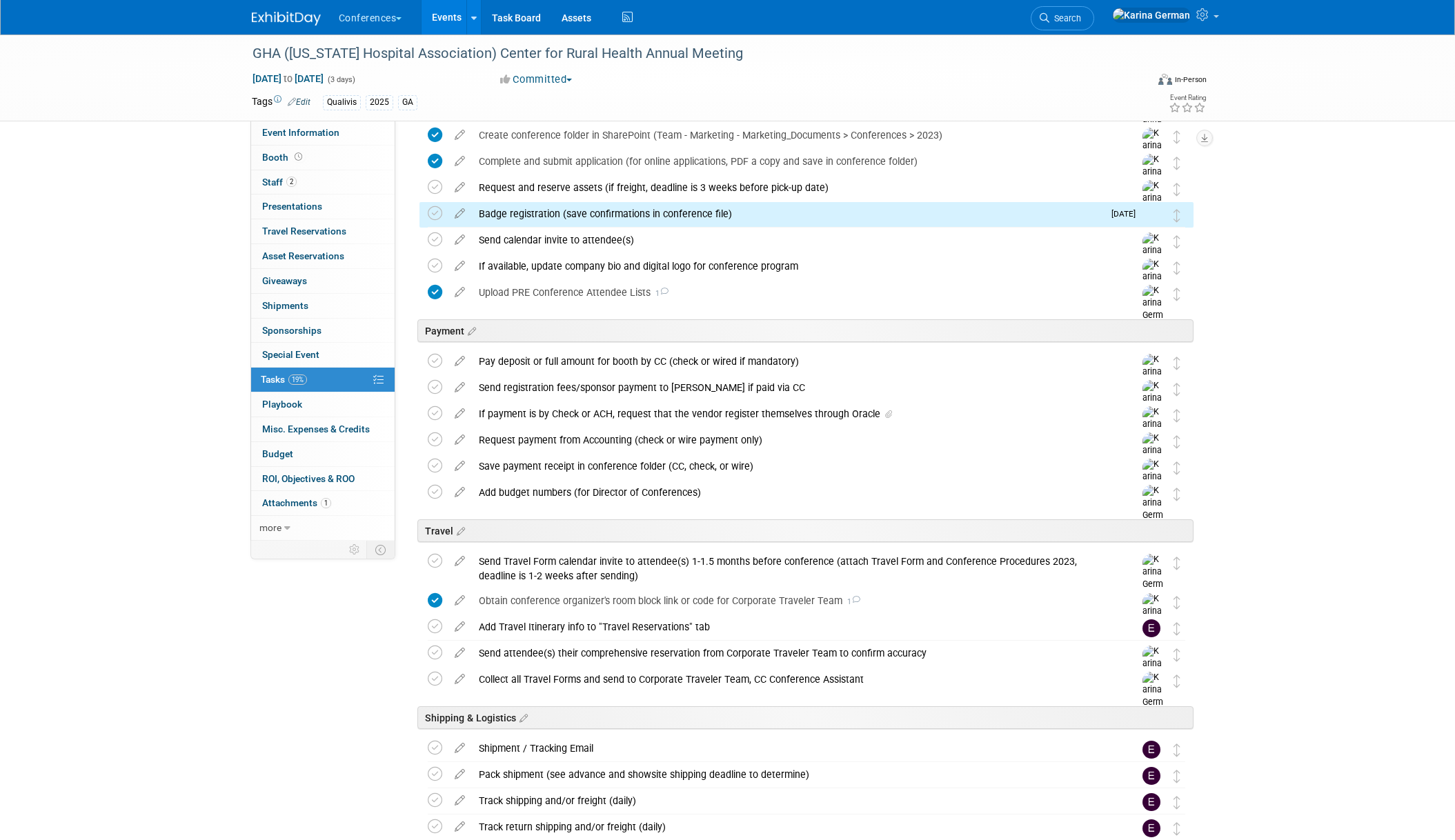 click on "Badge registration (save confirmations in conference file)" at bounding box center [787, 214] 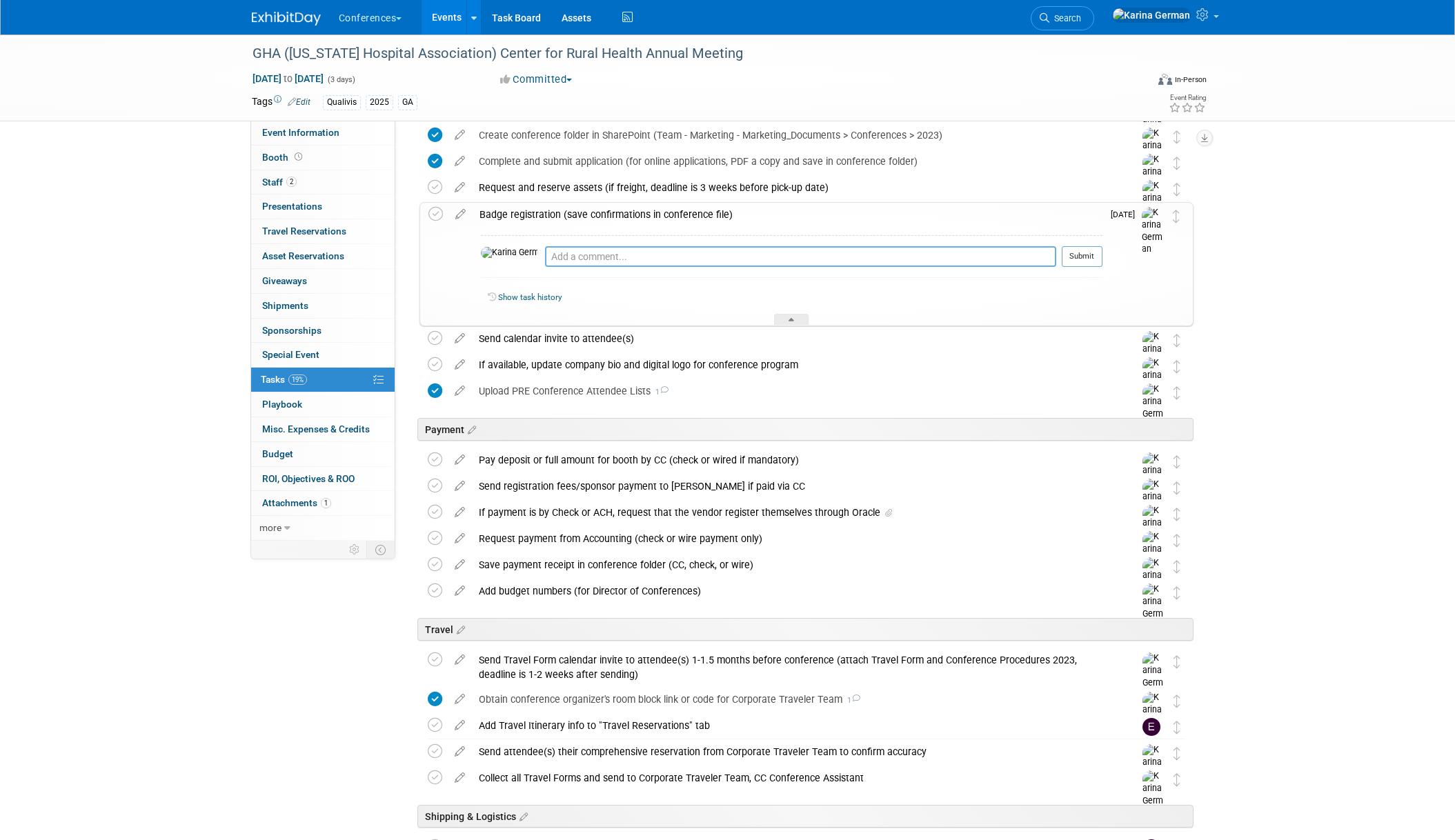 click at bounding box center (800, 257) 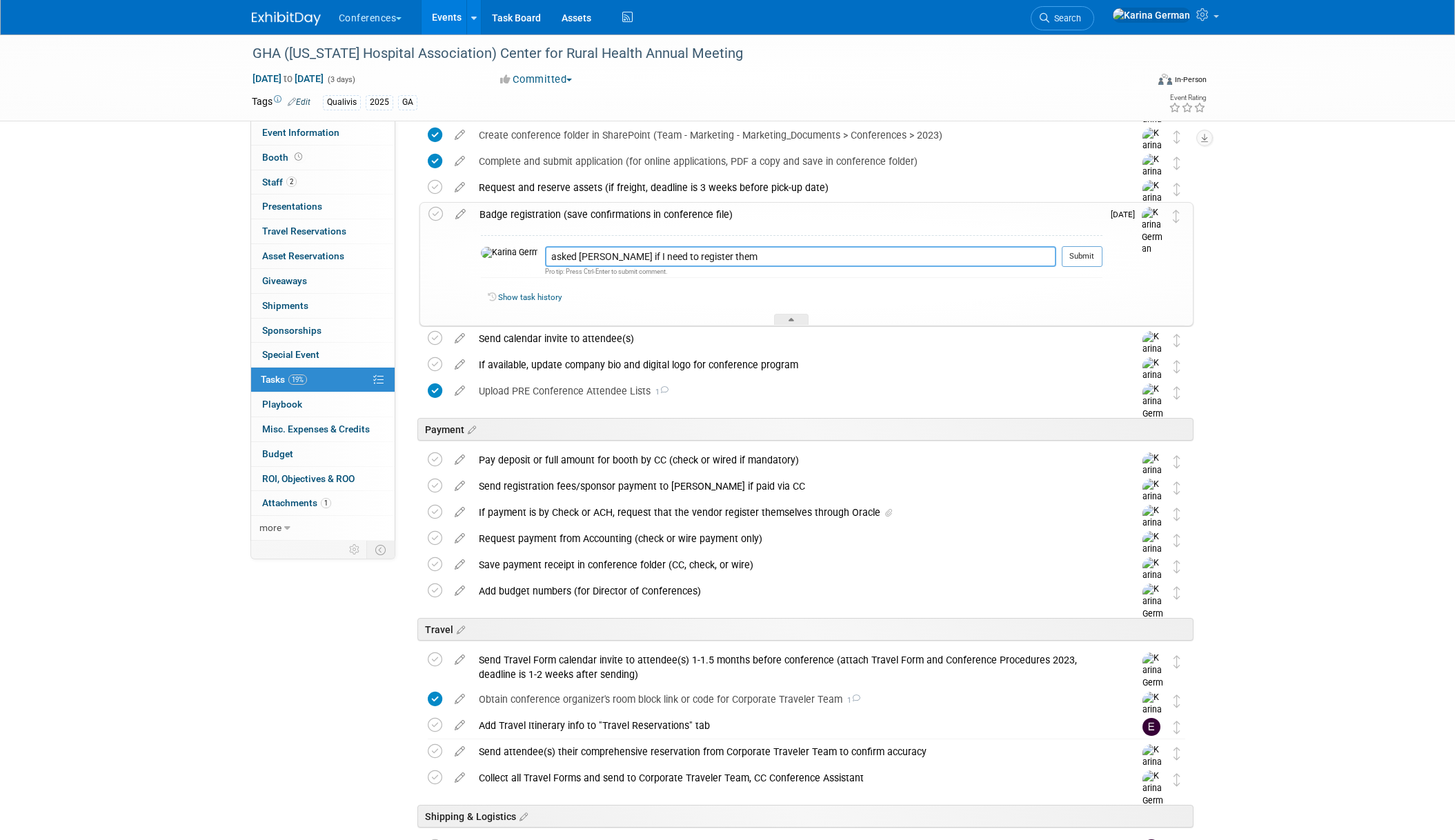 type on "asked [PERSON_NAME] if I need to register them" 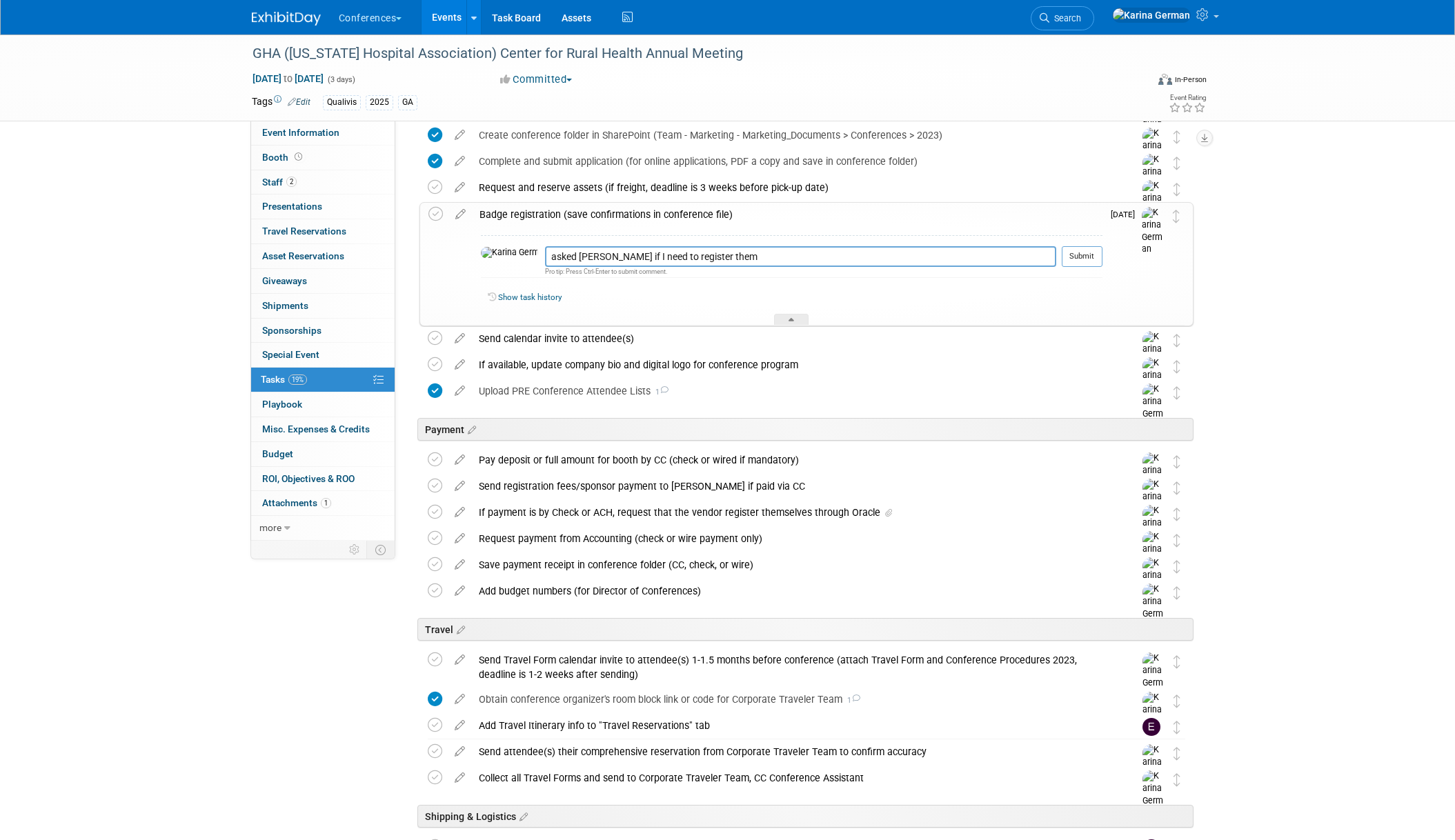 click at bounding box center [1082, 272] 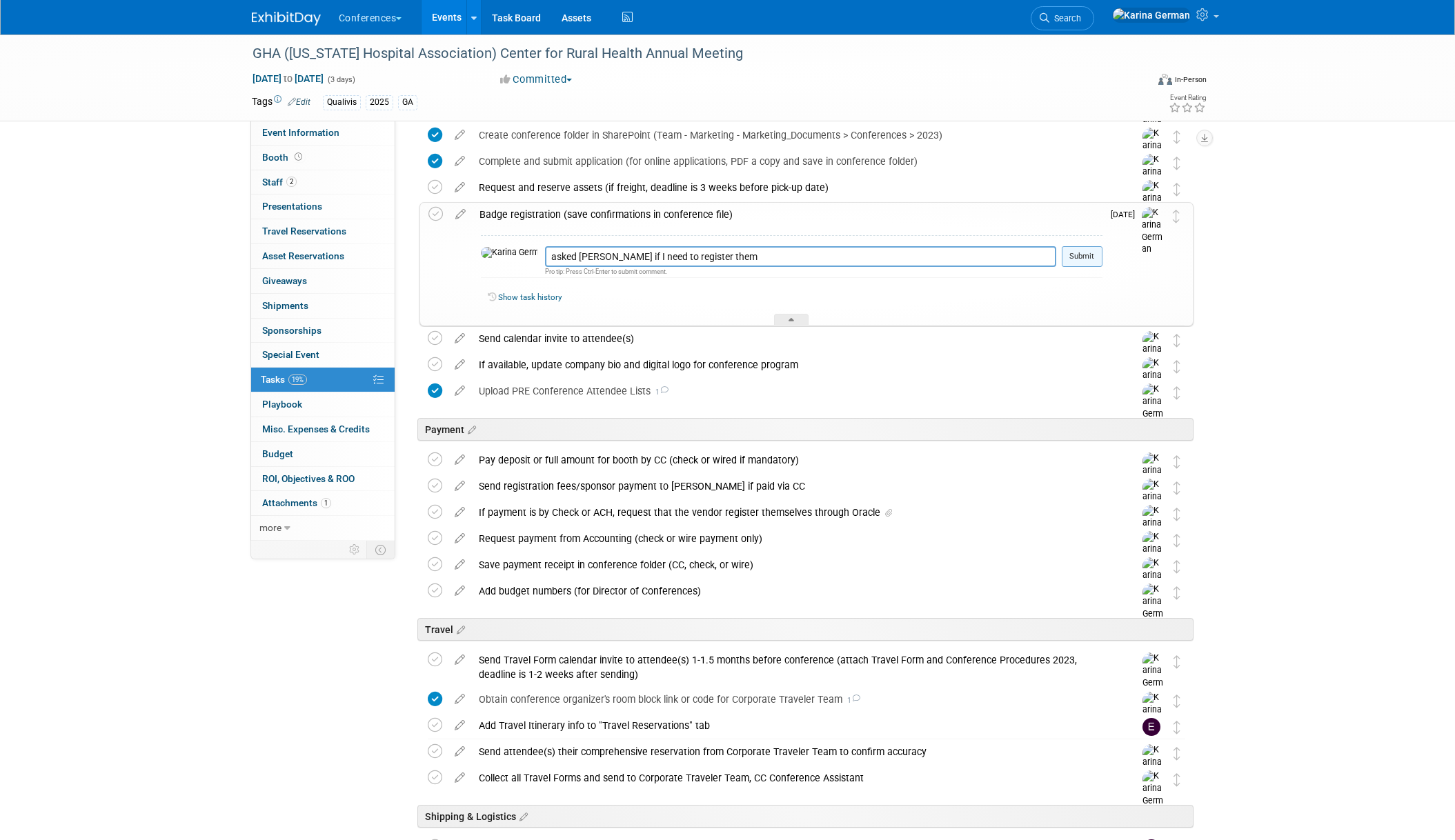 click on "Submit" at bounding box center (1082, 257) 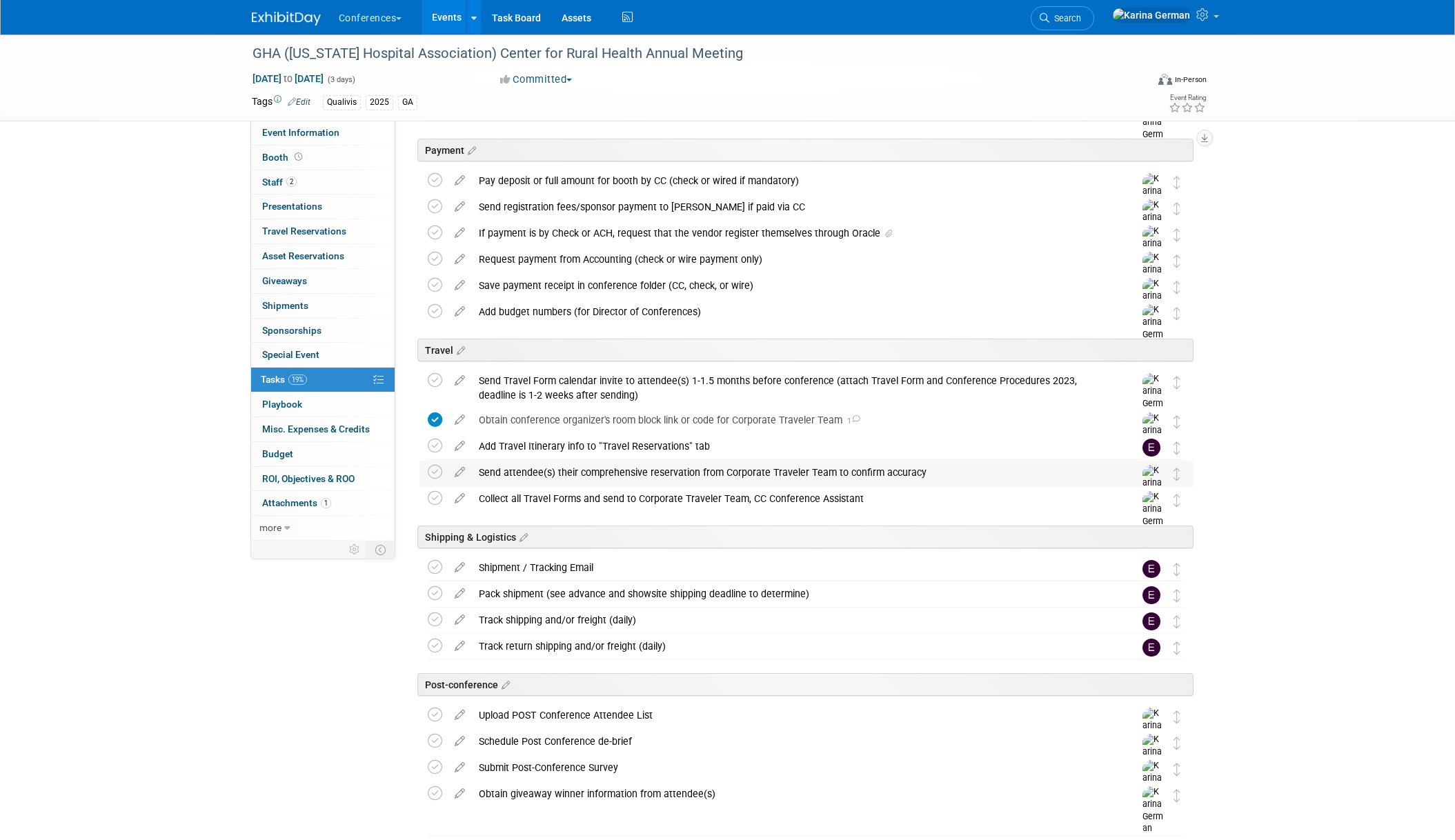scroll, scrollTop: 455, scrollLeft: 0, axis: vertical 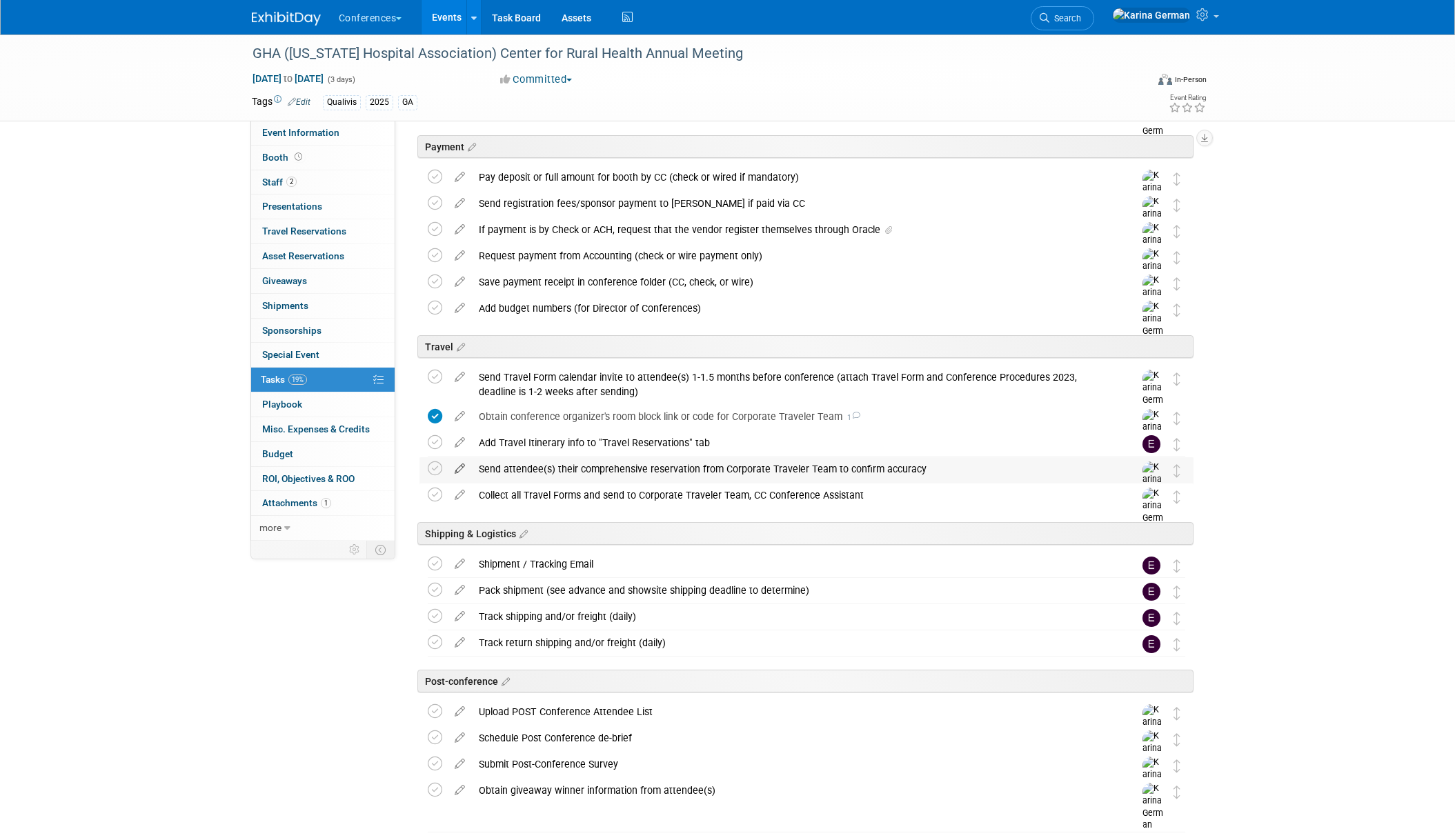 click at bounding box center (459, 466) 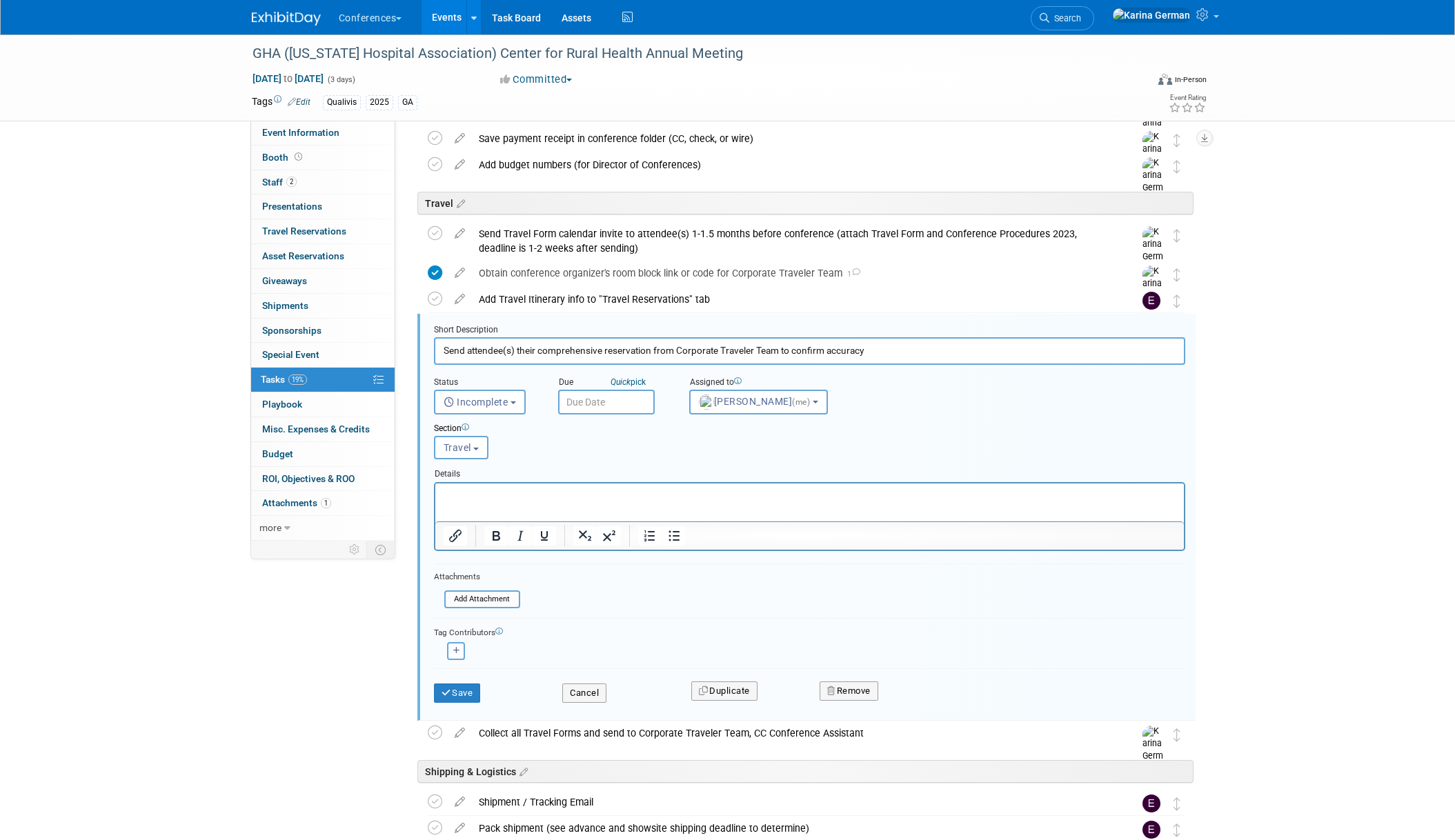 scroll, scrollTop: 710, scrollLeft: 0, axis: vertical 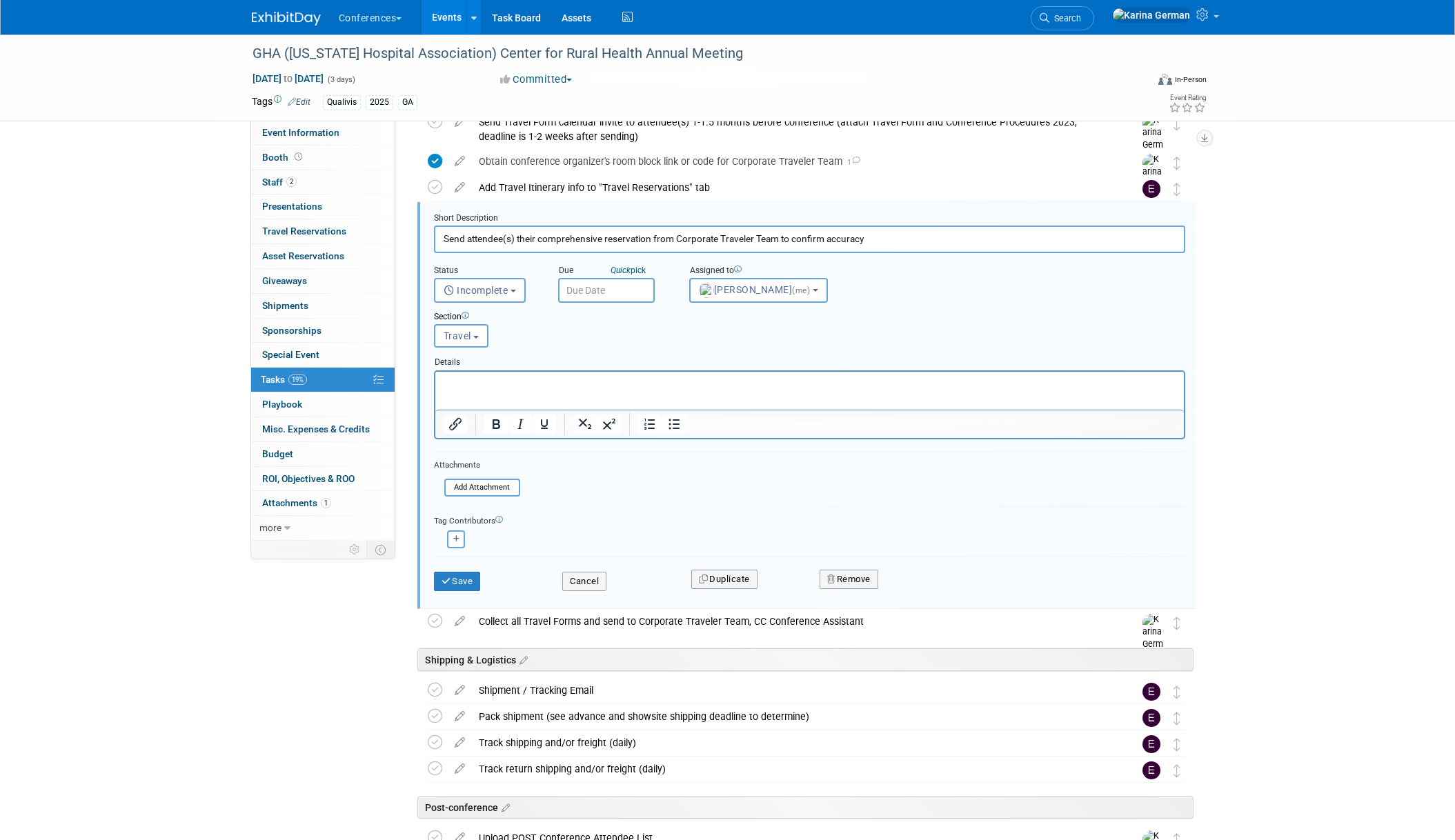 click at bounding box center [606, 290] 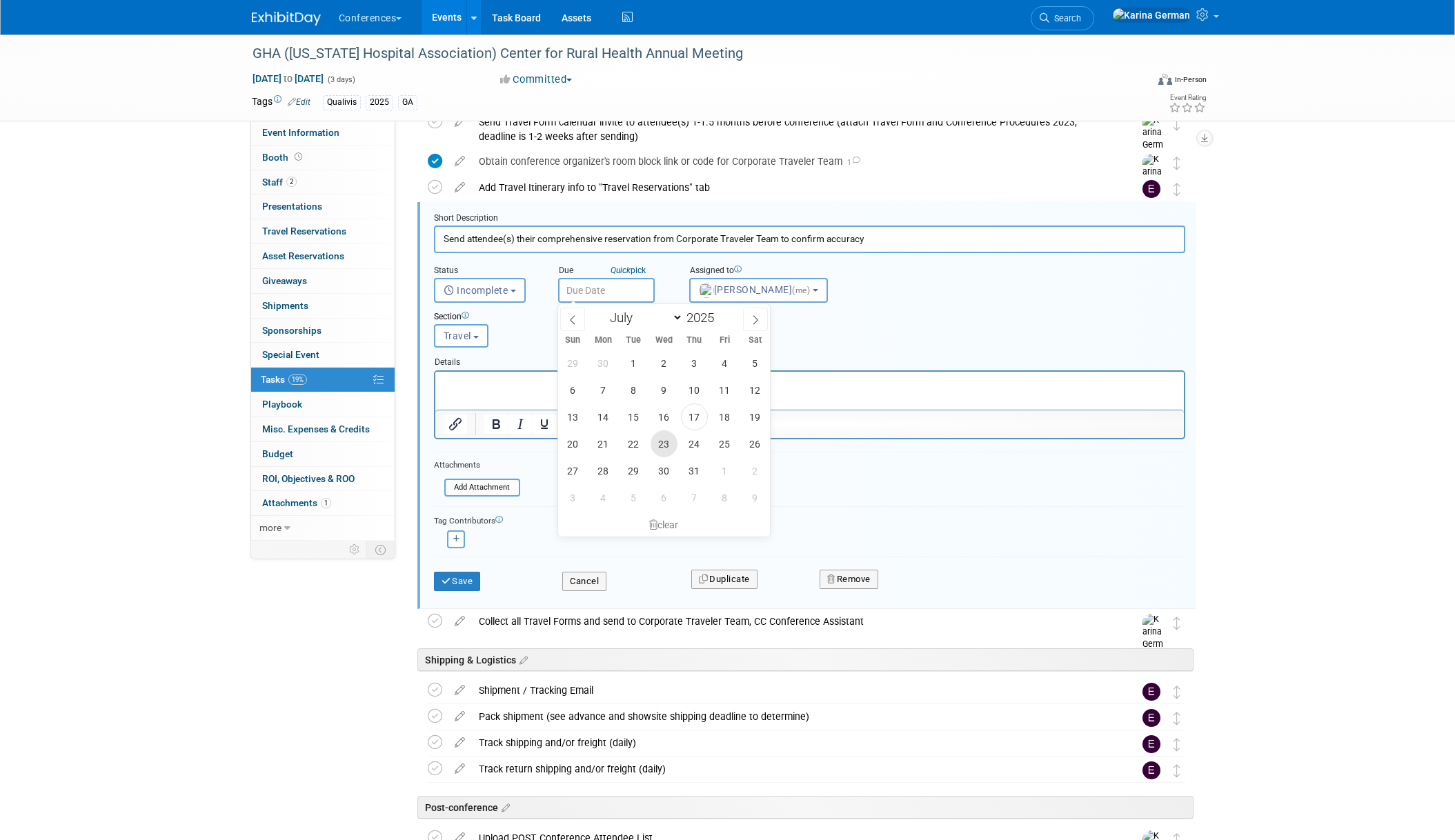 click on "23" at bounding box center (664, 443) 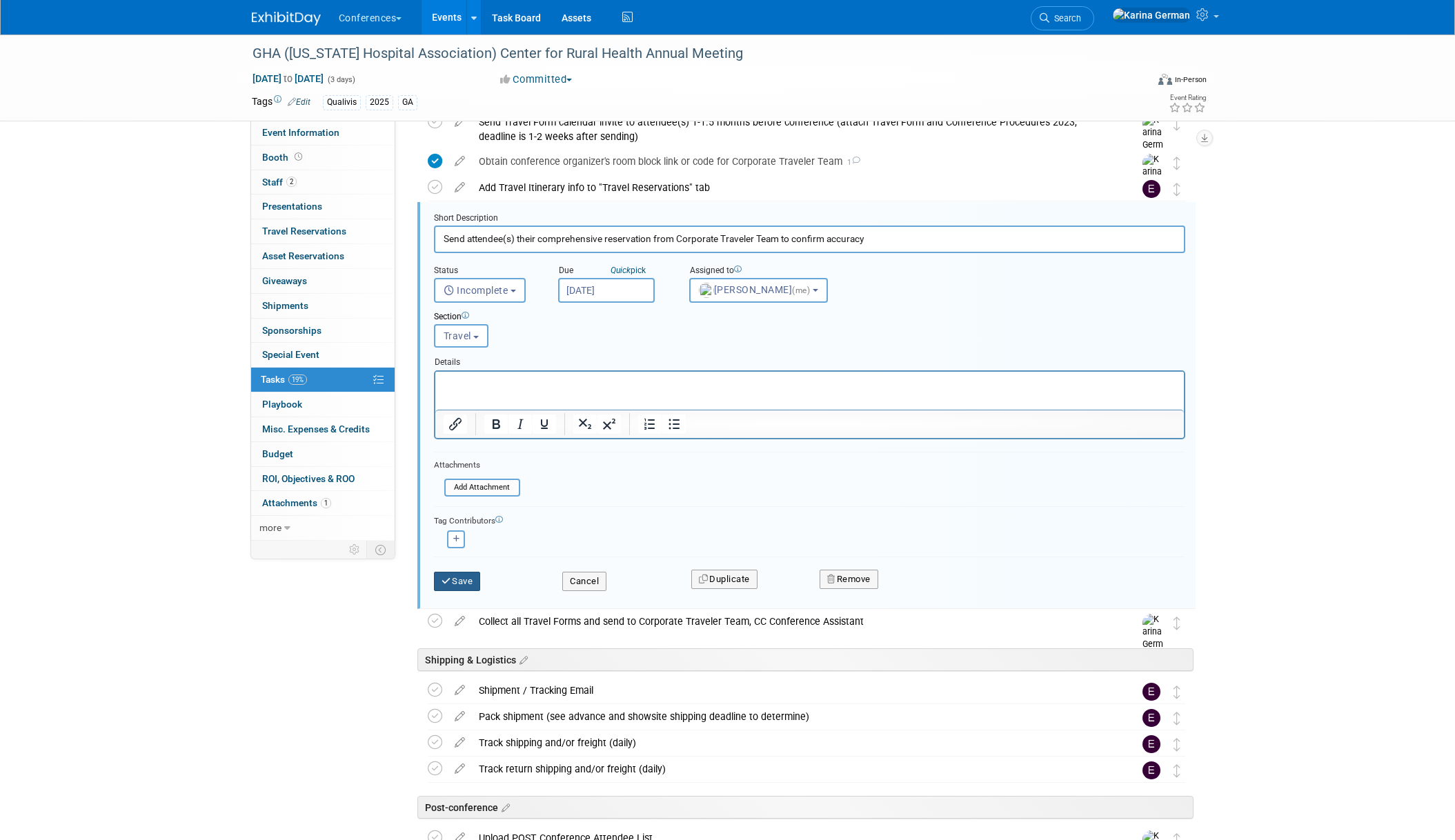click on "Save" at bounding box center (457, 581) 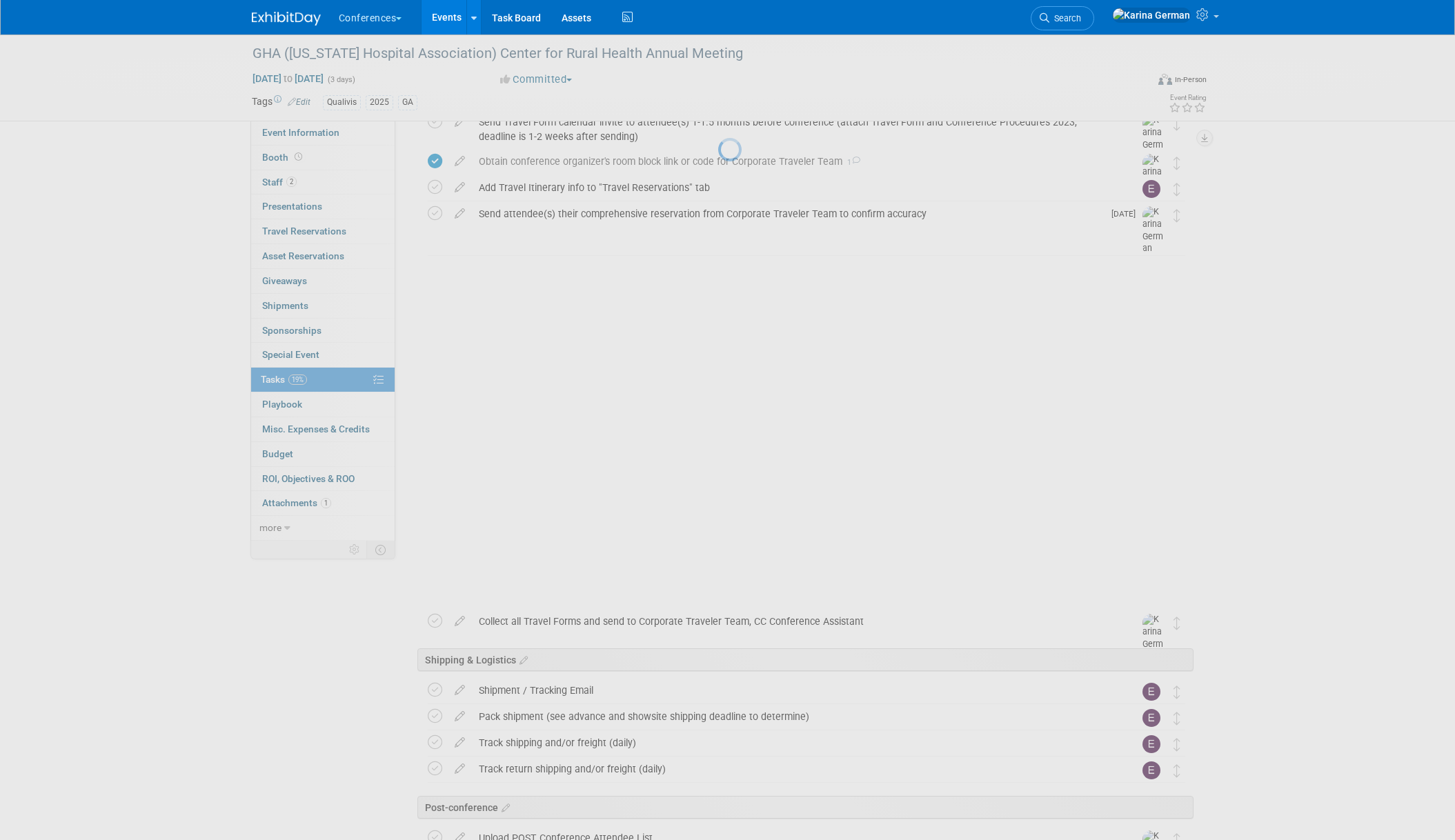 scroll, scrollTop: 504, scrollLeft: 0, axis: vertical 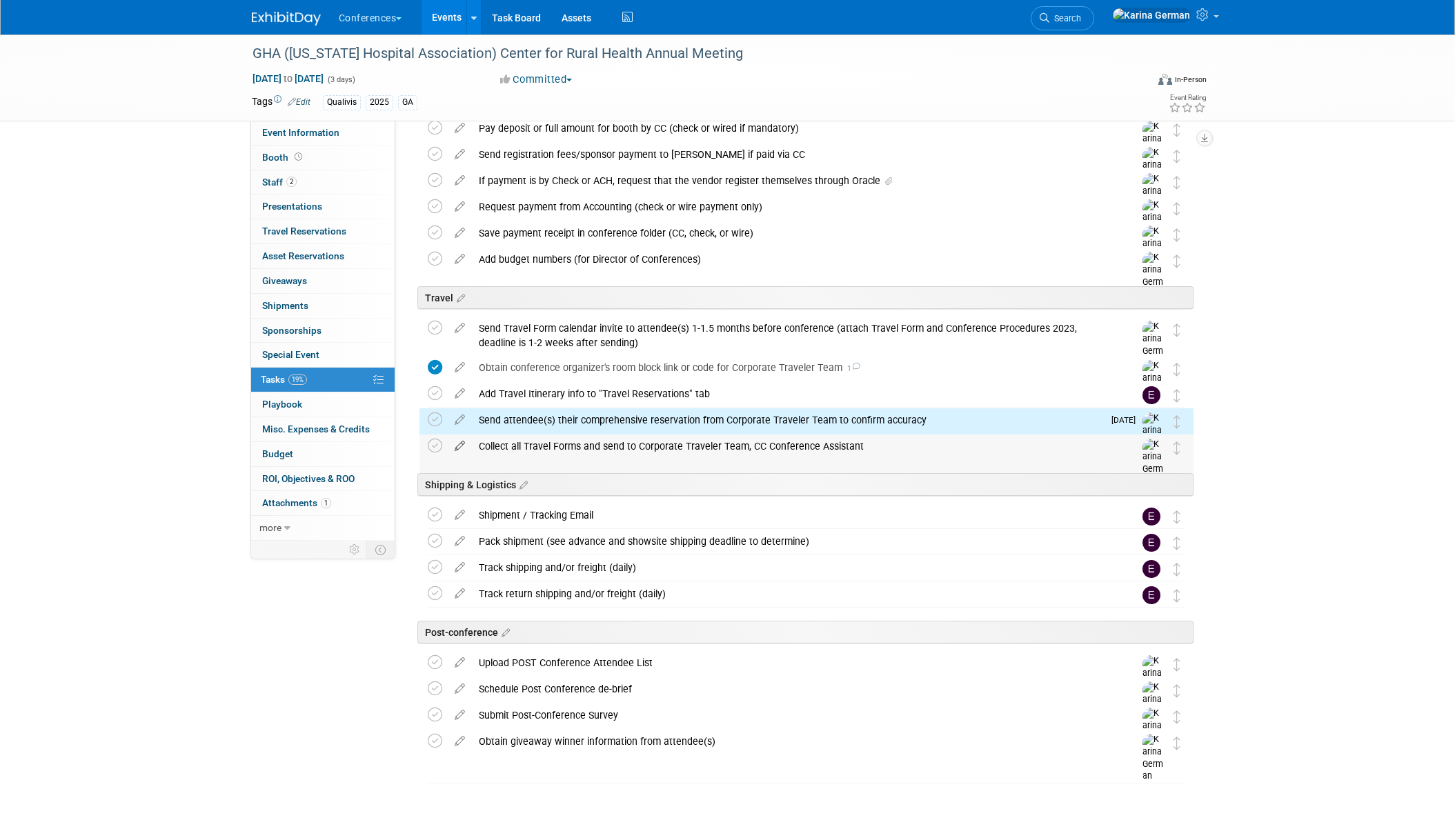 click at bounding box center [459, 443] 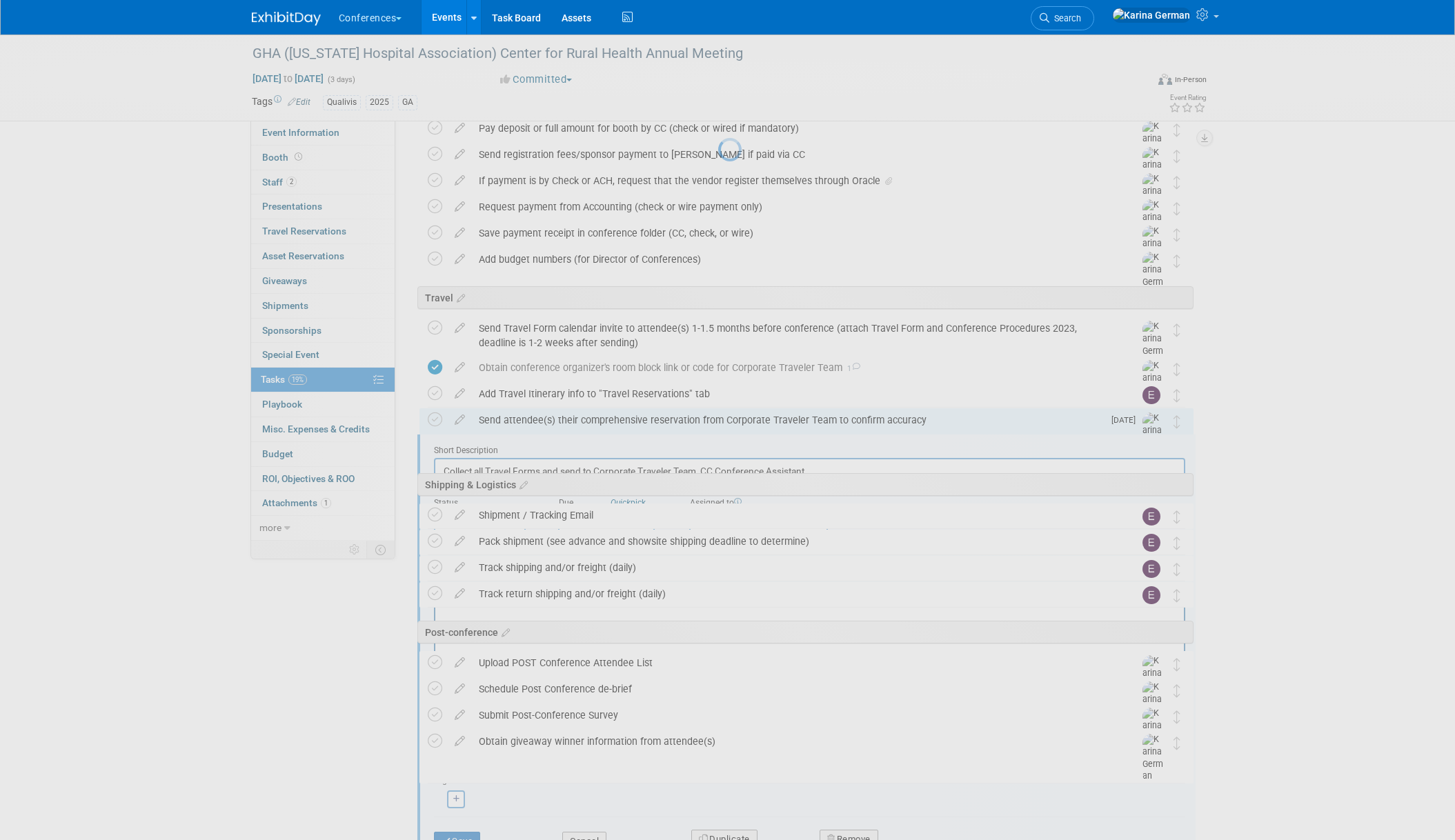 scroll, scrollTop: 0, scrollLeft: 0, axis: both 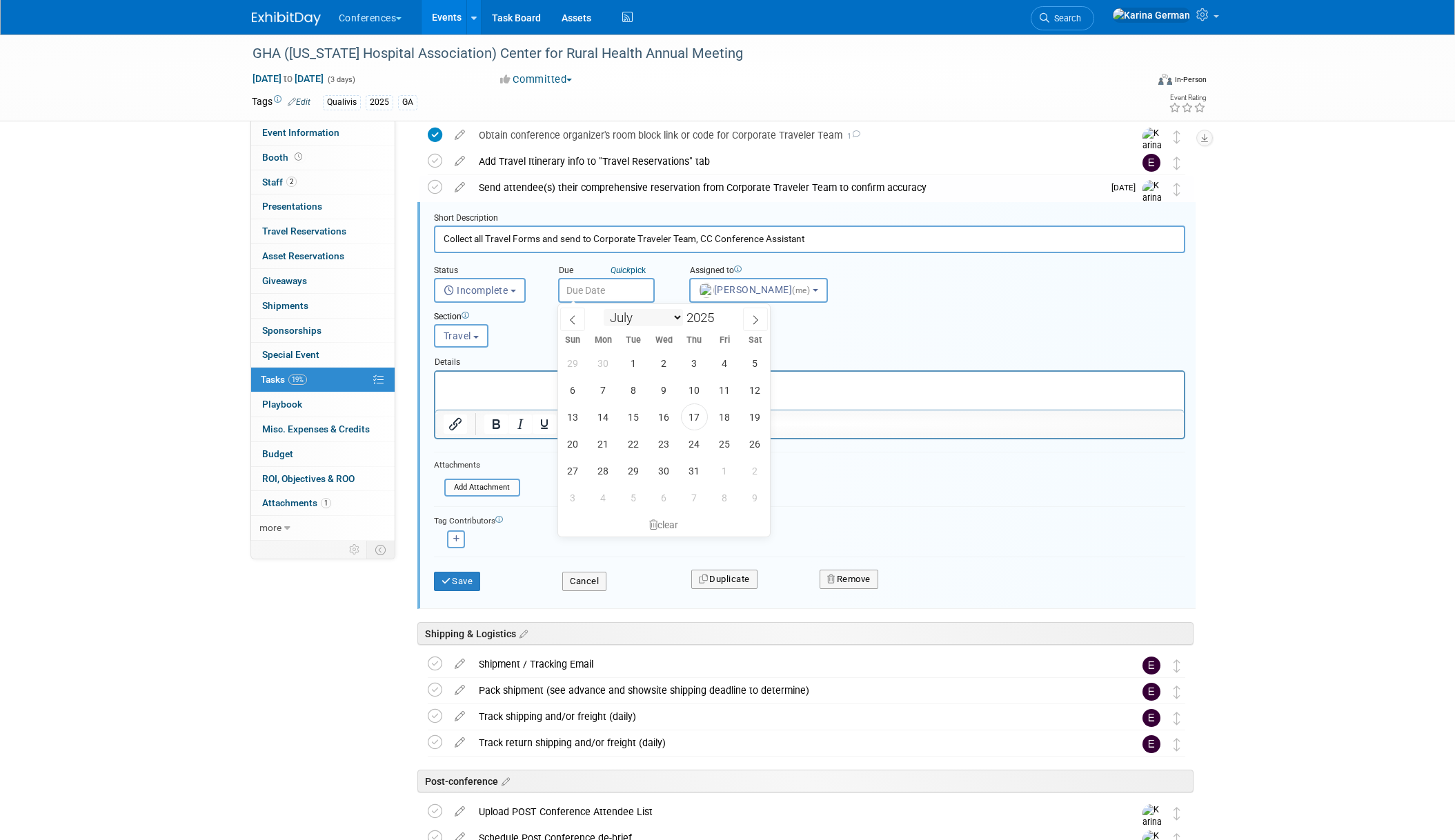 click at bounding box center [606, 290] 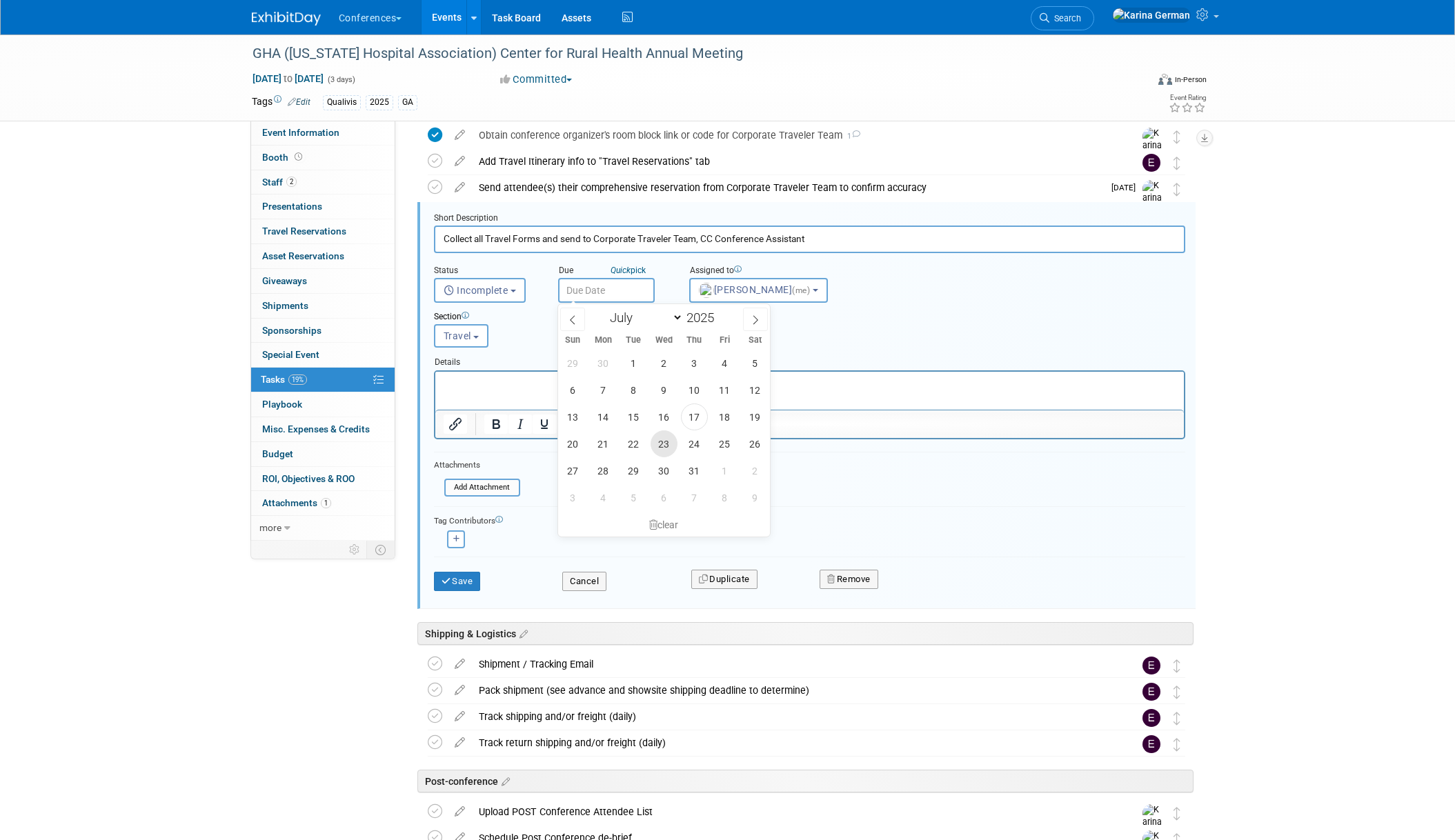 click on "23" at bounding box center [664, 443] 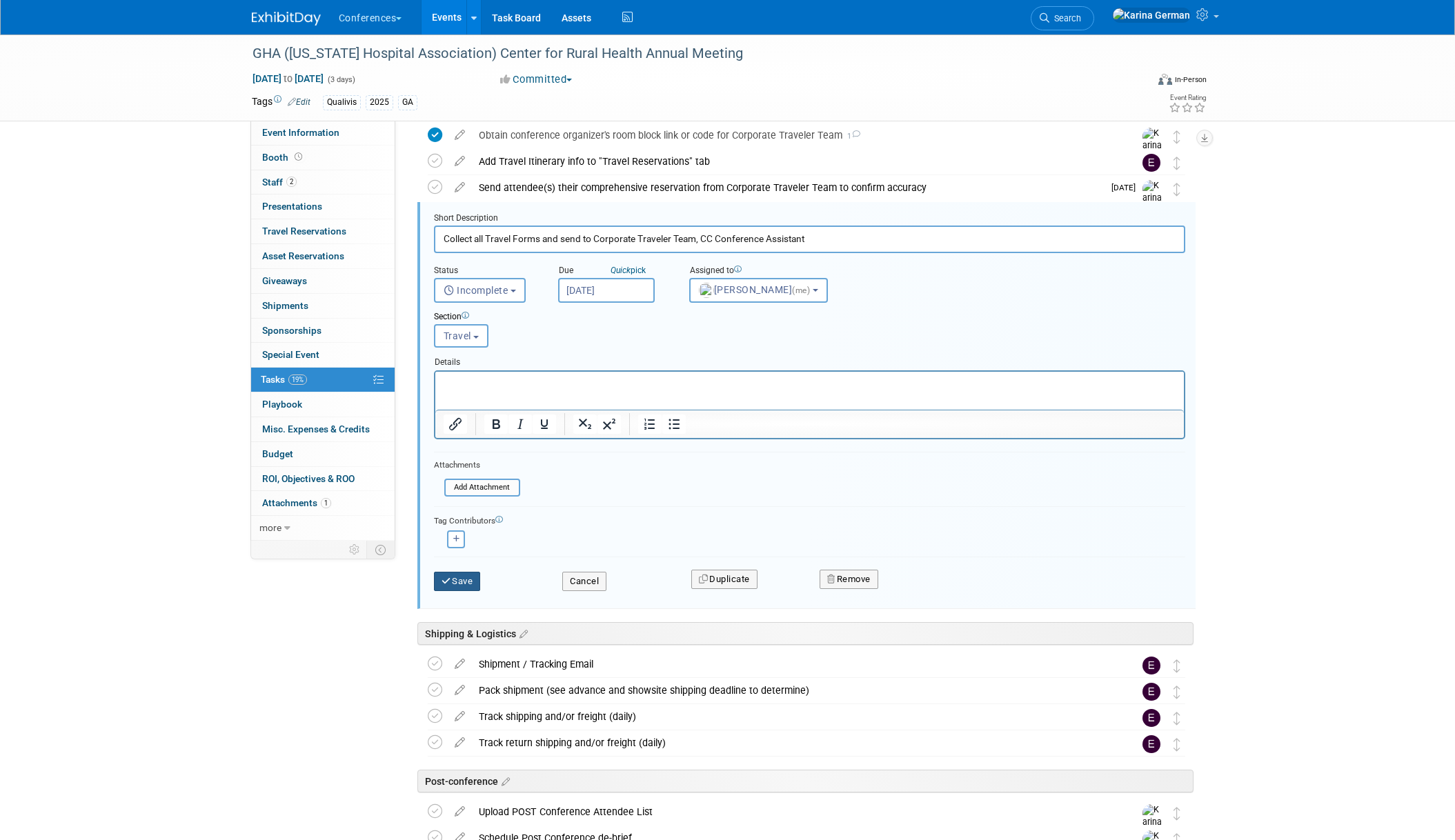 click on "Save" at bounding box center (457, 581) 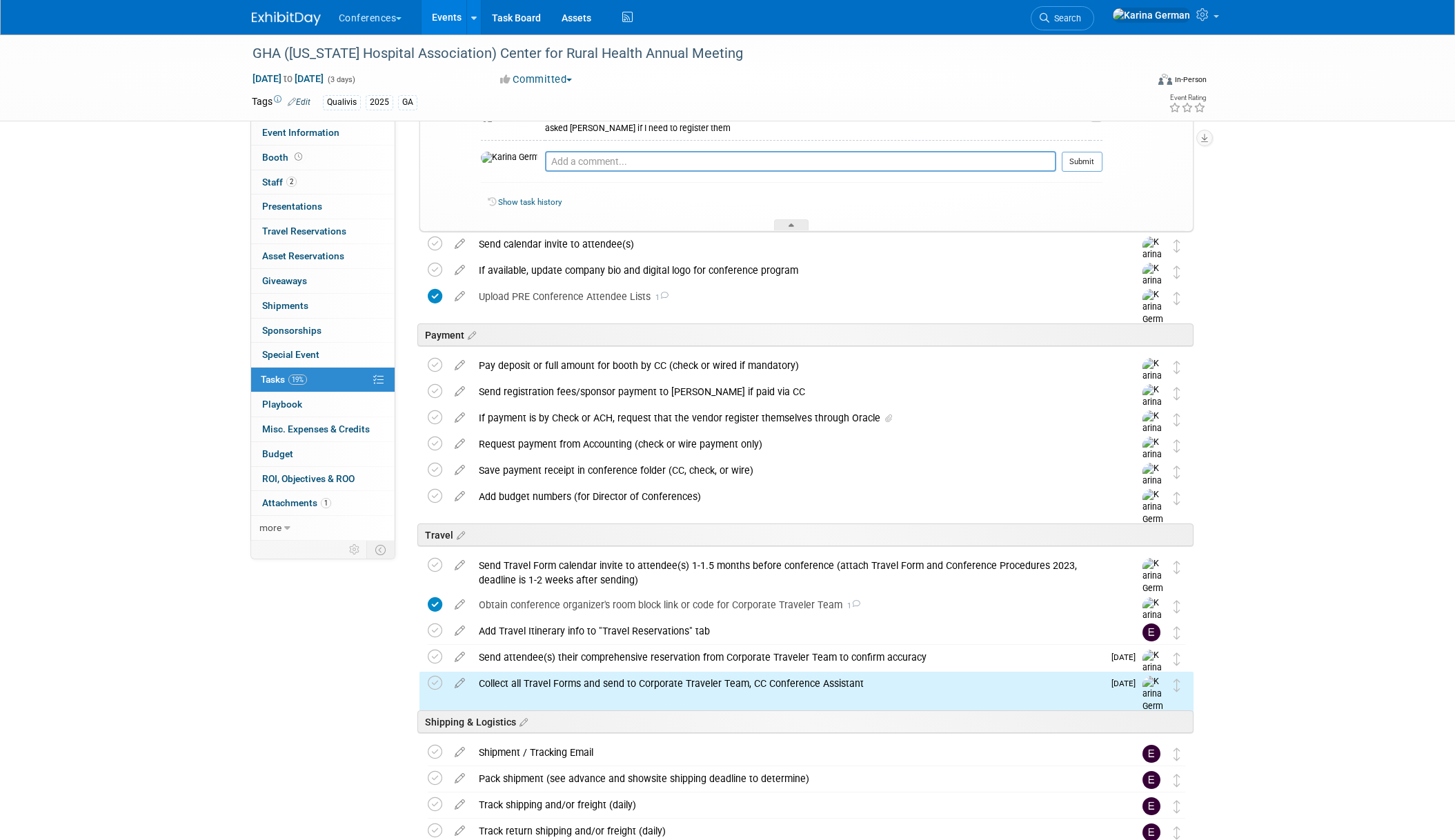 scroll, scrollTop: 107, scrollLeft: 0, axis: vertical 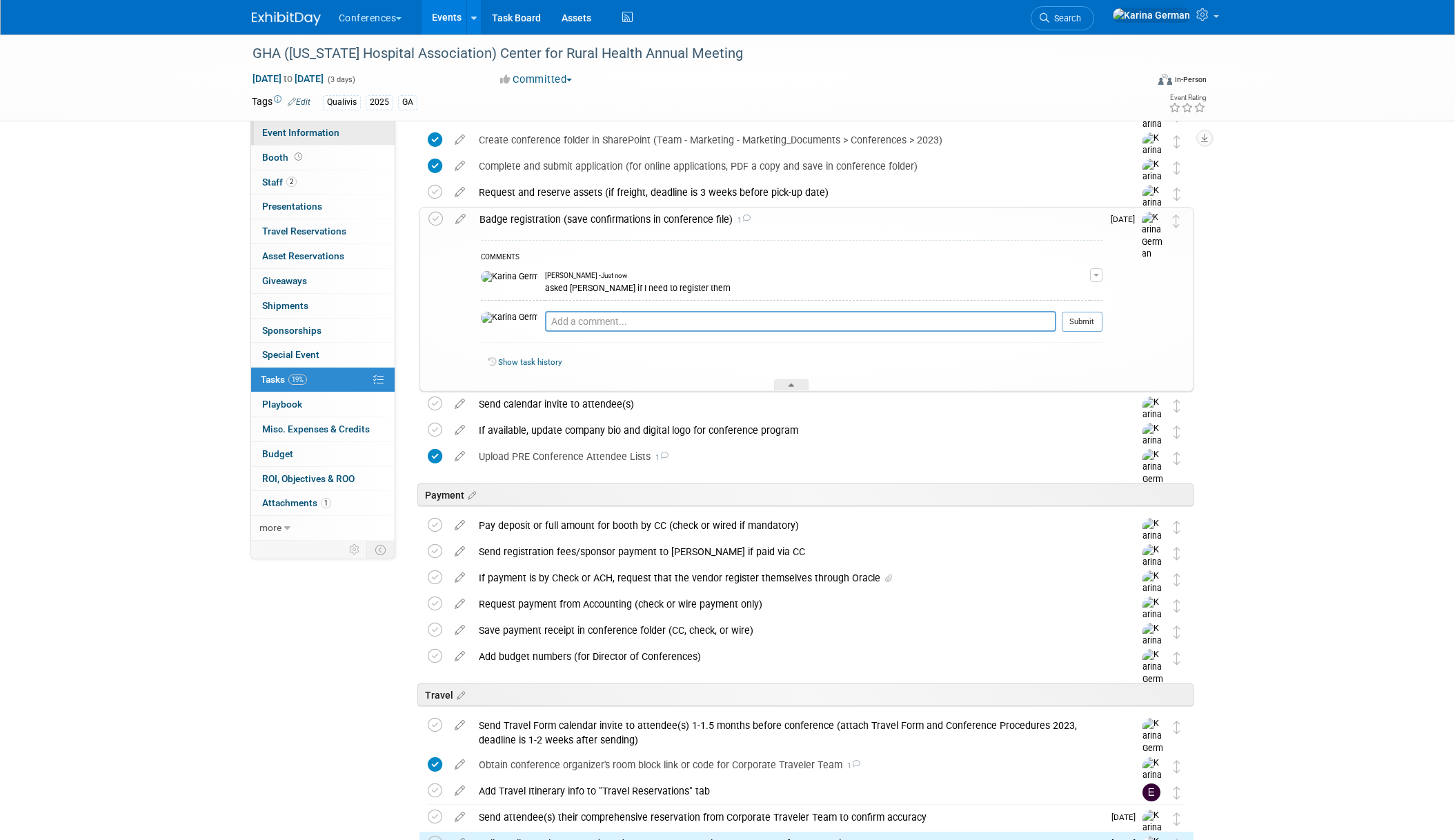 click on "Event Information" at bounding box center [323, 132] 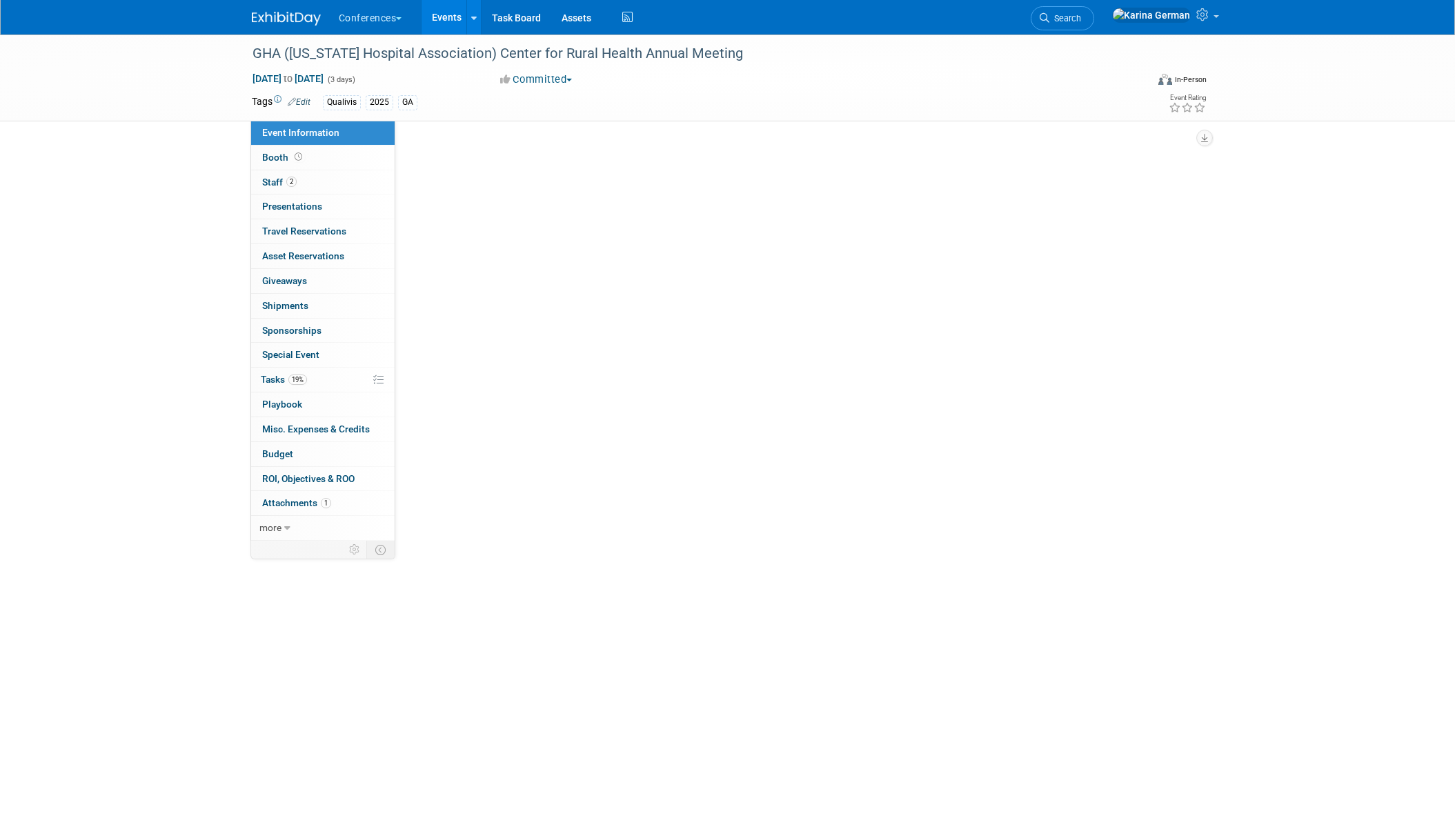 scroll, scrollTop: 0, scrollLeft: 0, axis: both 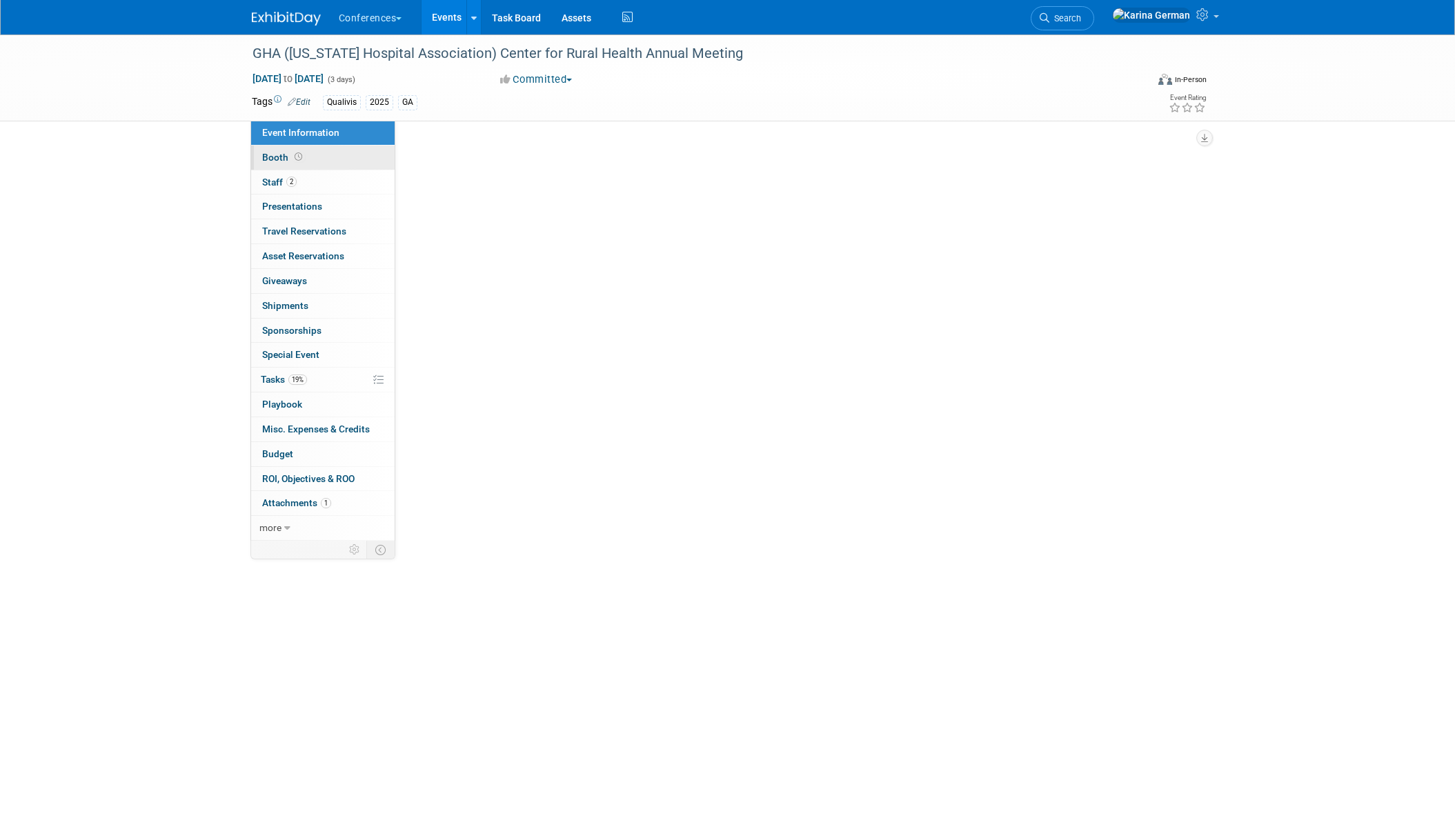 select on "Qualivis" 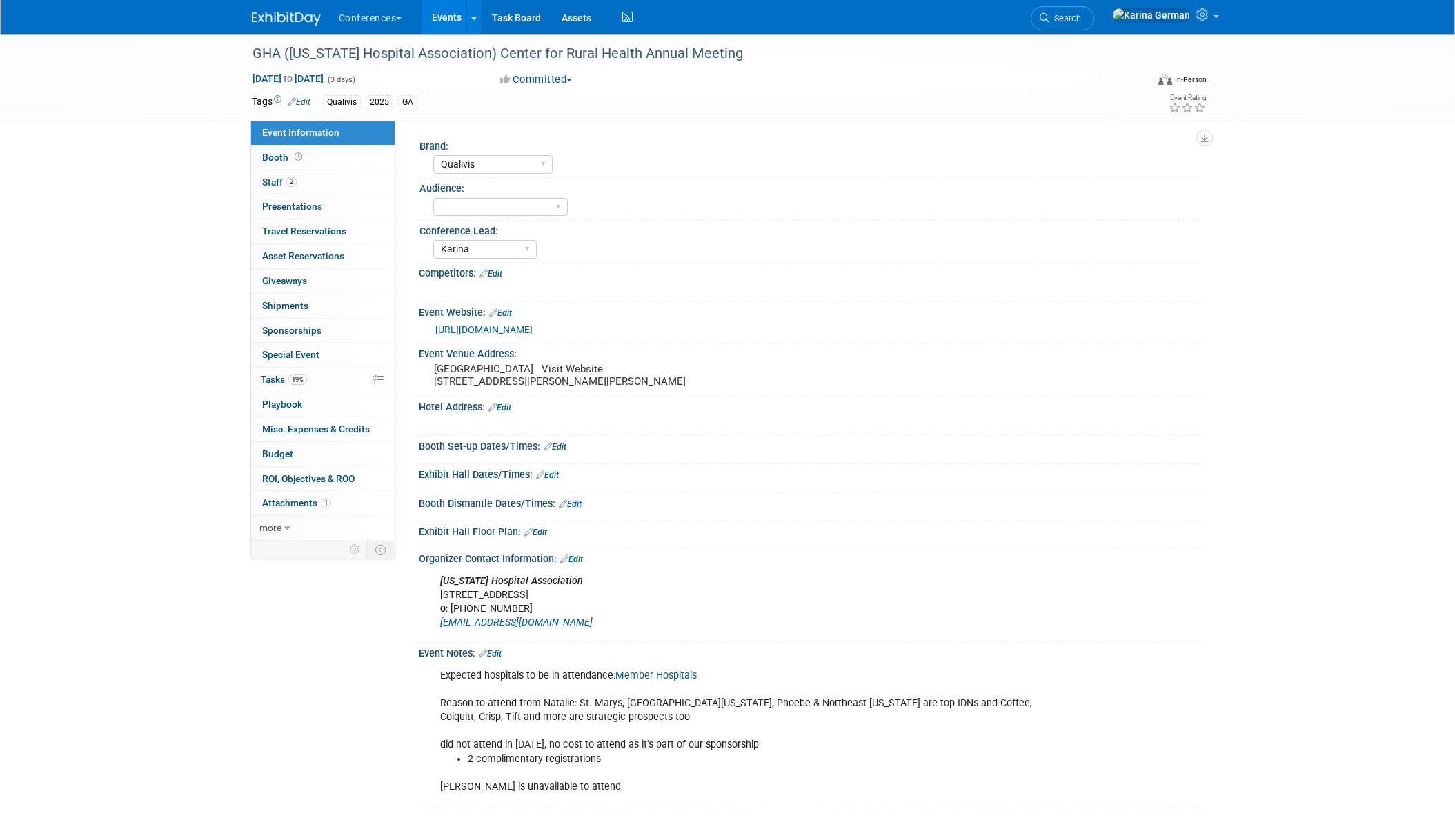 scroll, scrollTop: 6, scrollLeft: 0, axis: vertical 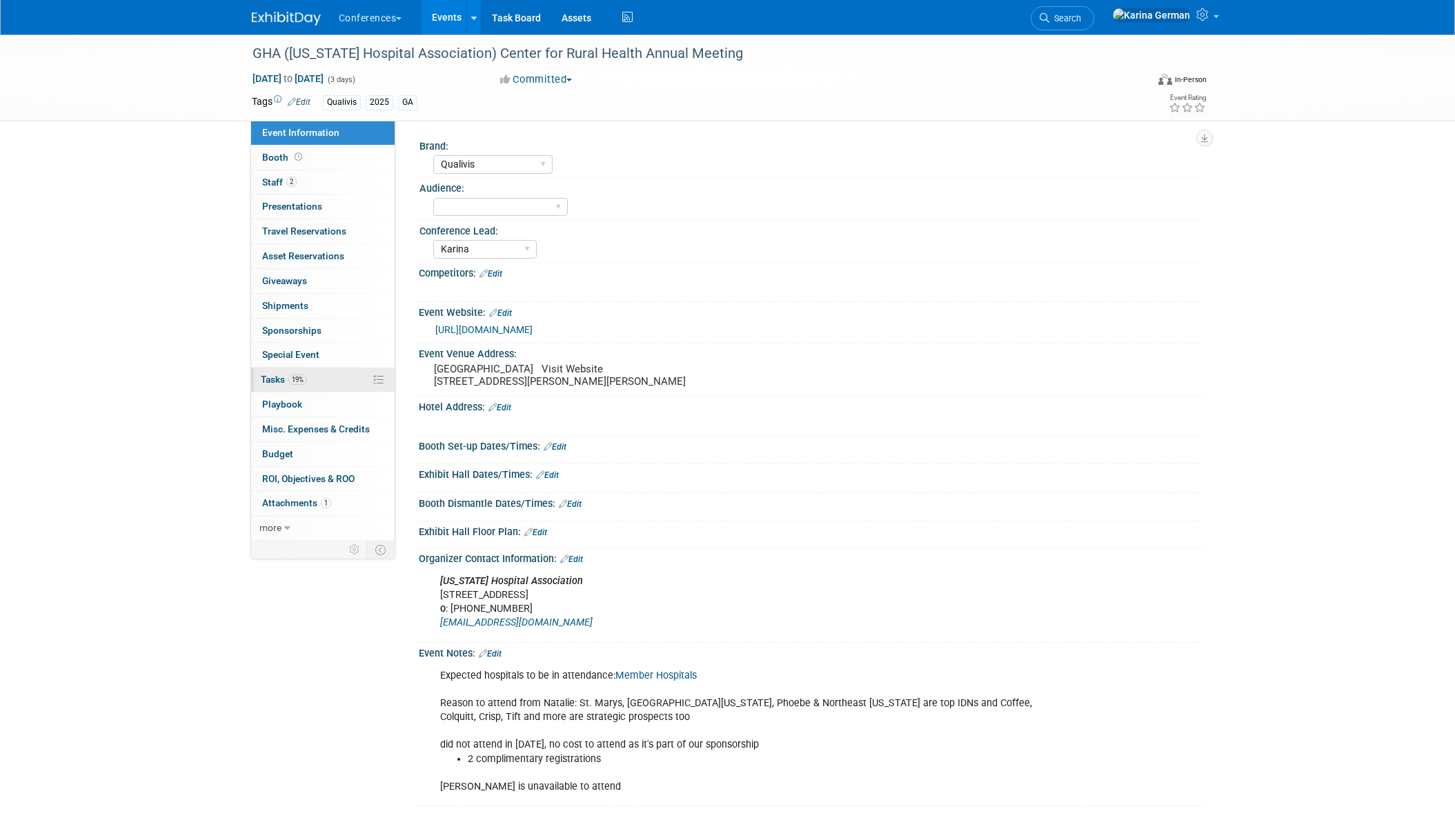 click on "19%
Tasks 19%" at bounding box center (323, 379) 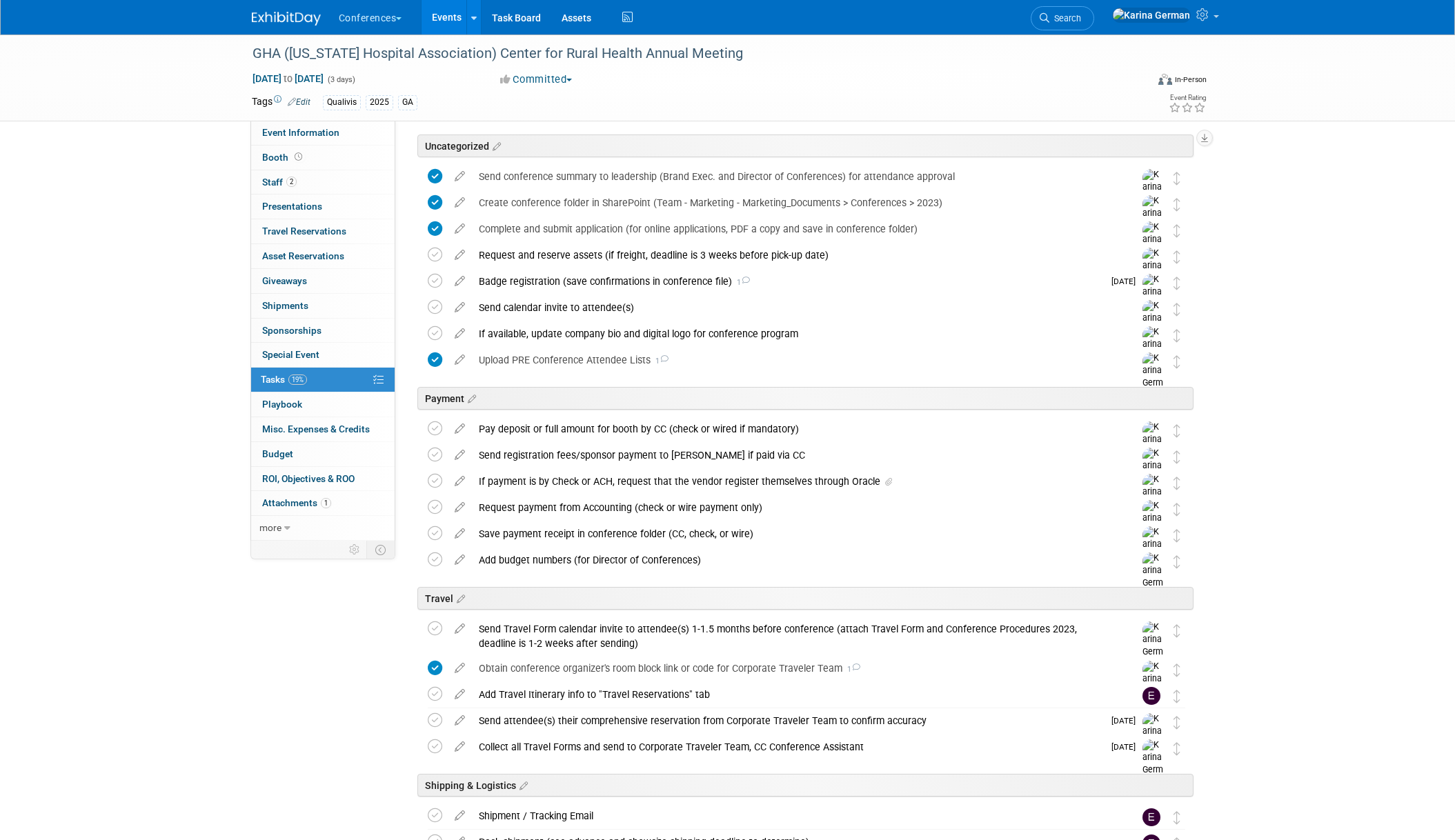 scroll, scrollTop: 48, scrollLeft: 0, axis: vertical 